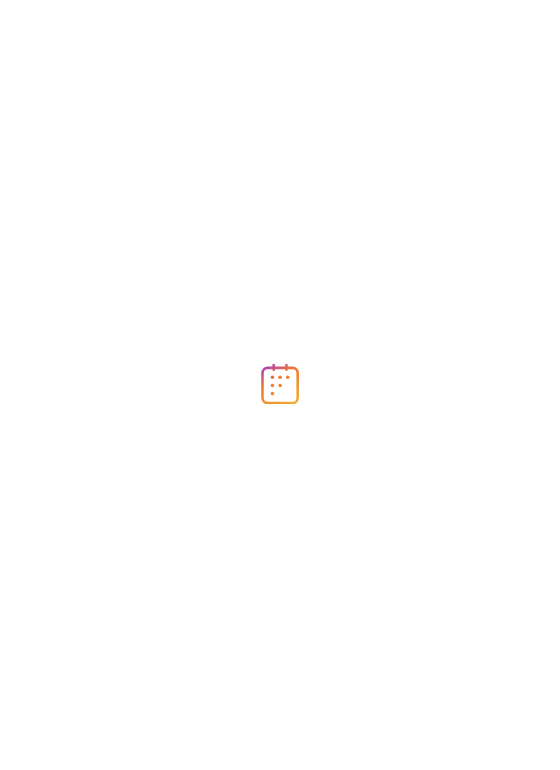 scroll, scrollTop: 0, scrollLeft: 0, axis: both 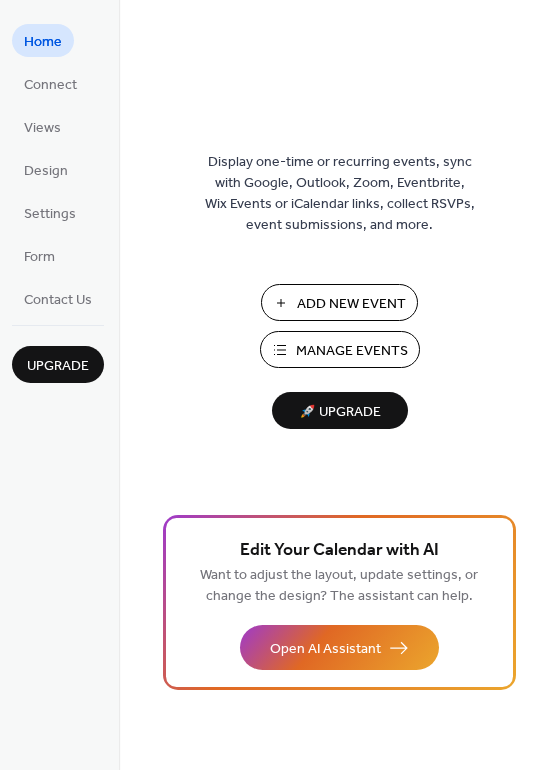 click on "Add New Event" at bounding box center [351, 304] 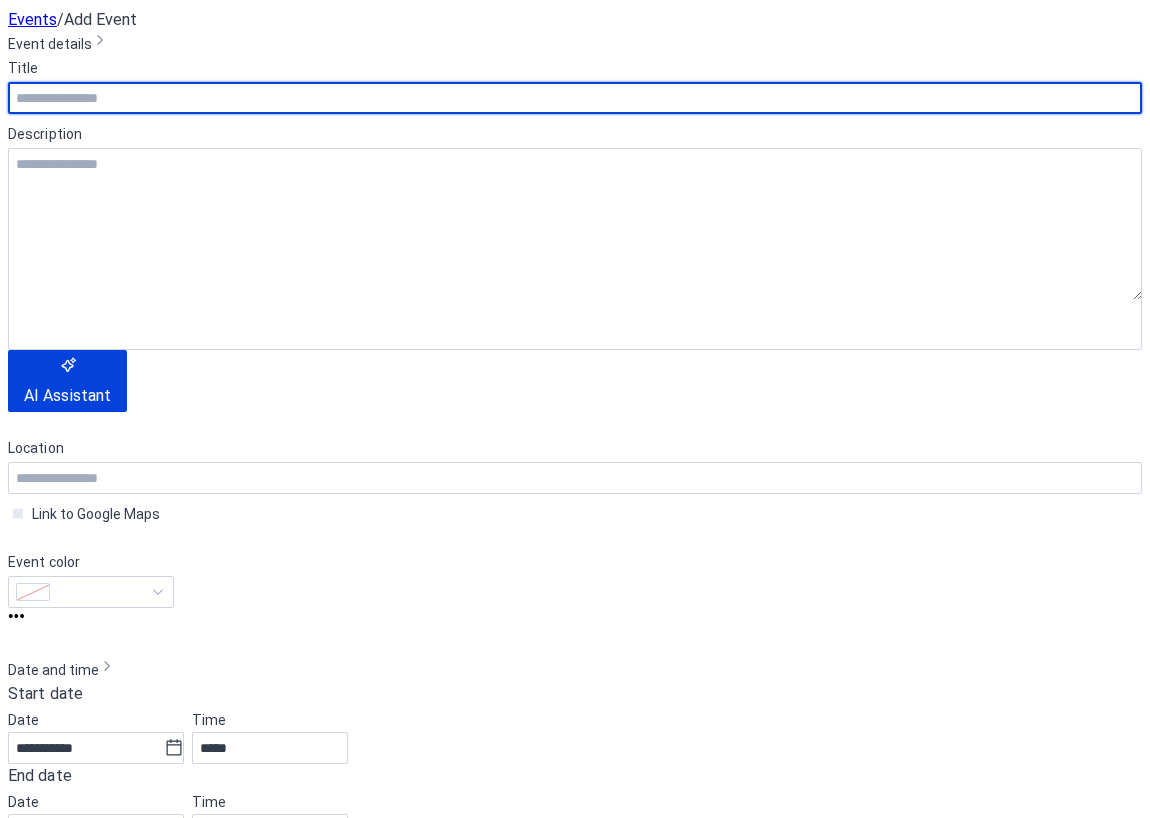 scroll, scrollTop: 0, scrollLeft: 0, axis: both 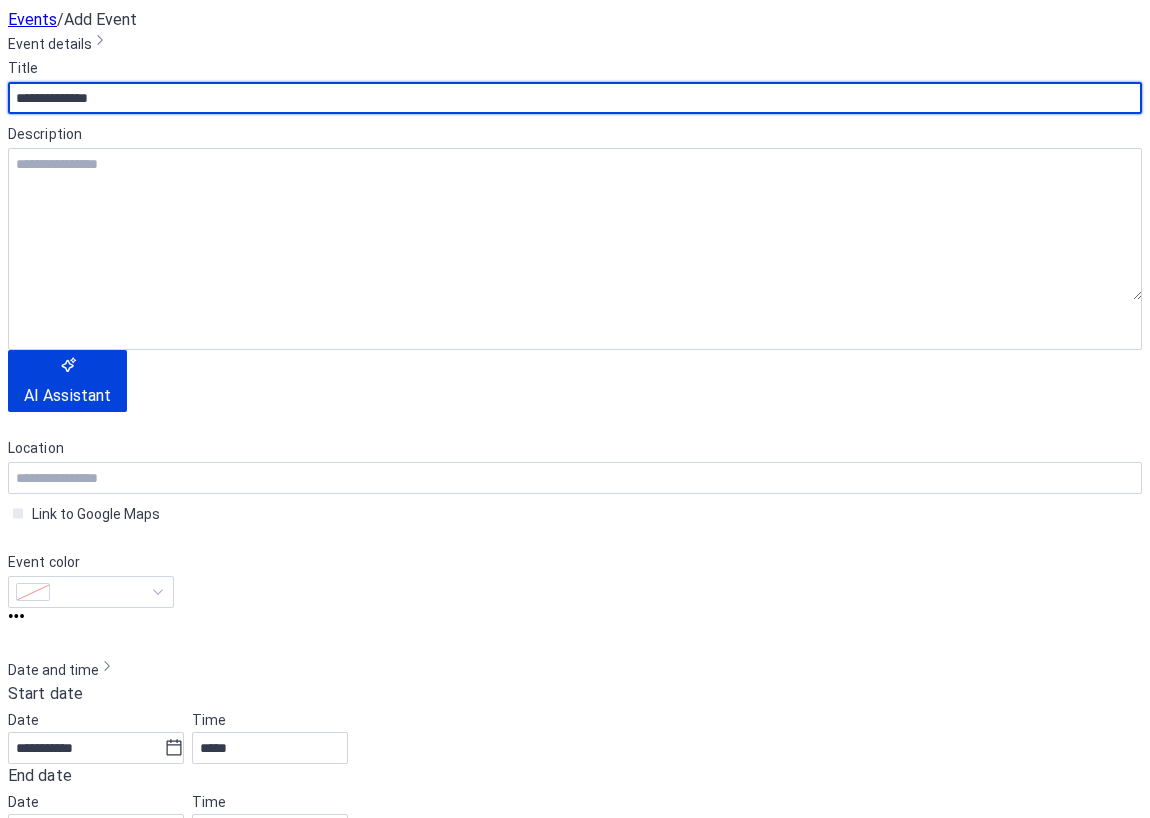 type on "**********" 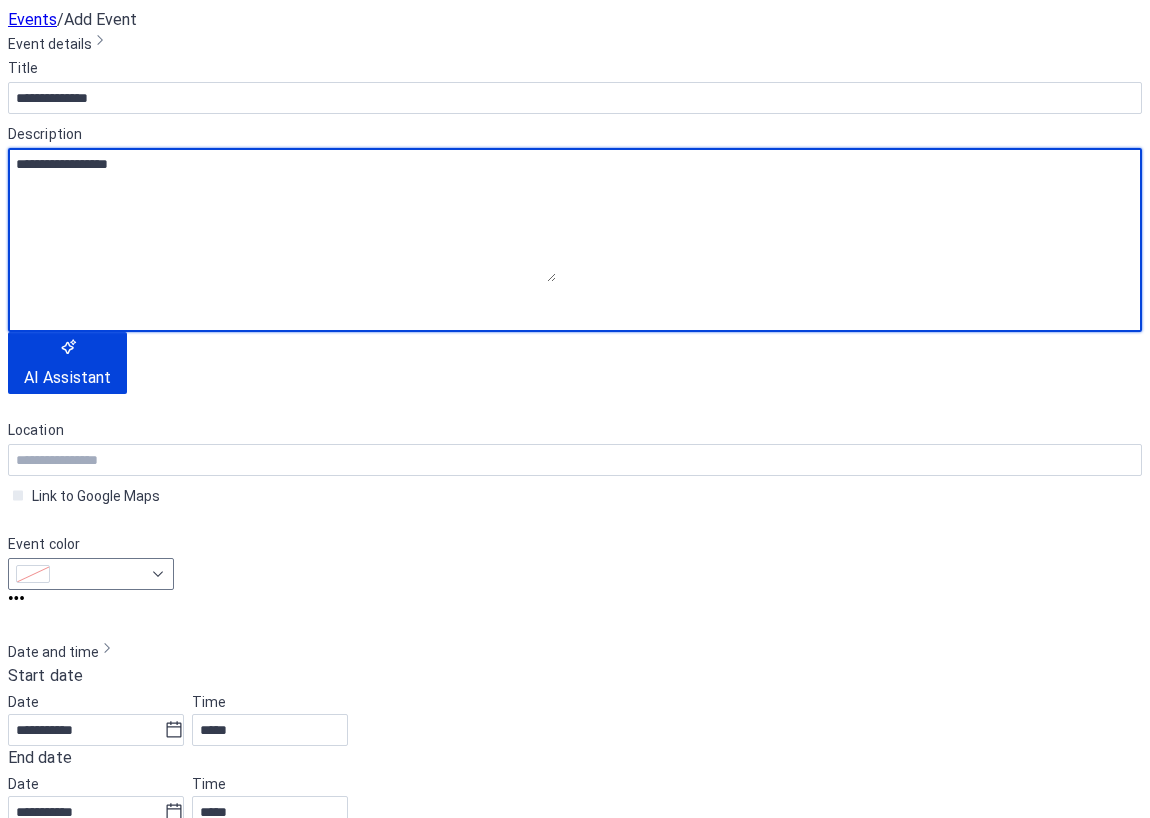 type on "**********" 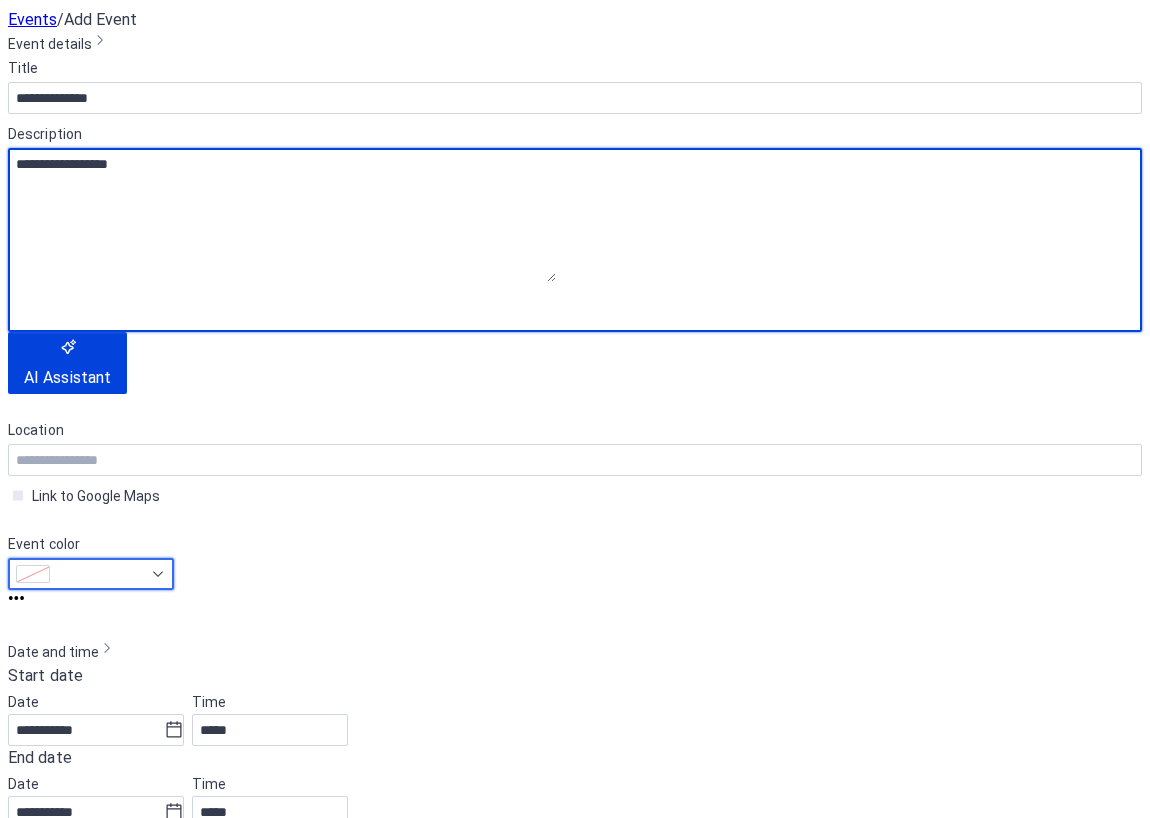 click at bounding box center (136, 590) 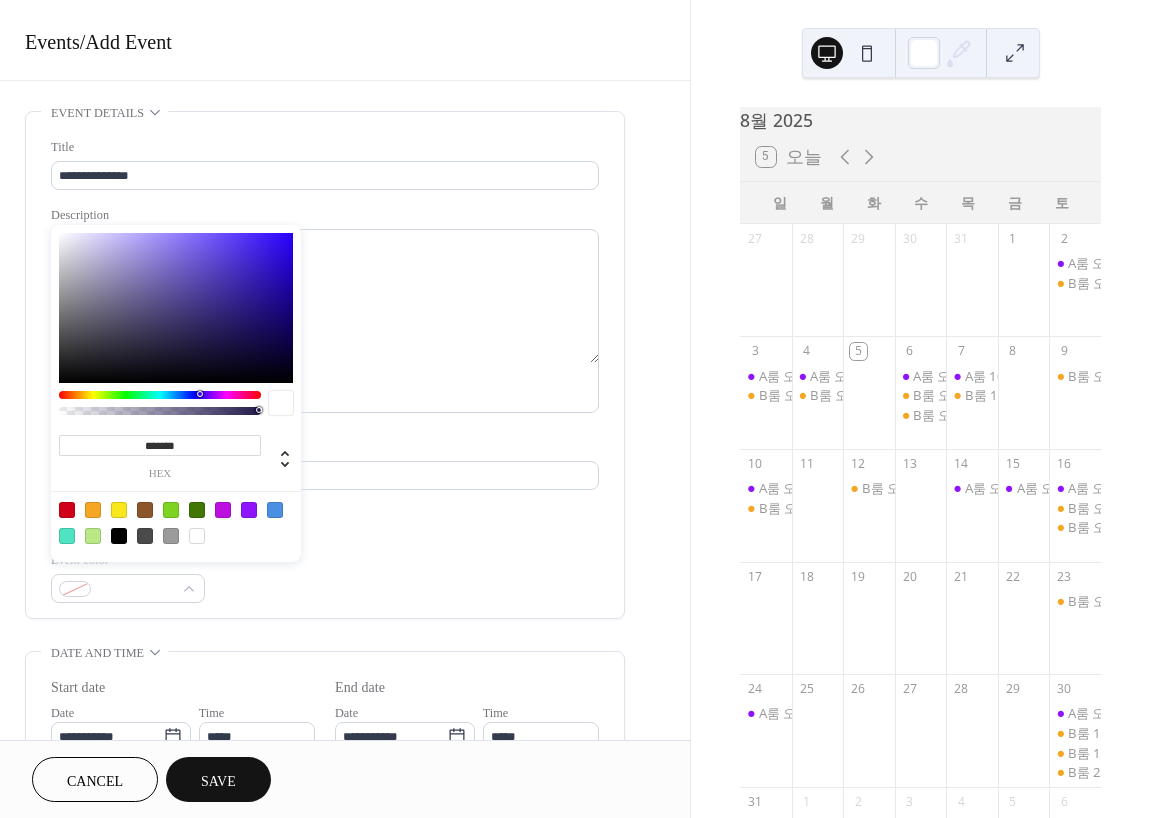 click at bounding box center [93, 510] 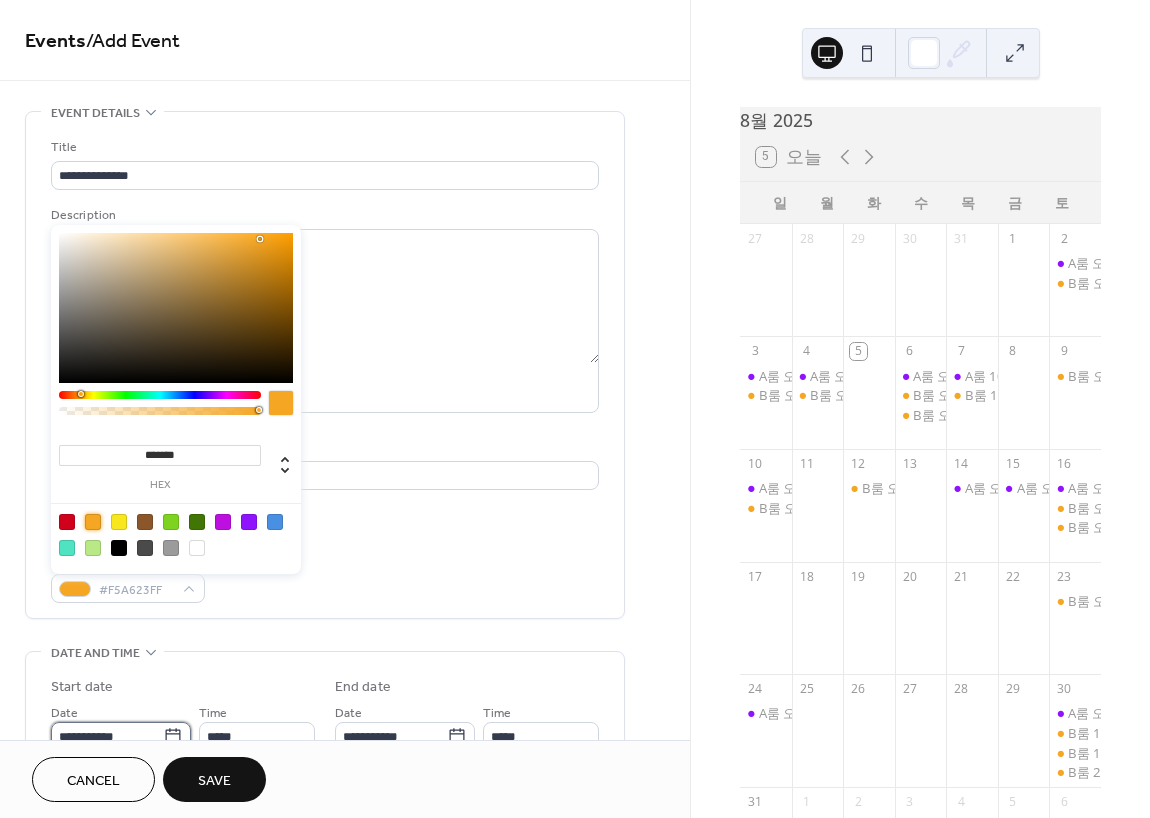 click on "**********" at bounding box center (107, 736) 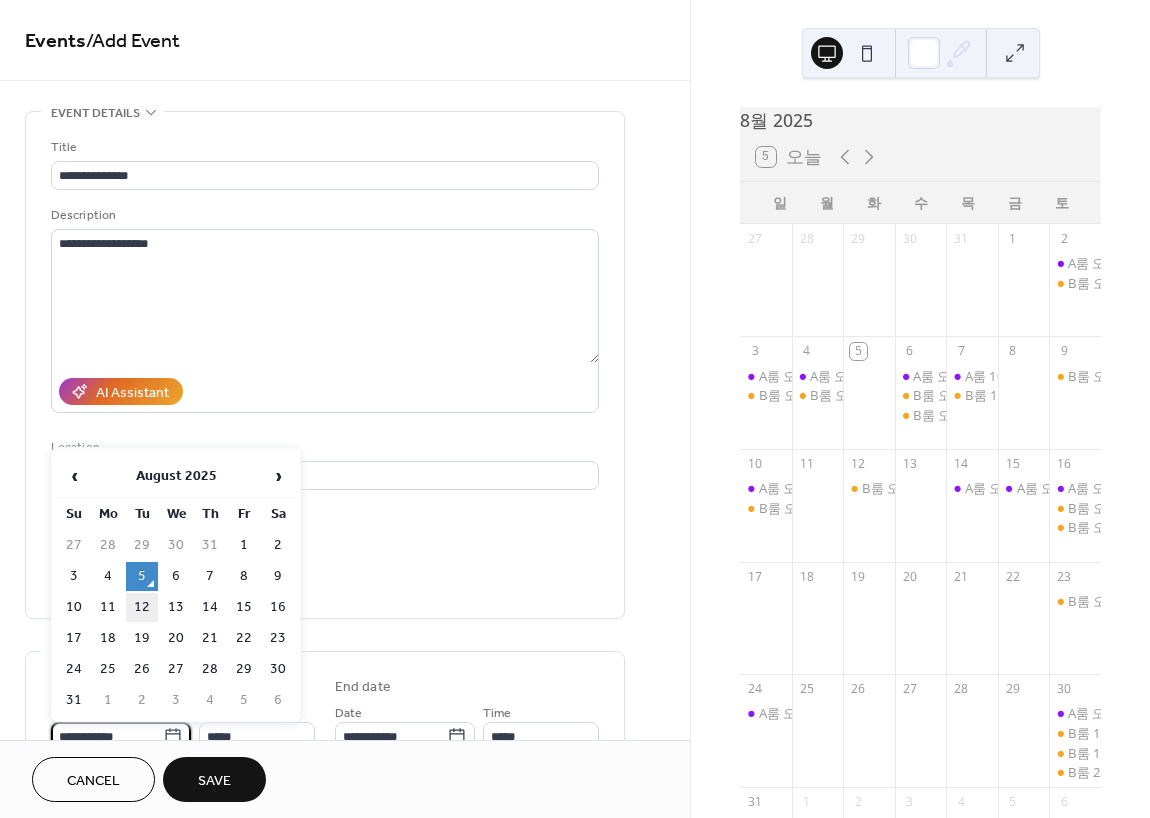 click on "12" at bounding box center [142, 607] 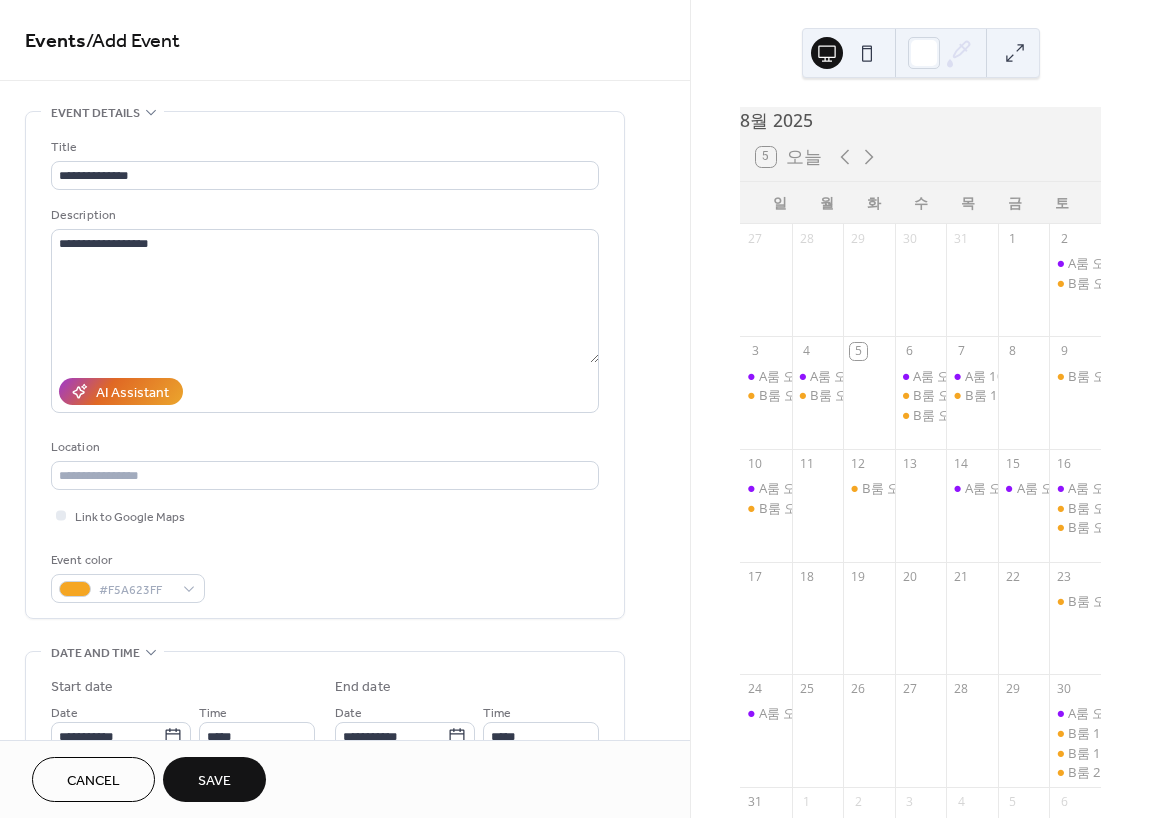 click on "Cancel Save" at bounding box center (345, 779) 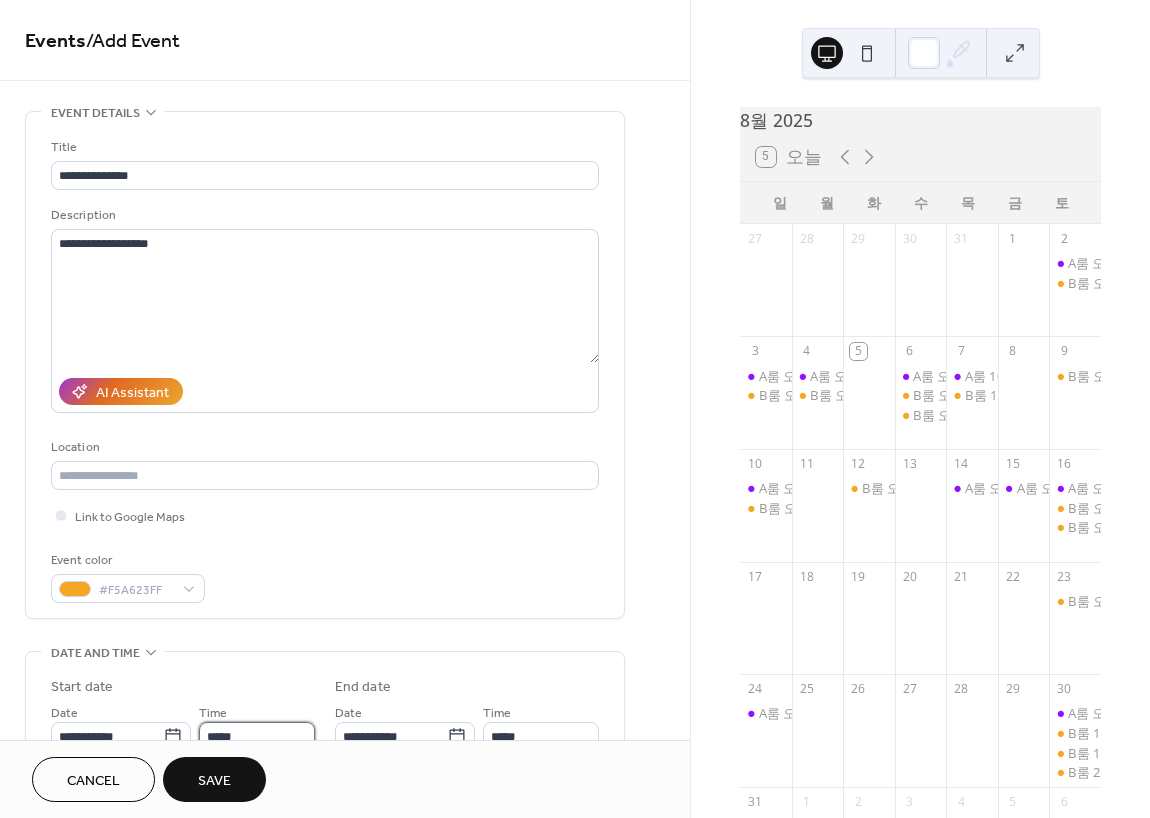 click on "*****" at bounding box center (257, 736) 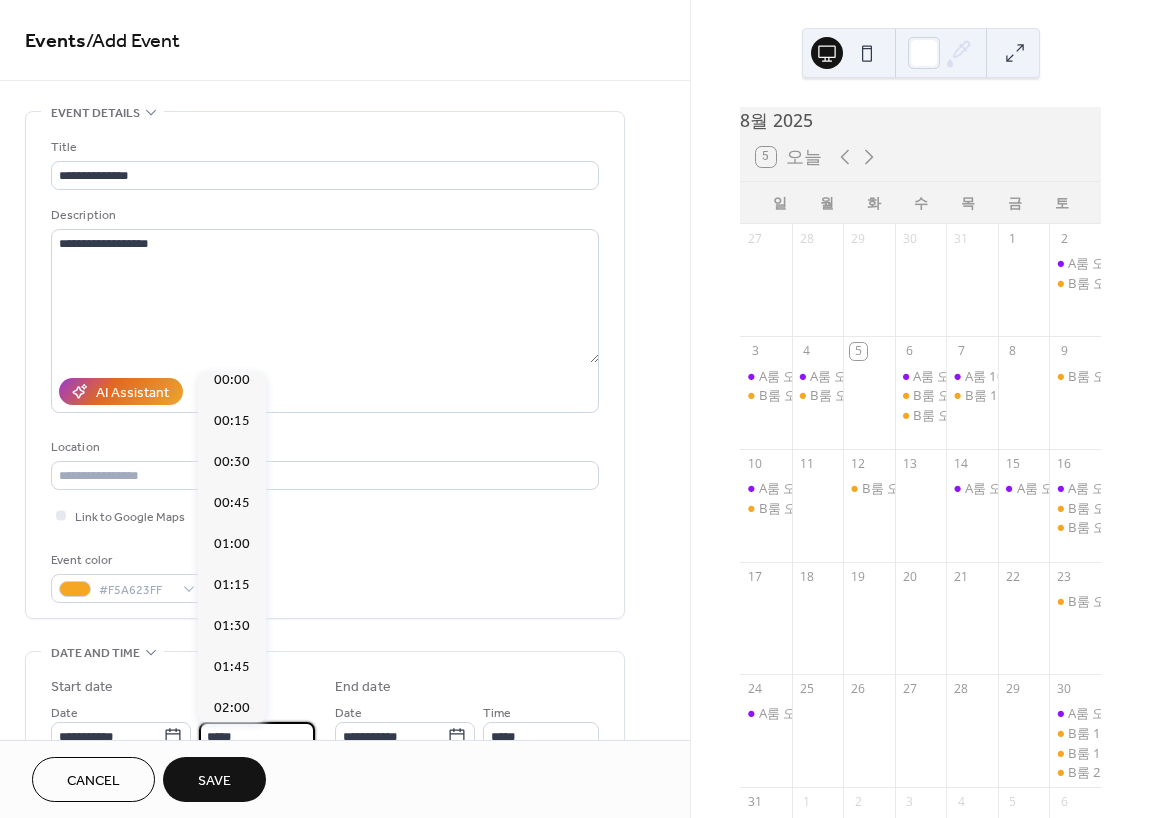 scroll, scrollTop: 0, scrollLeft: 0, axis: both 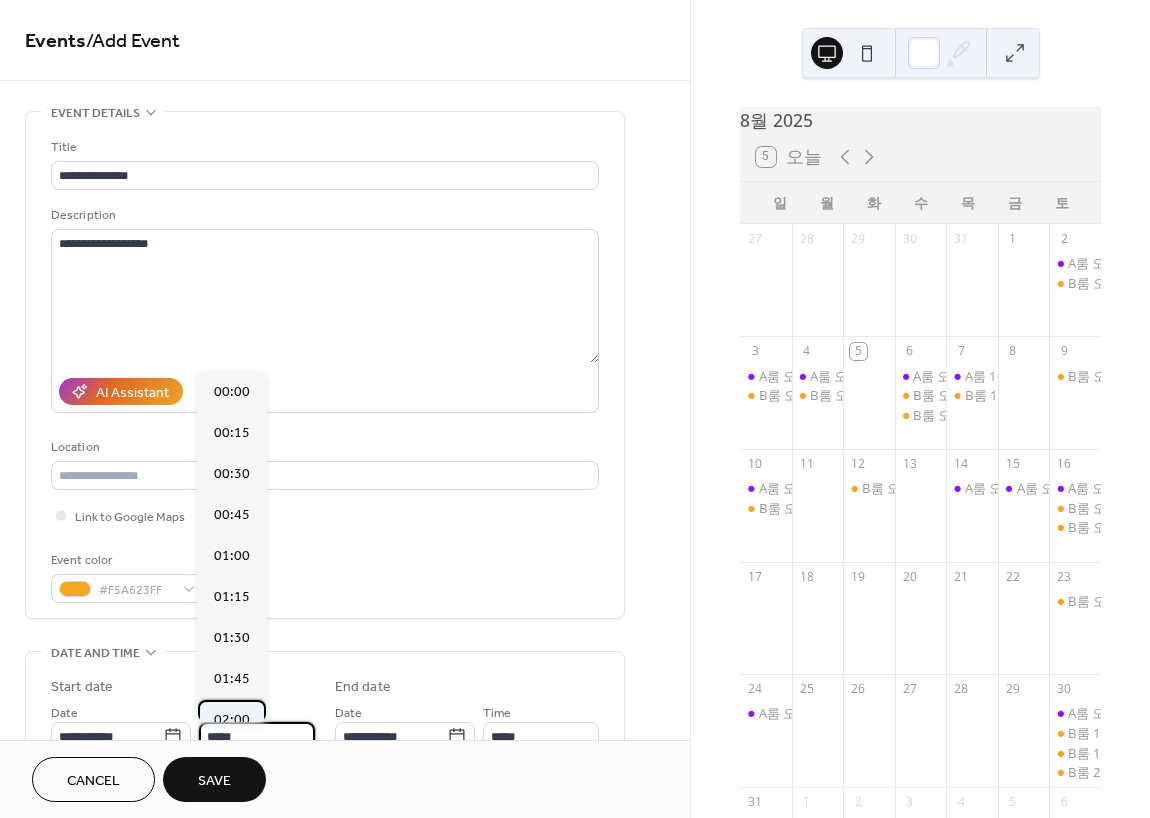 click on "02:00" at bounding box center (232, 720) 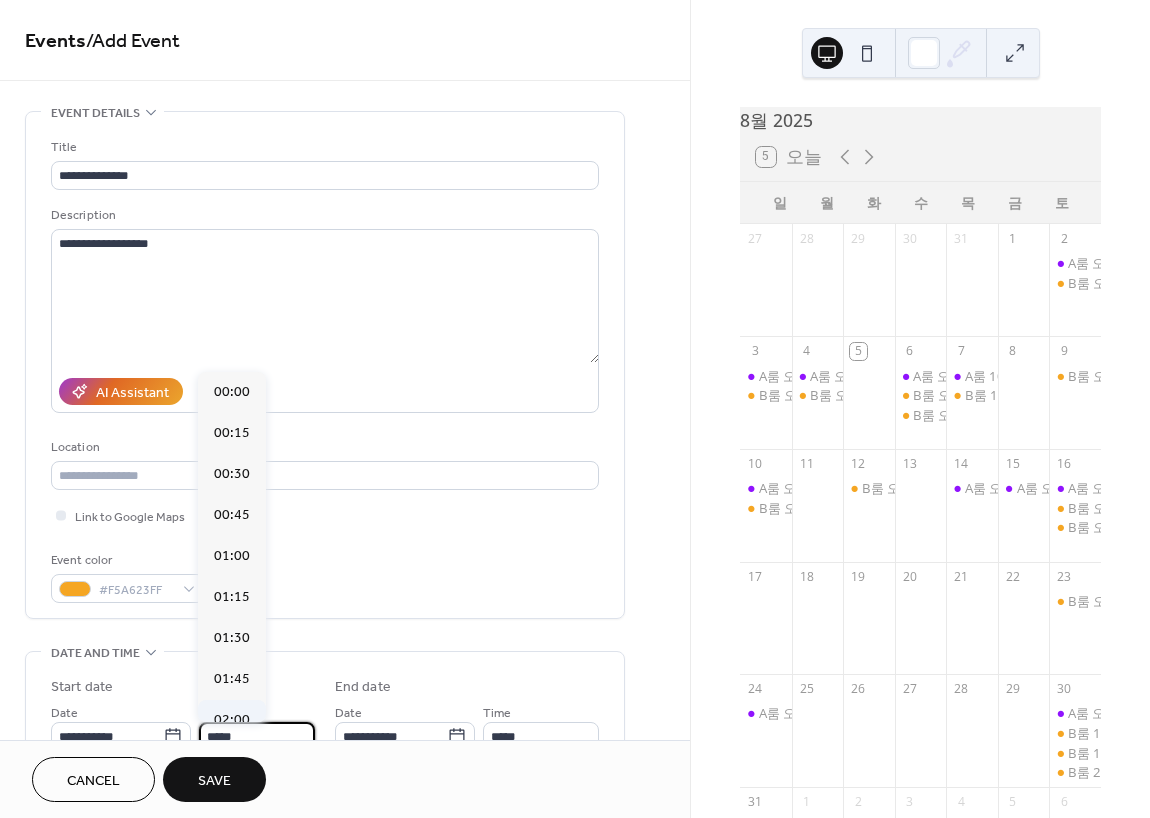type on "*****" 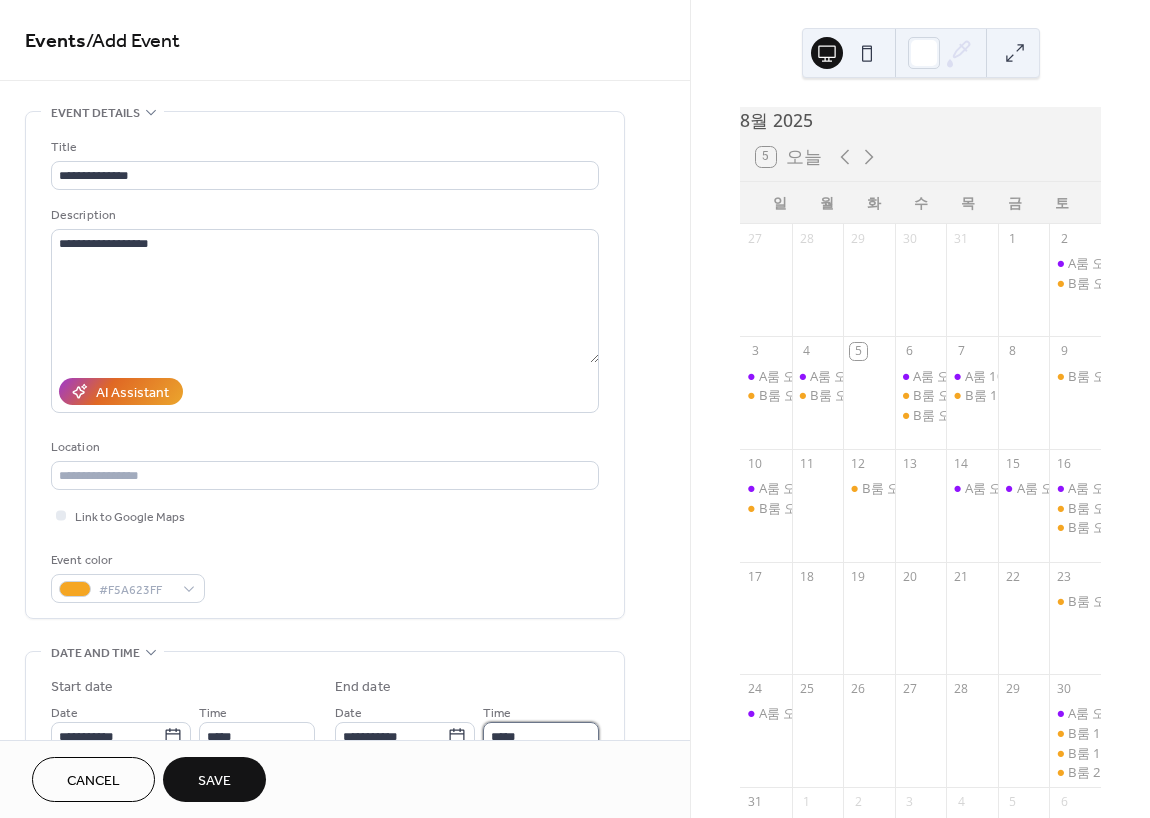 click on "*****" at bounding box center [541, 736] 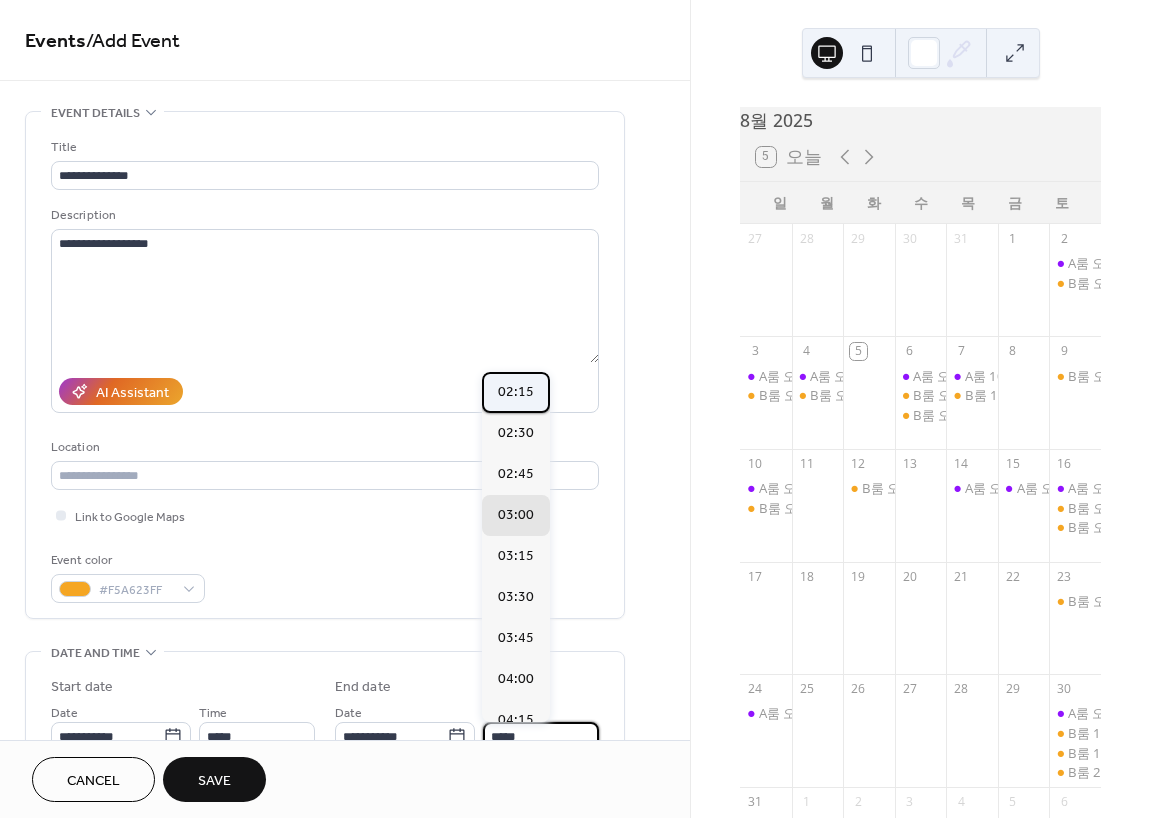 click on "02:15" at bounding box center [516, 392] 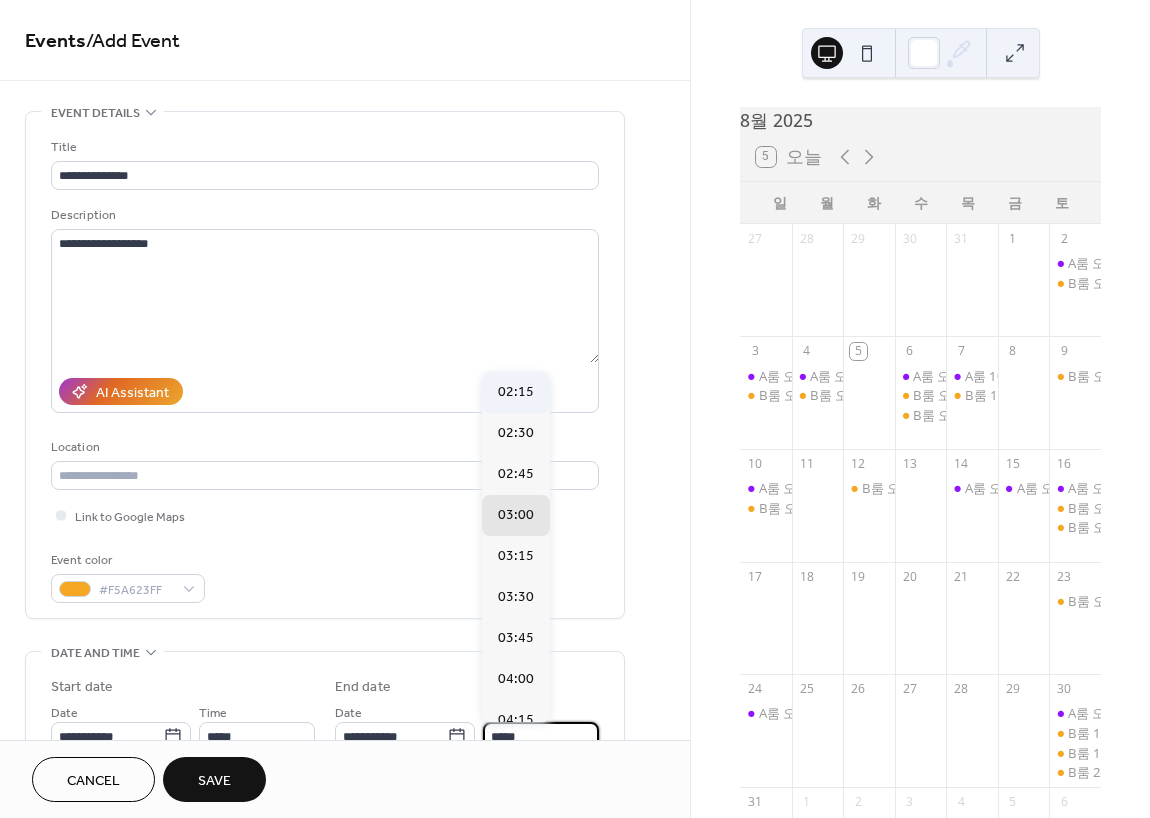 type on "*****" 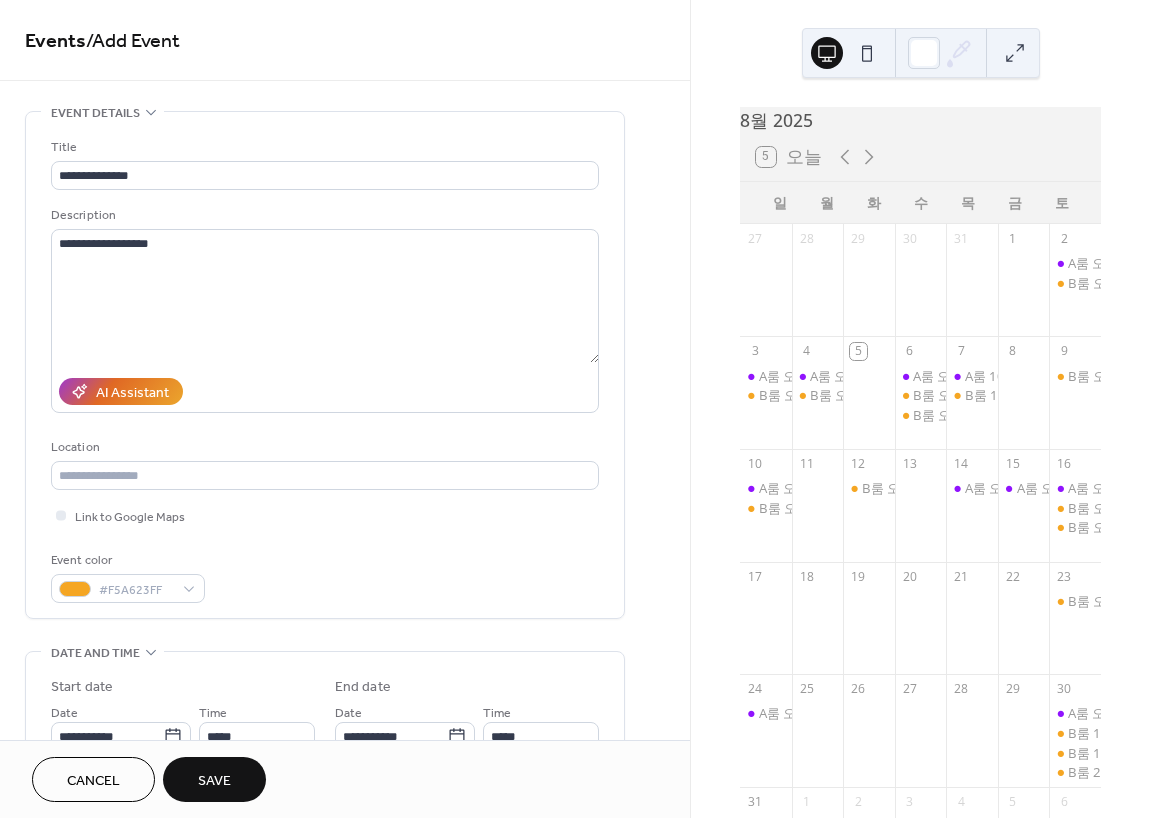 click on "Save" at bounding box center [214, 779] 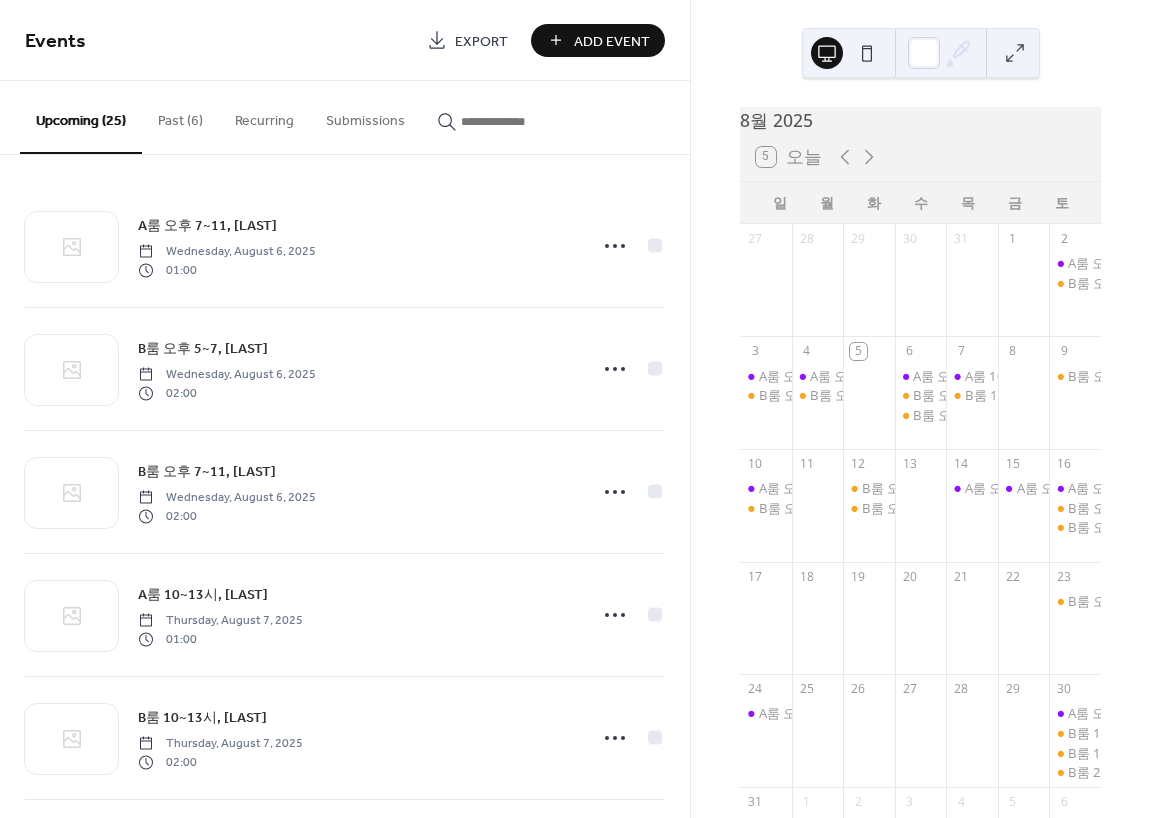 click on "Add Event" at bounding box center (598, 40) 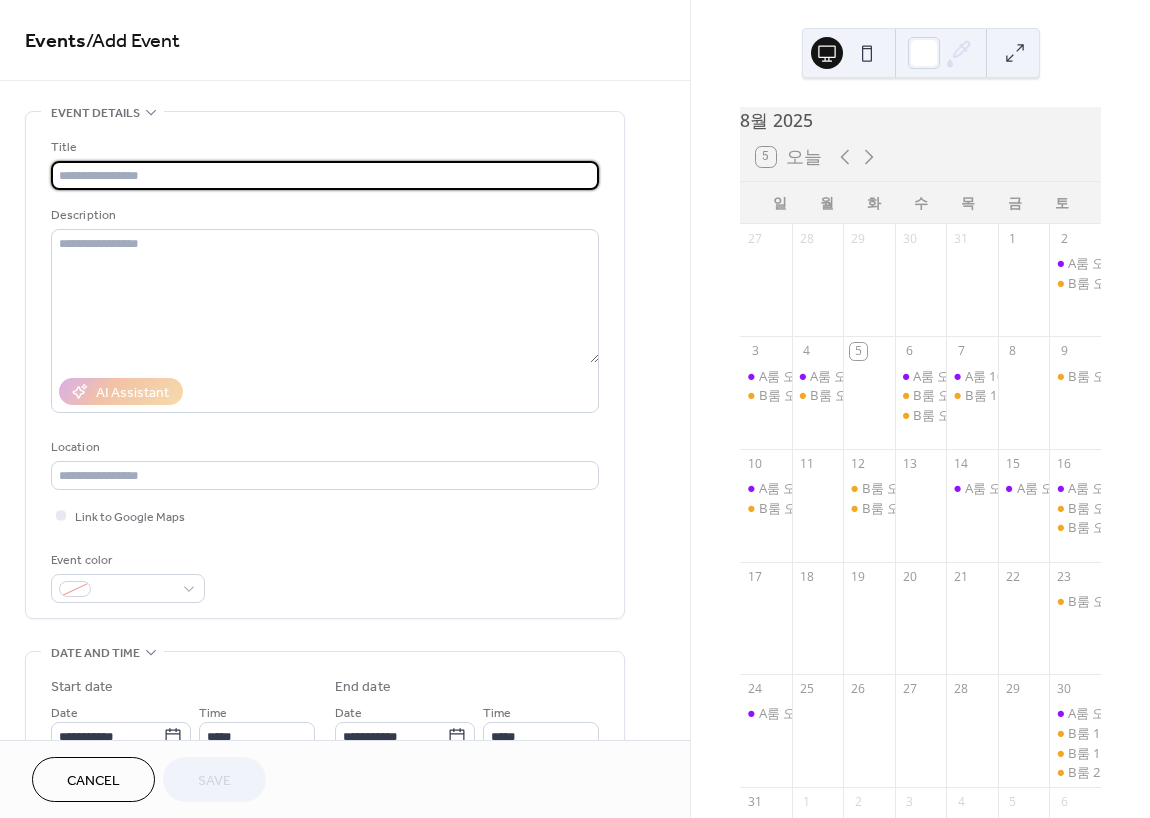 click at bounding box center (325, 175) 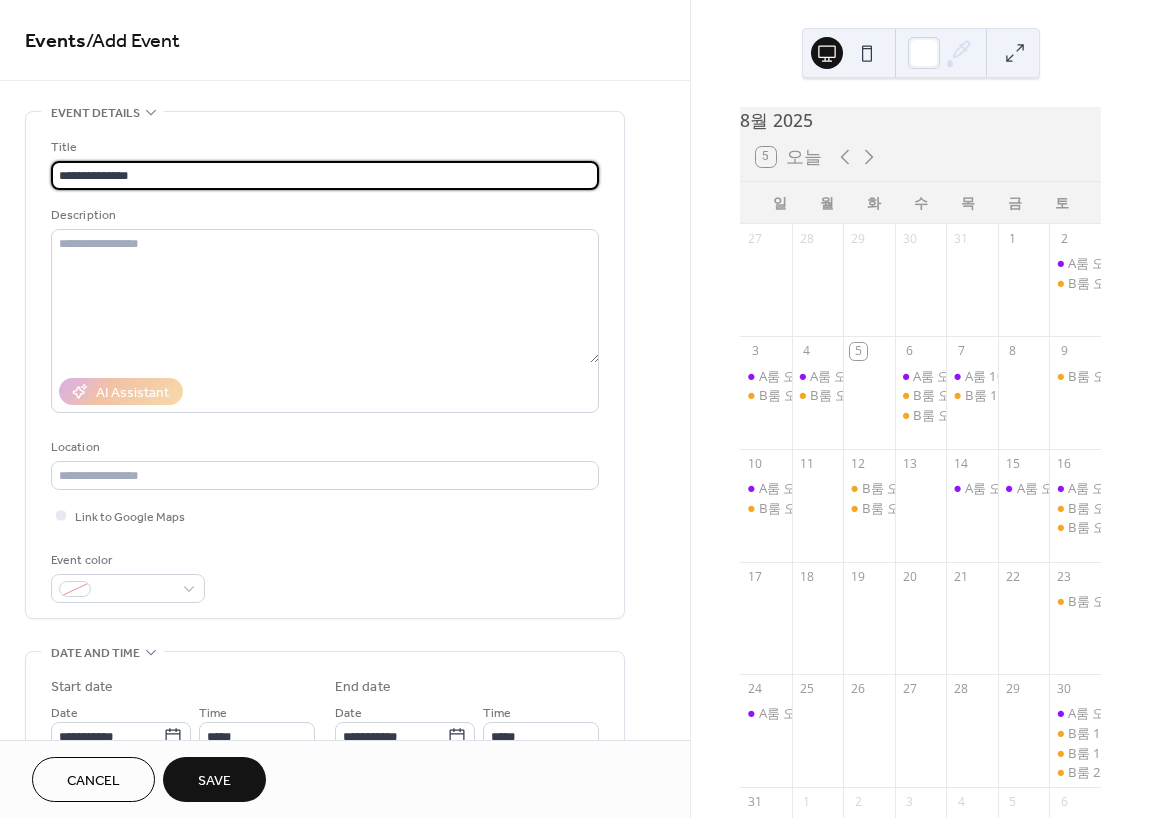 type on "**********" 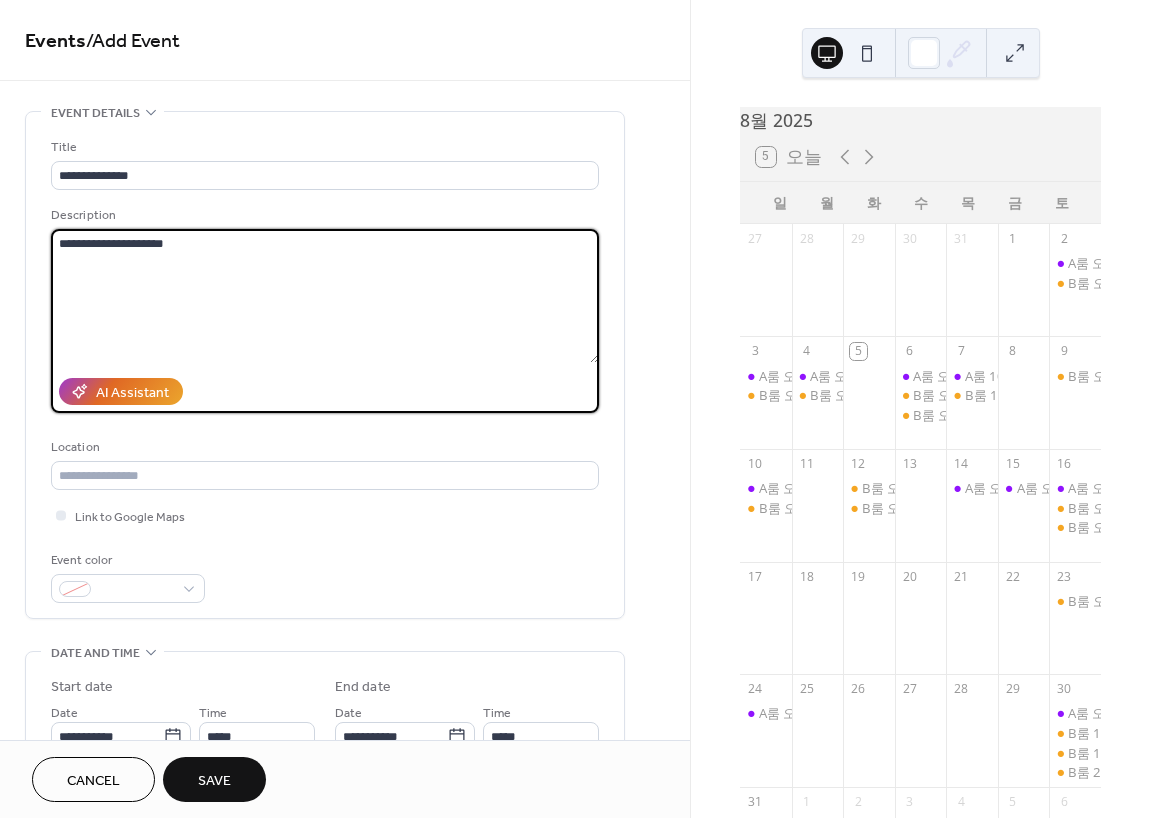 type on "**********" 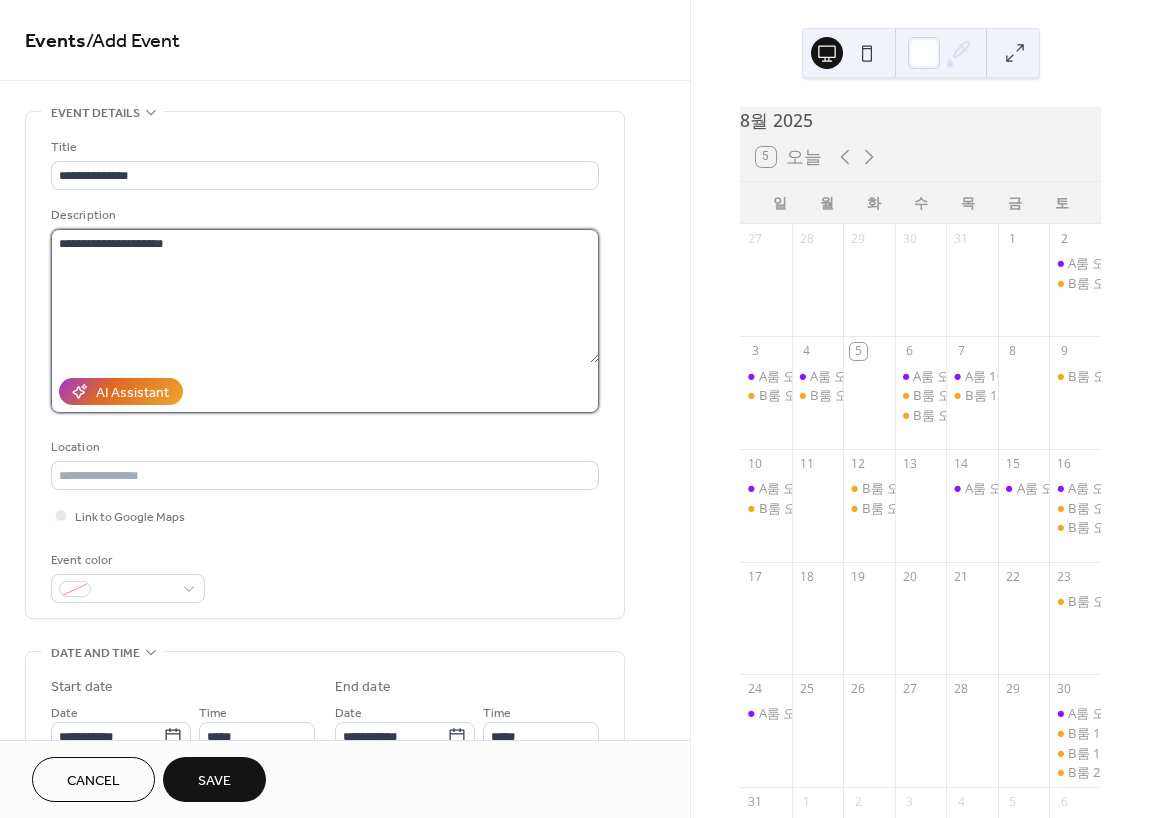 click on "**********" at bounding box center [325, 296] 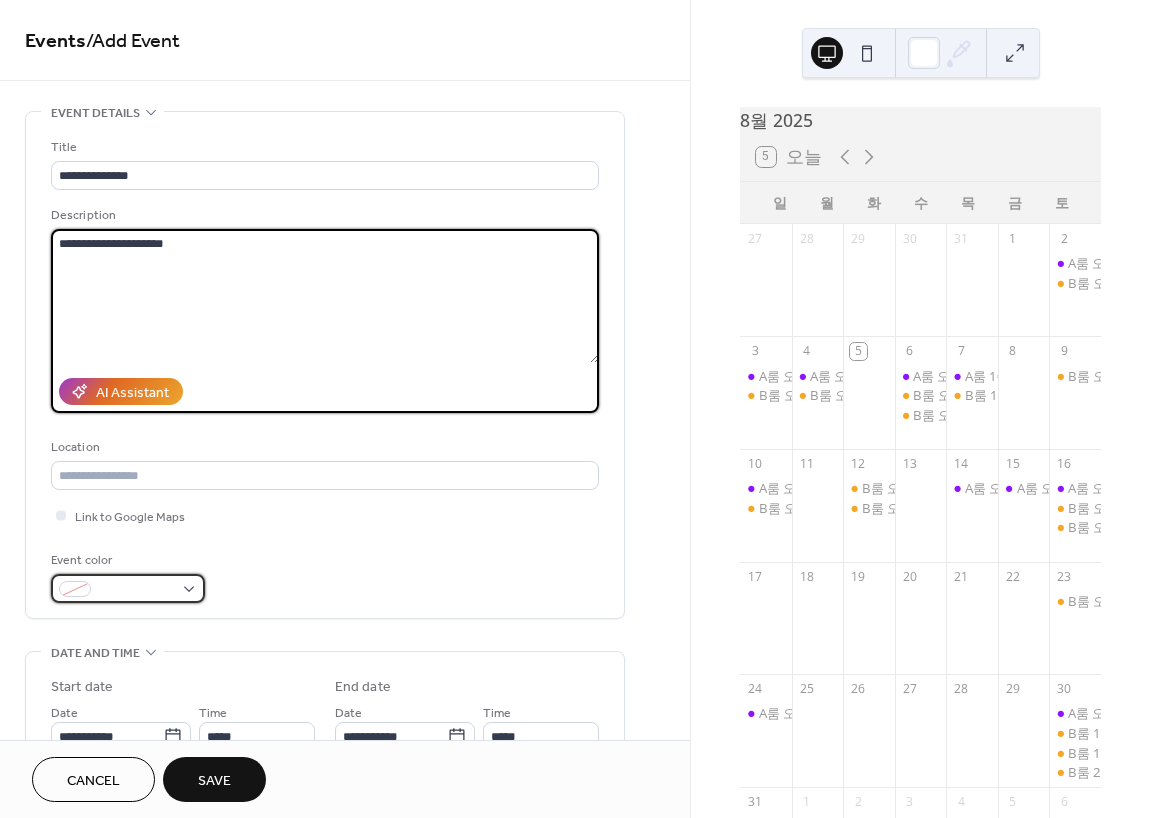 click at bounding box center [136, 590] 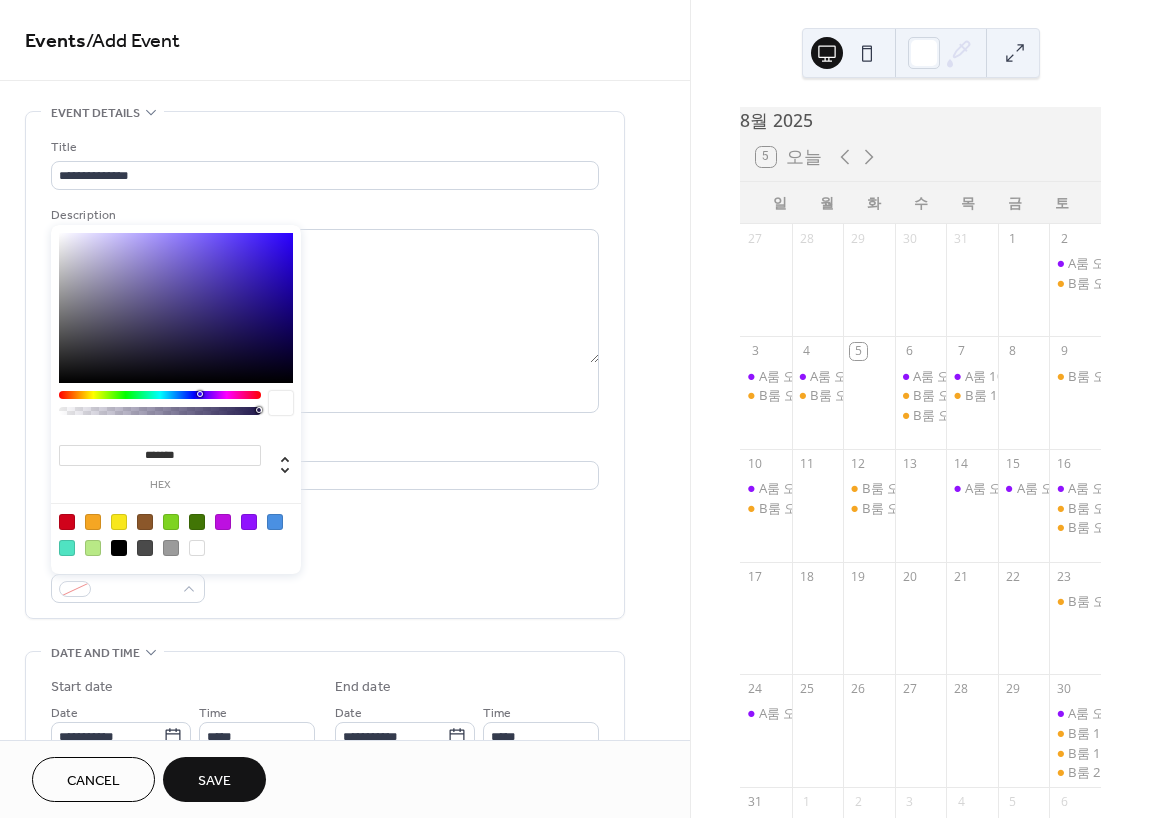 click at bounding box center [249, 522] 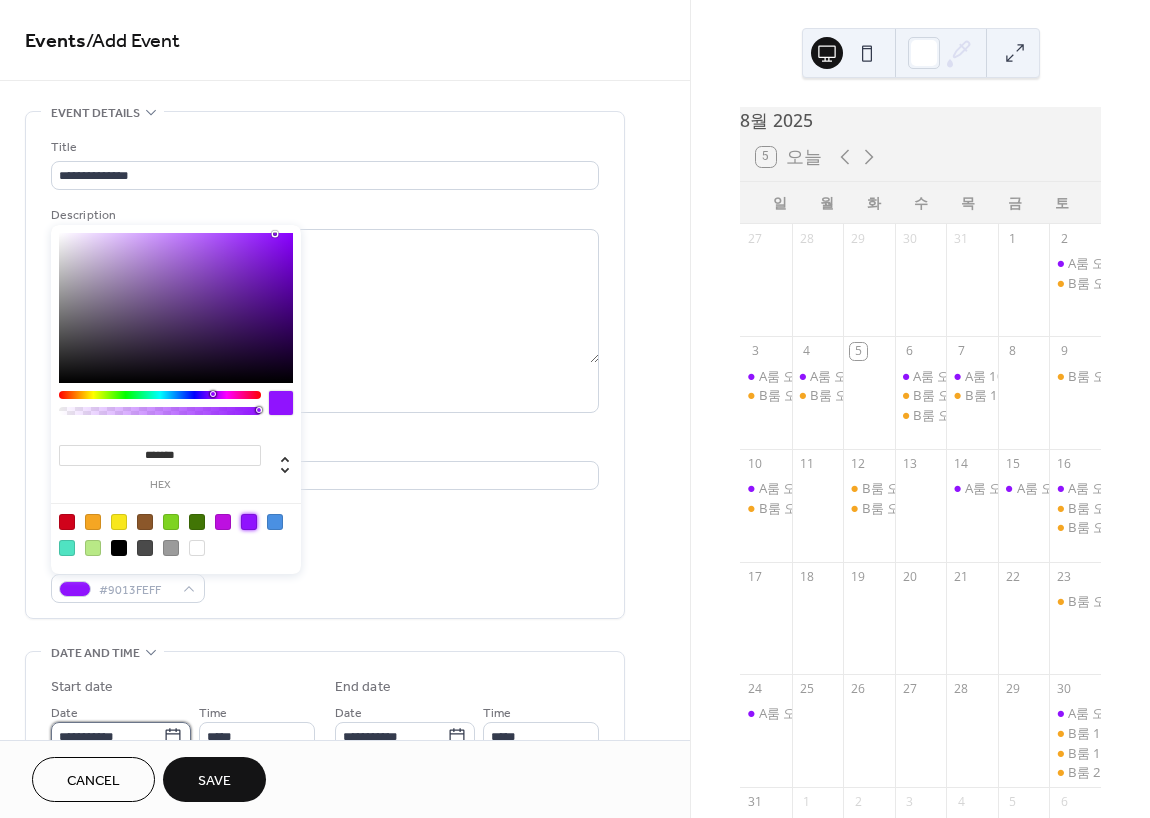 click on "**********" at bounding box center [107, 736] 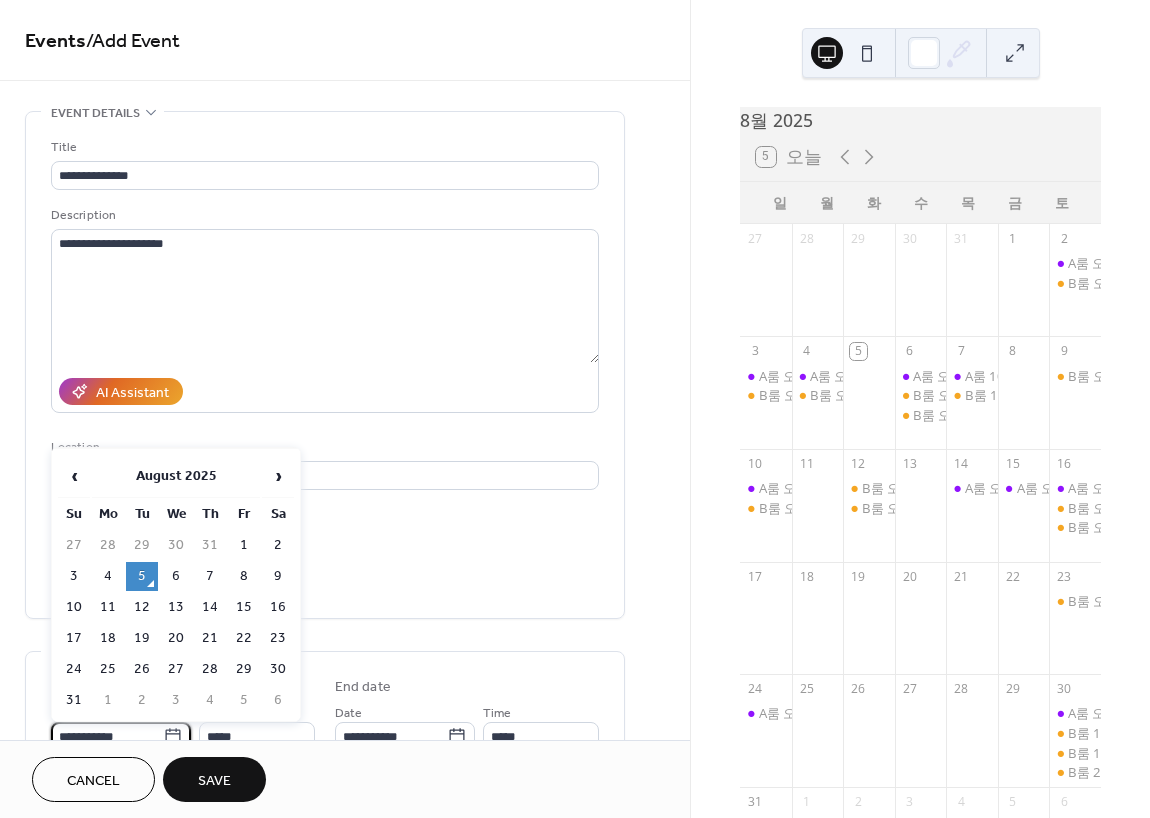 click on "12" at bounding box center (142, 607) 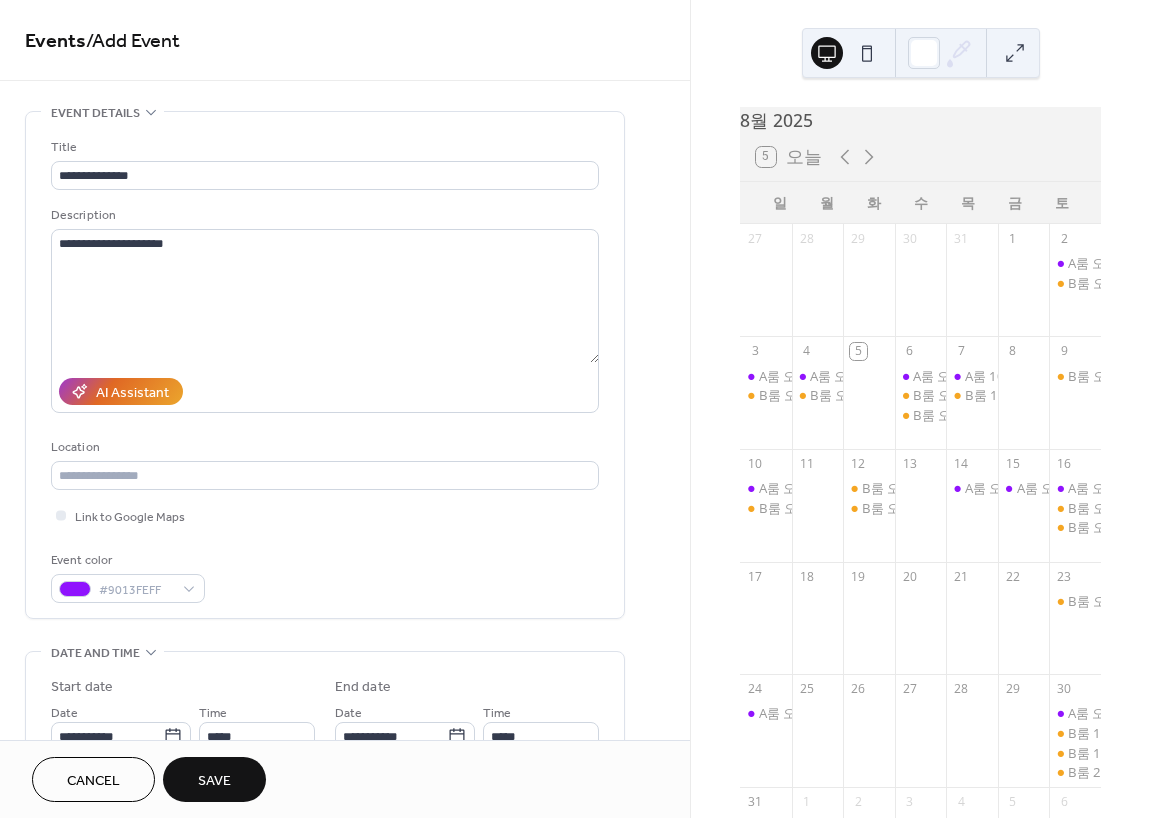 type on "**********" 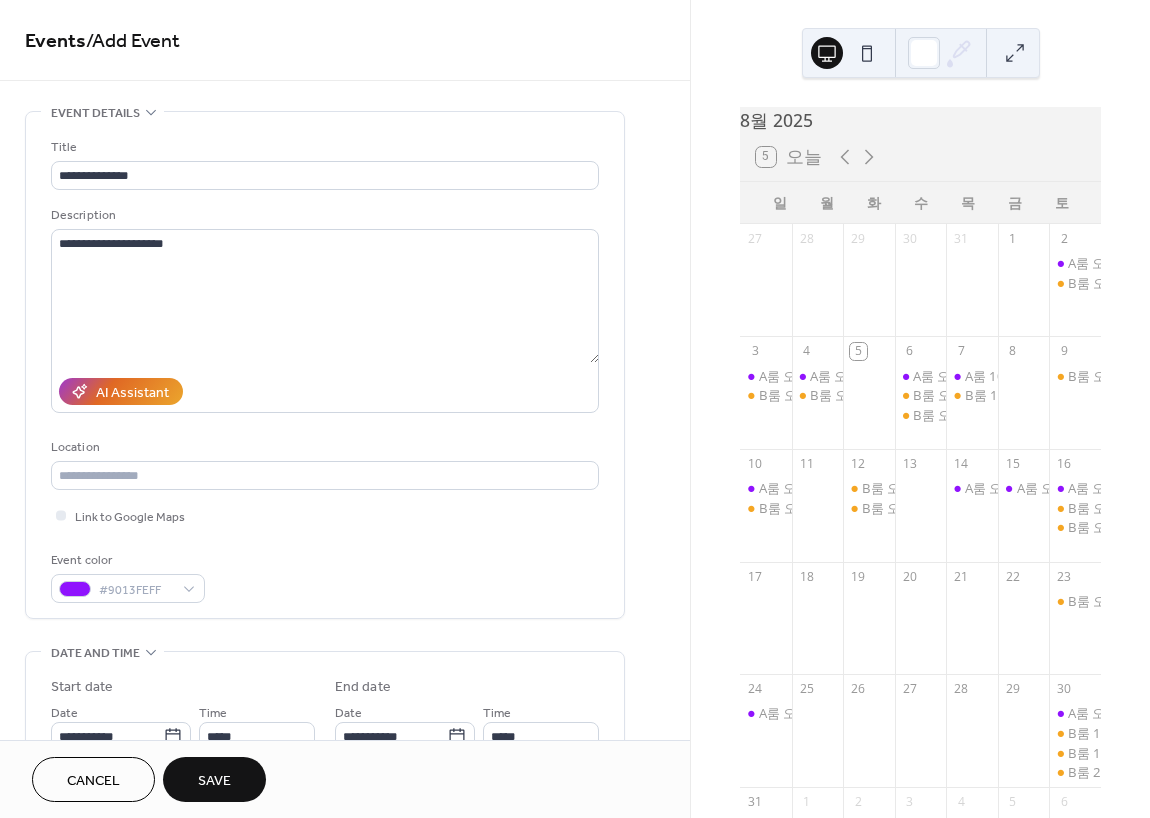type on "**********" 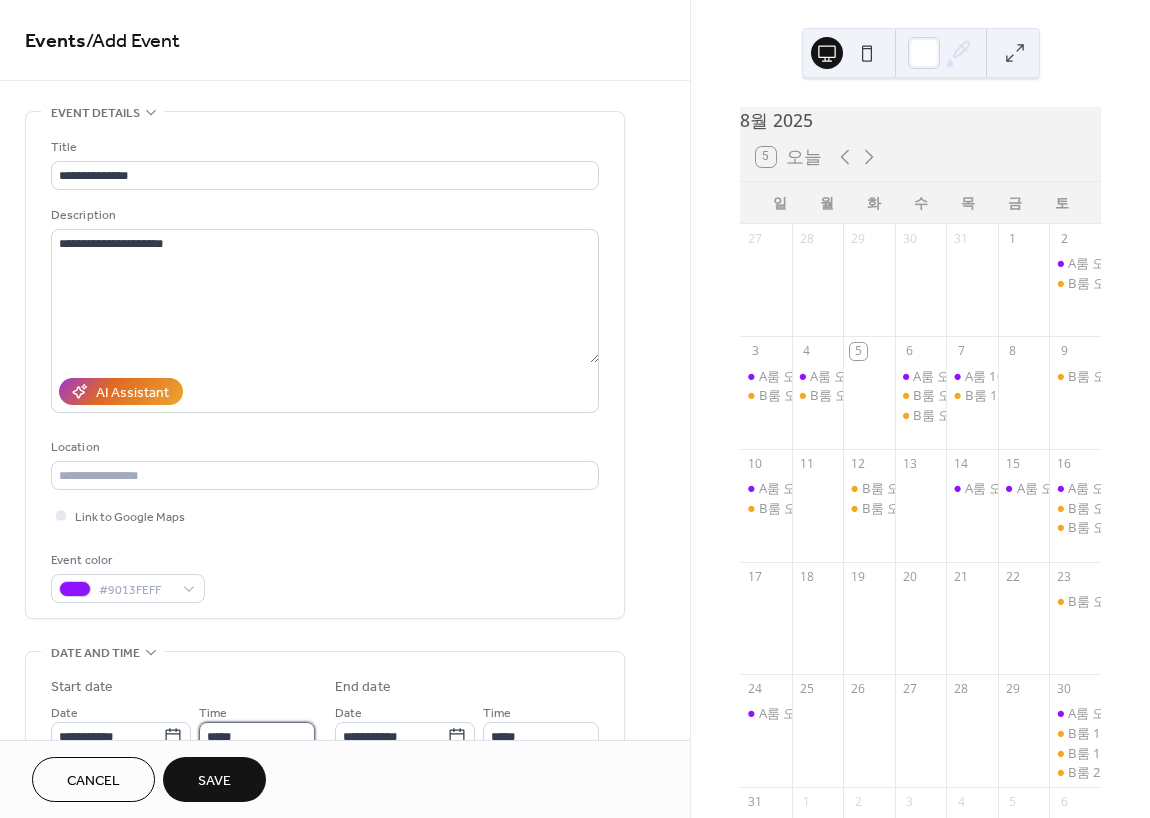 click on "*****" at bounding box center [257, 736] 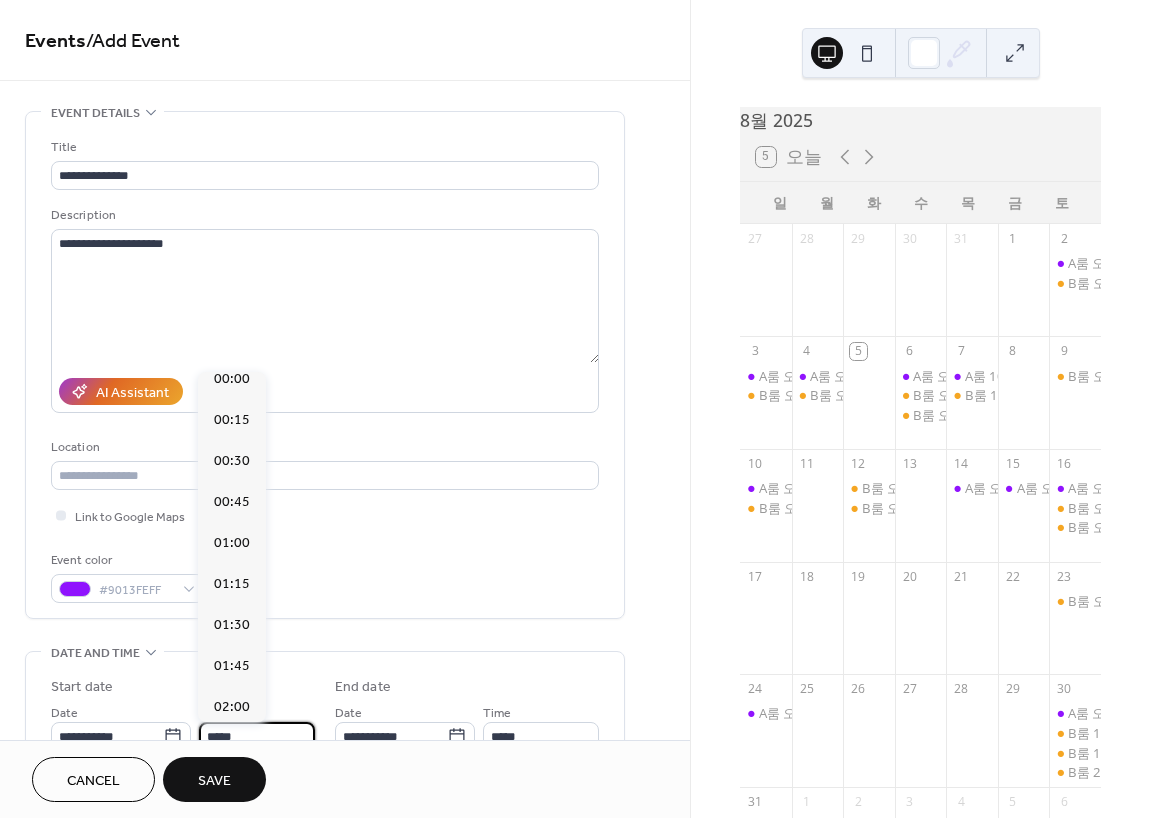 scroll, scrollTop: 0, scrollLeft: 0, axis: both 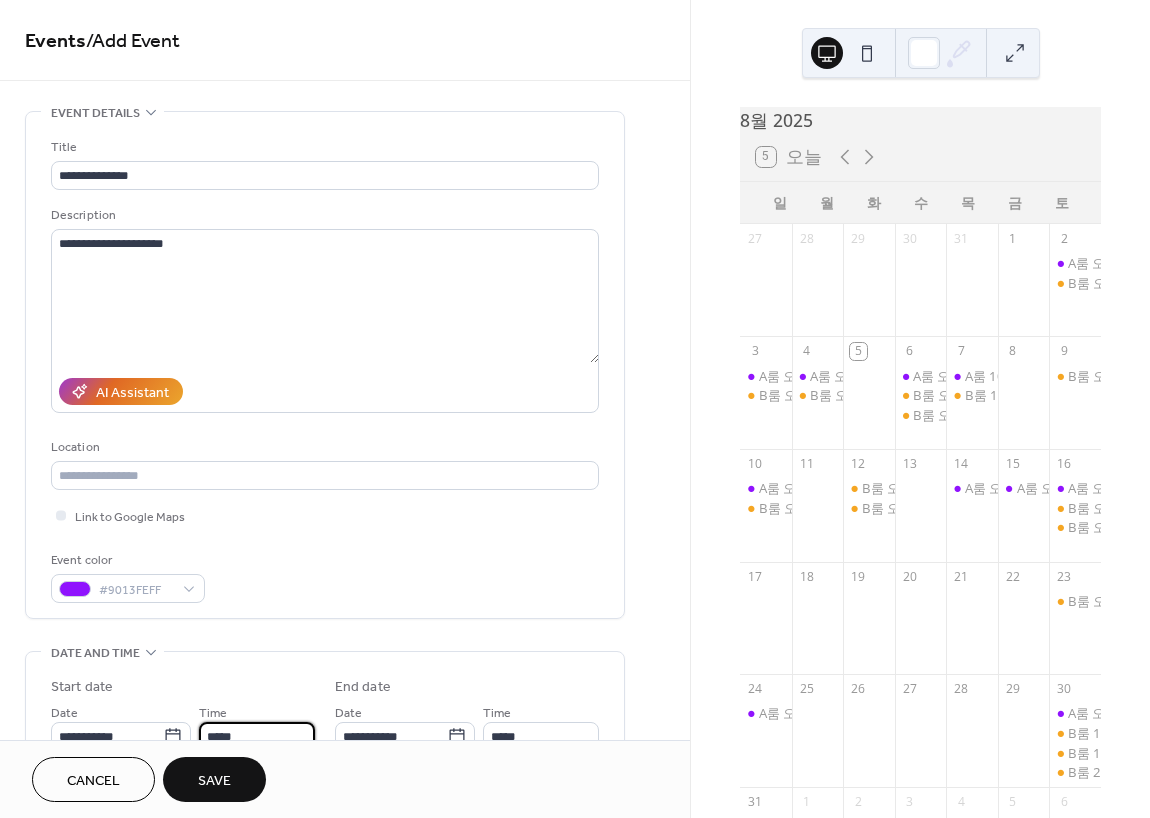 click on "Cancel Save" at bounding box center [345, 779] 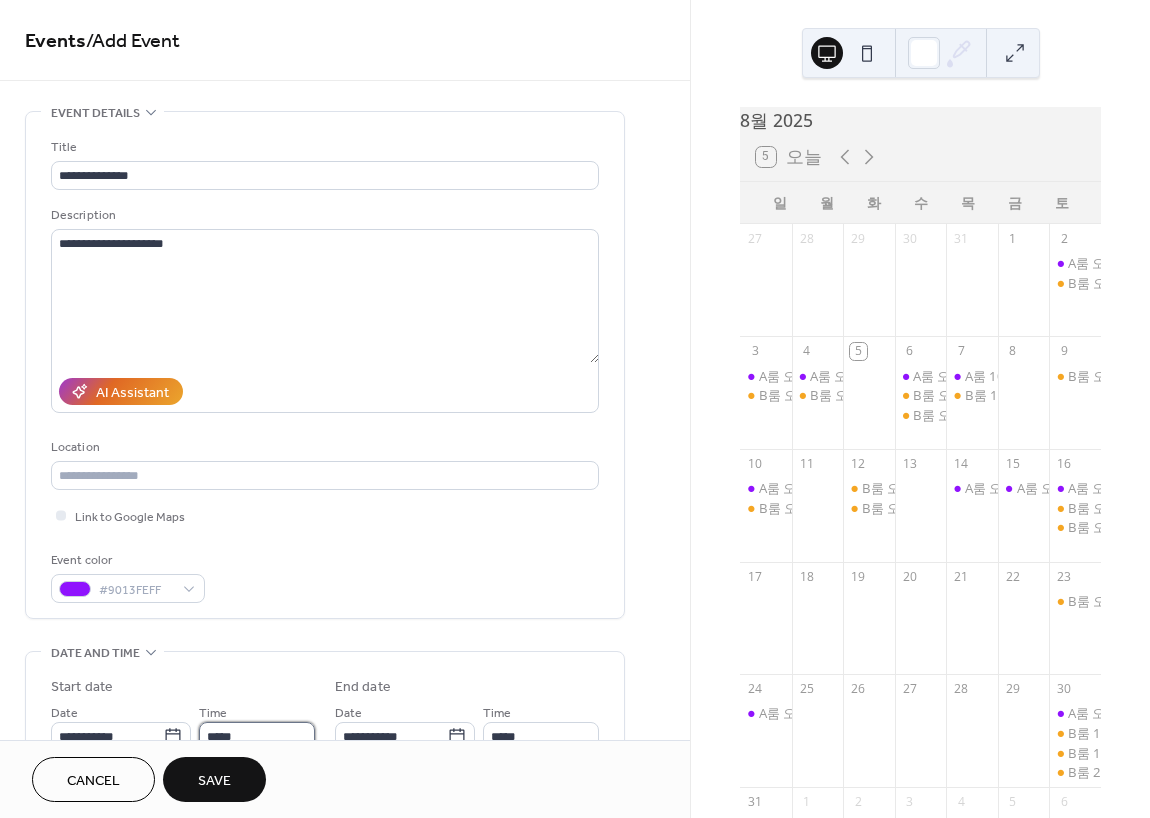 click on "*****" at bounding box center (257, 736) 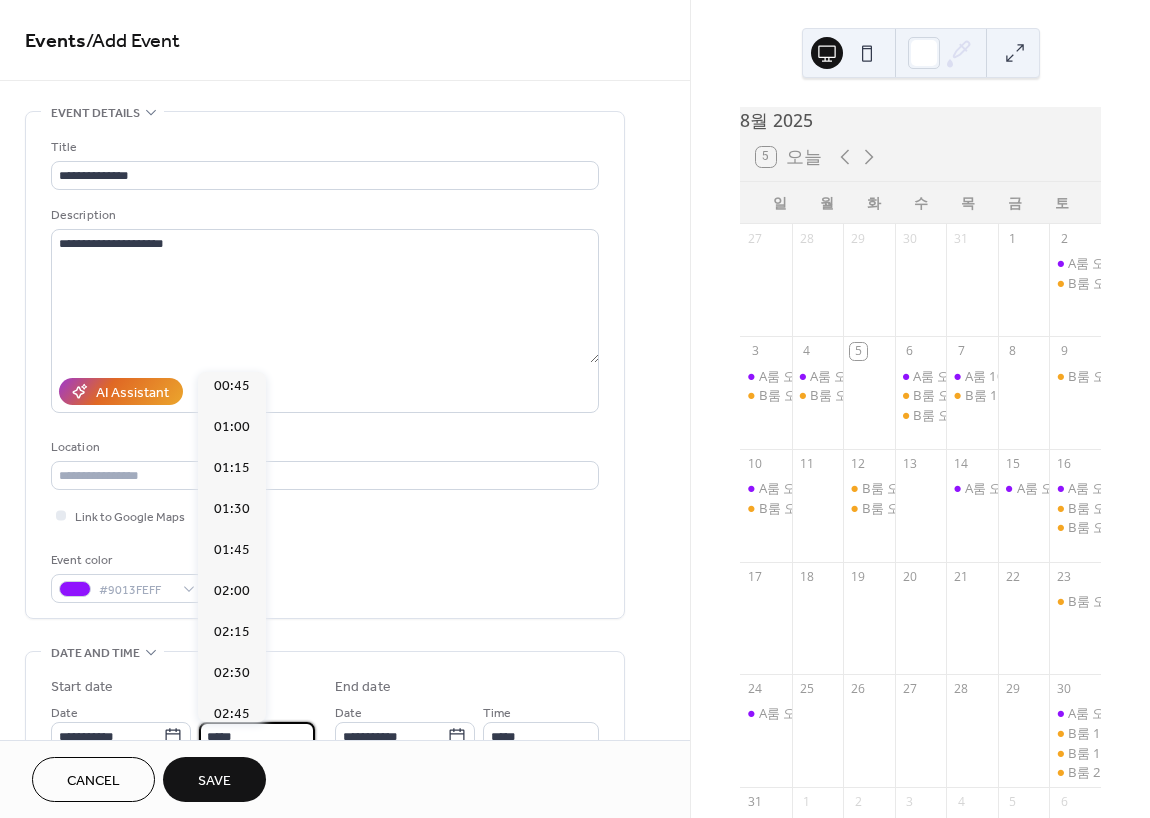 scroll, scrollTop: 0, scrollLeft: 0, axis: both 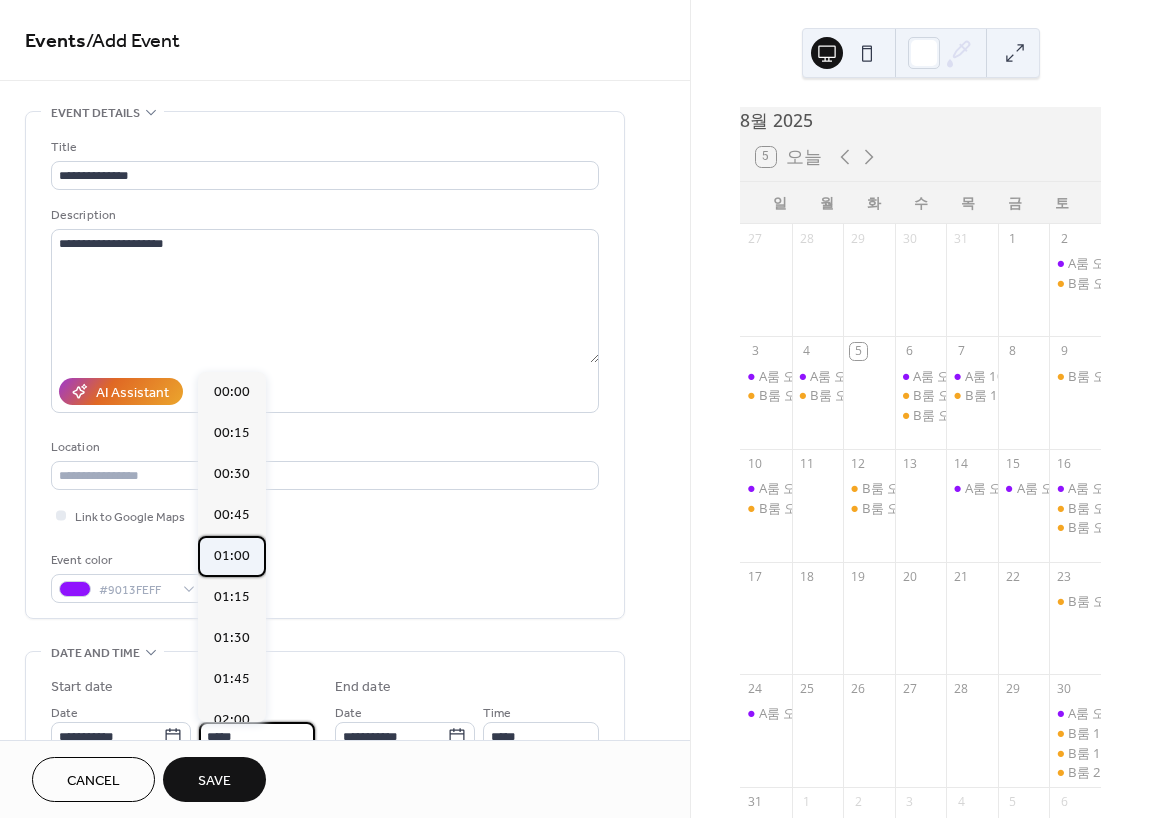 click on "01:00" at bounding box center (232, 556) 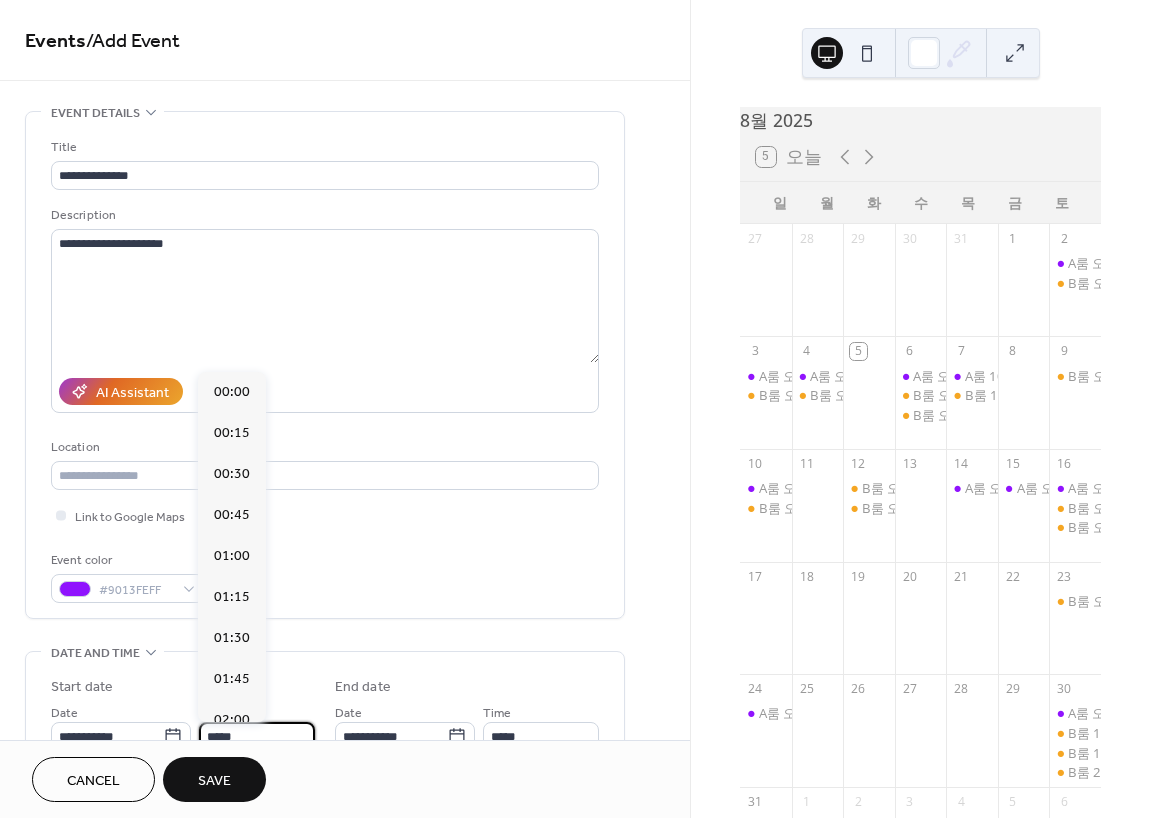 type on "*****" 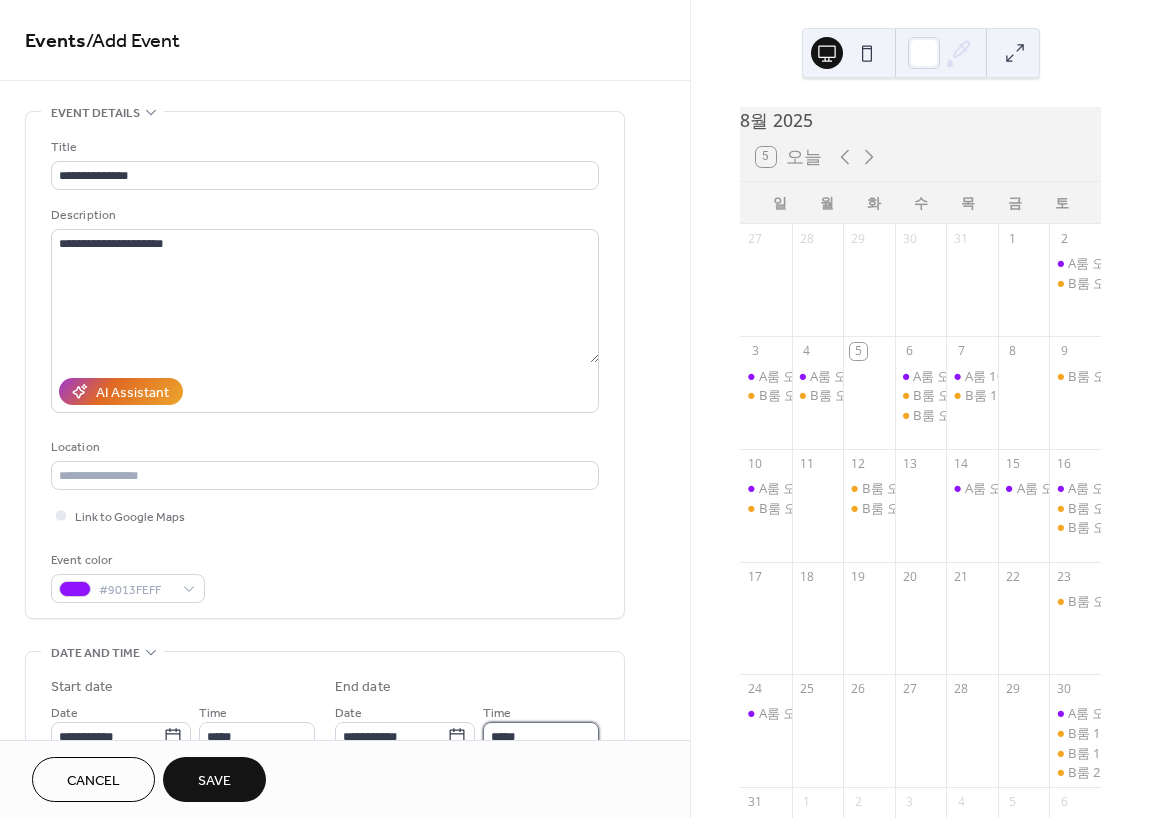 click on "*****" at bounding box center (541, 736) 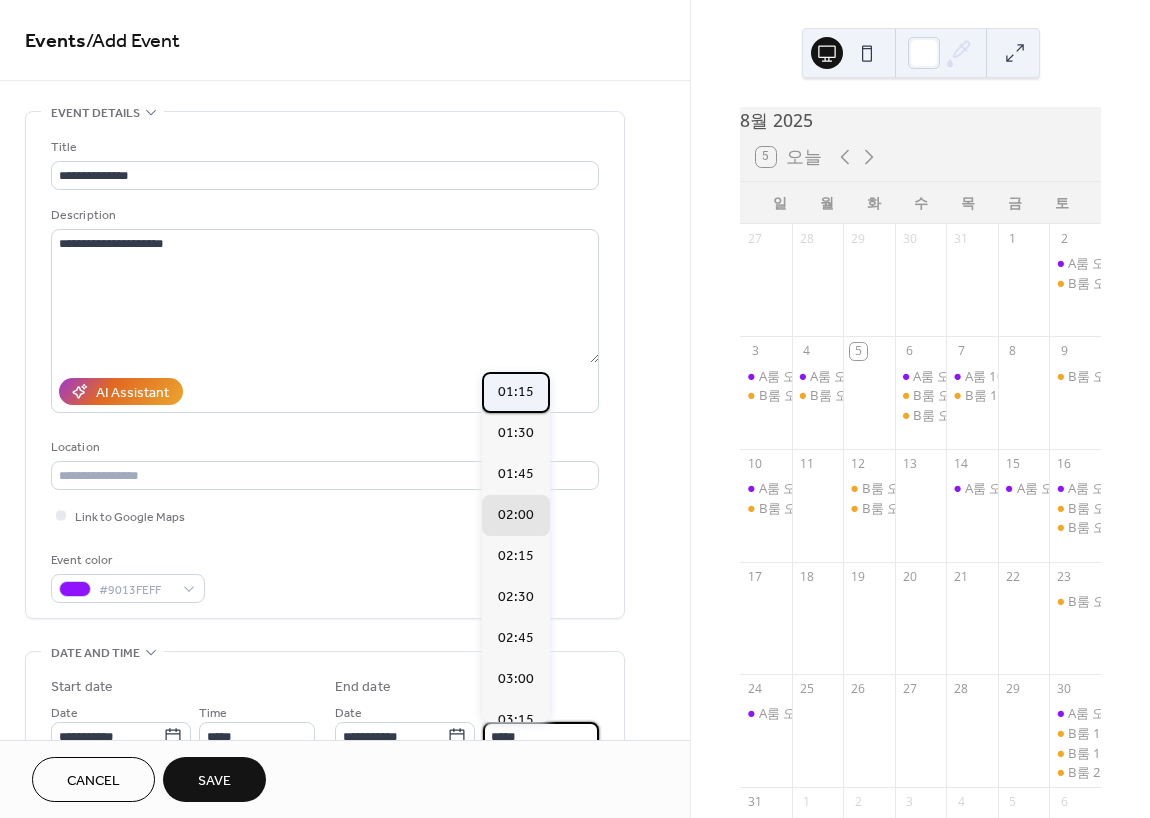 click on "01:15" at bounding box center (516, 392) 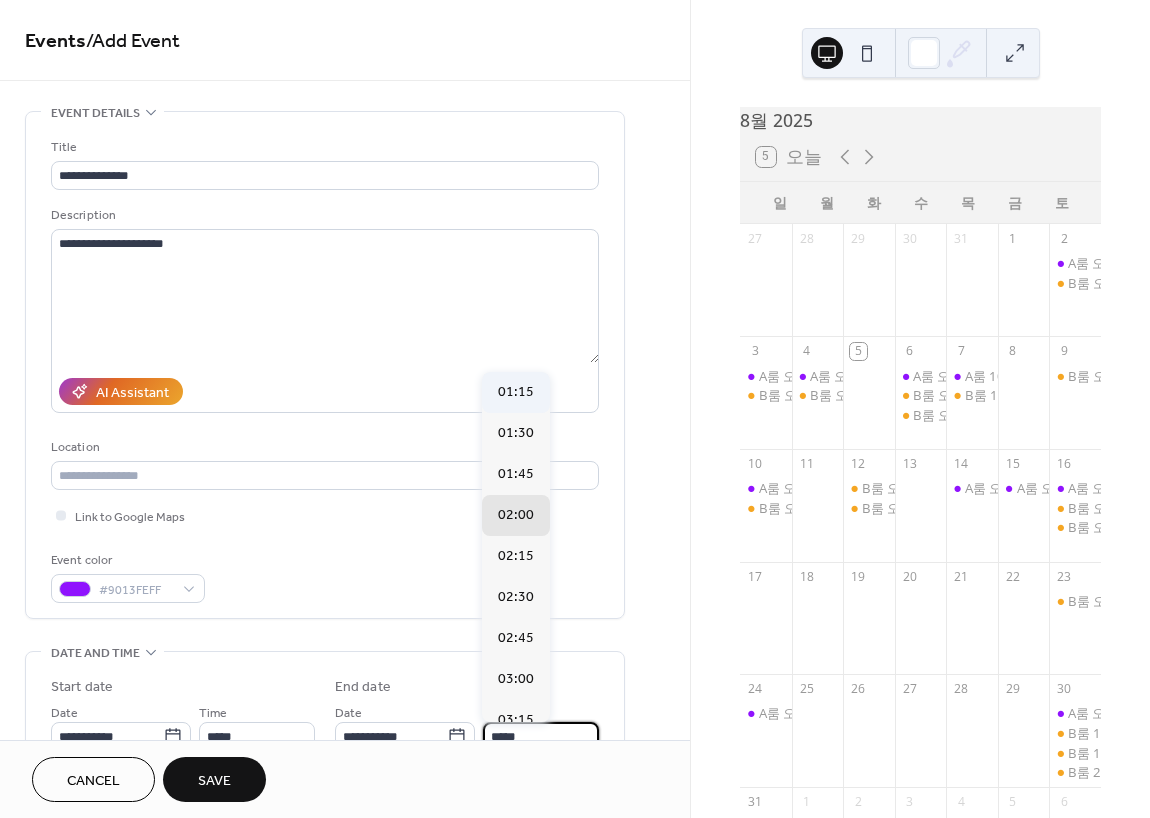 type on "*****" 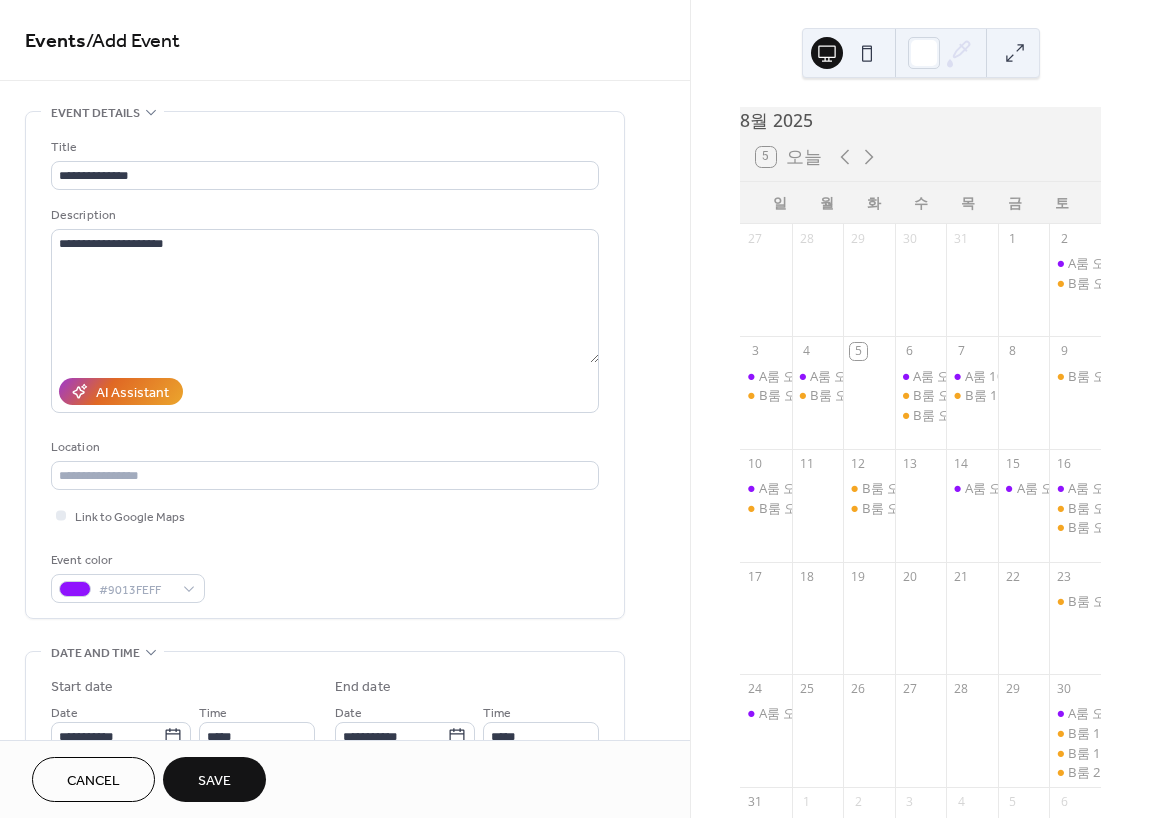 click on "Save" at bounding box center [214, 781] 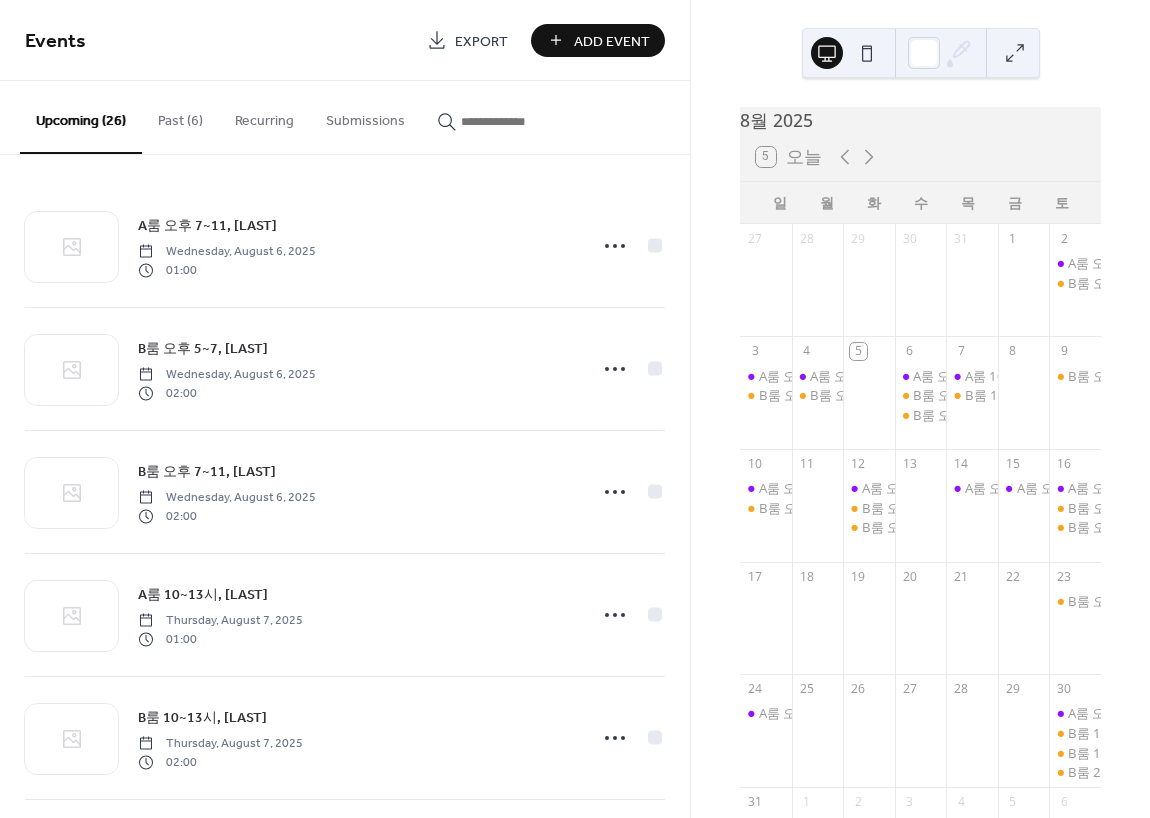 click on "Add Event" at bounding box center (612, 41) 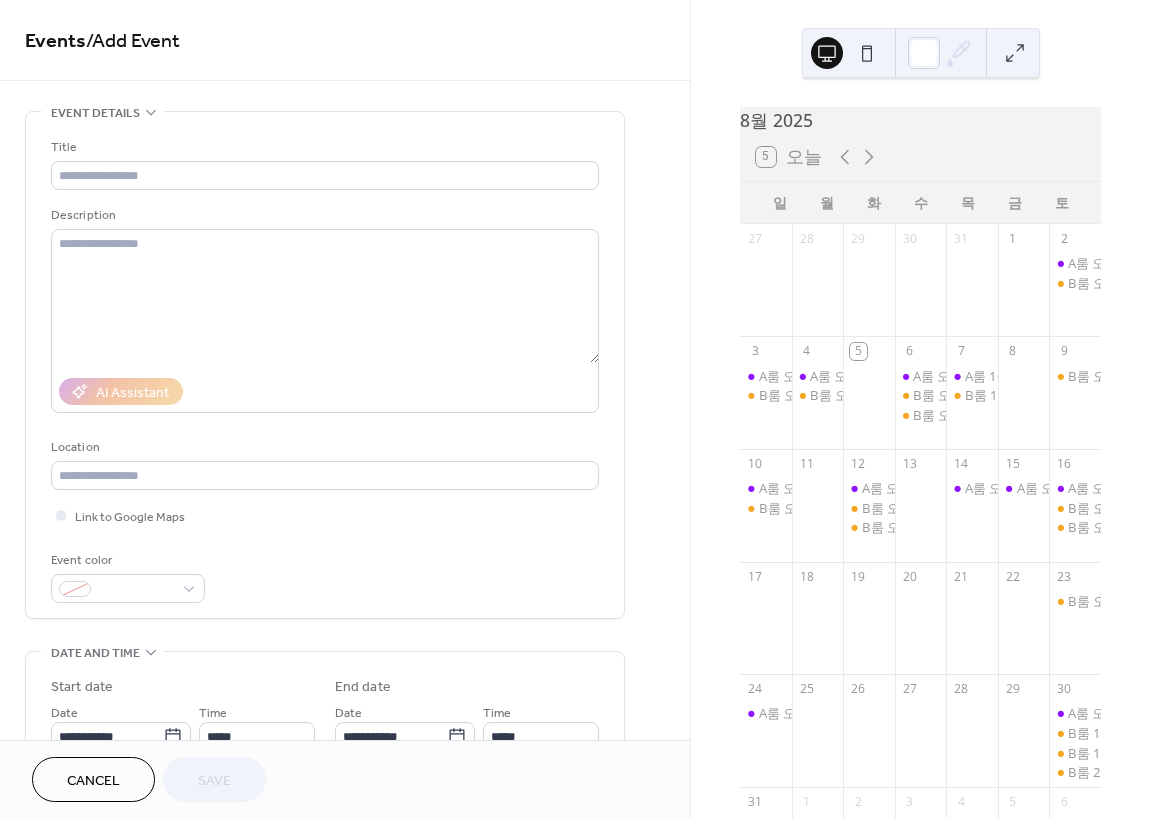 click on "Title" at bounding box center [323, 147] 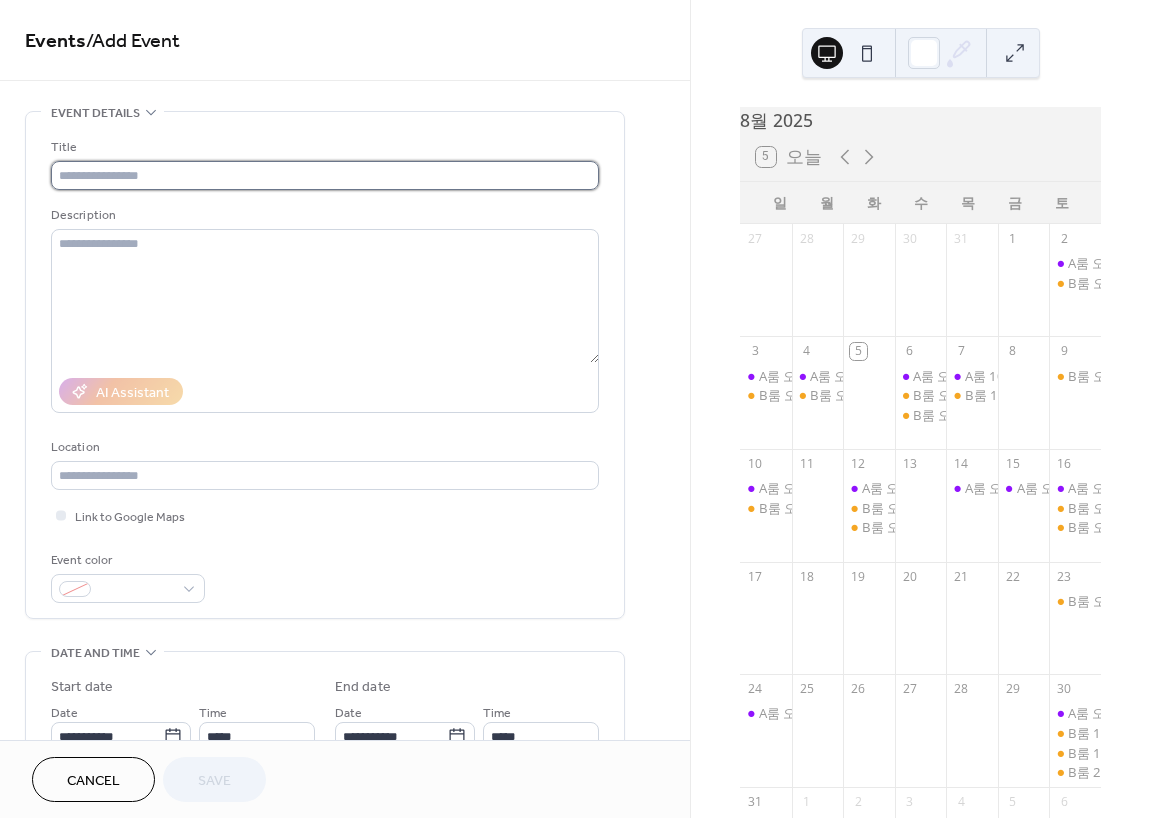click at bounding box center (325, 175) 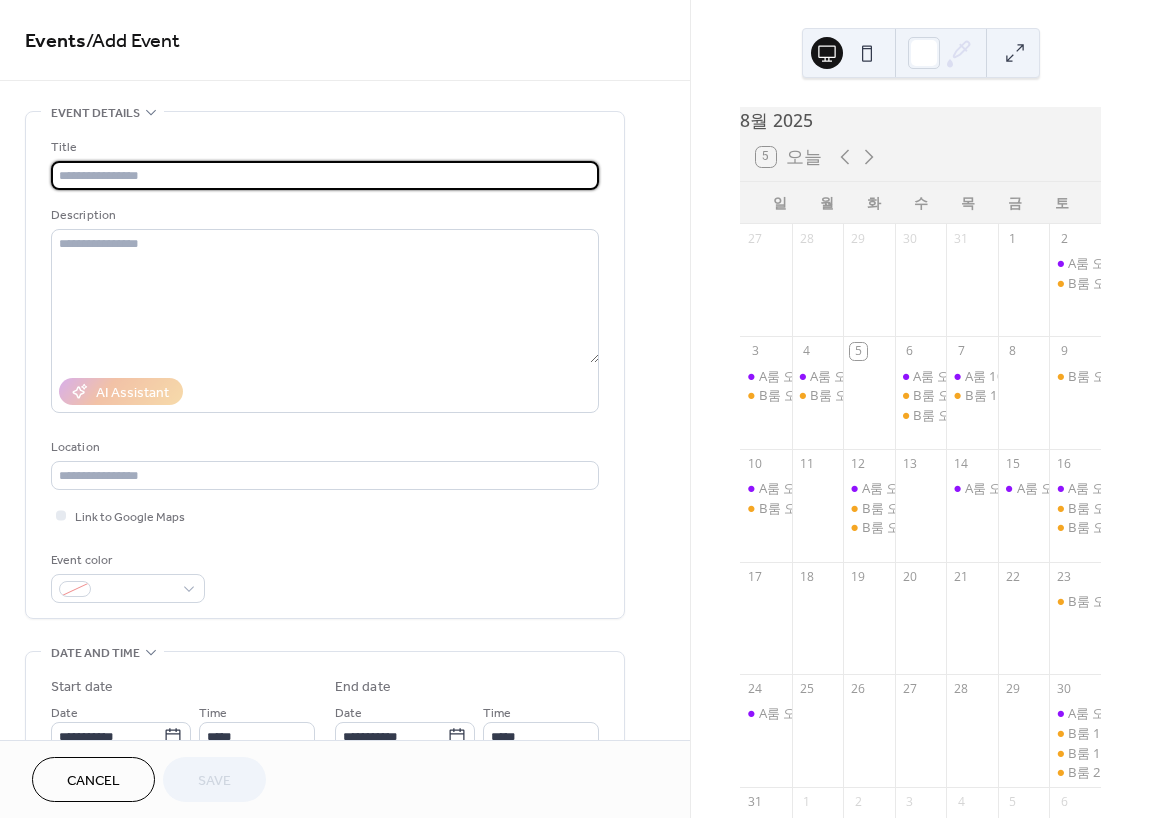 type on "*" 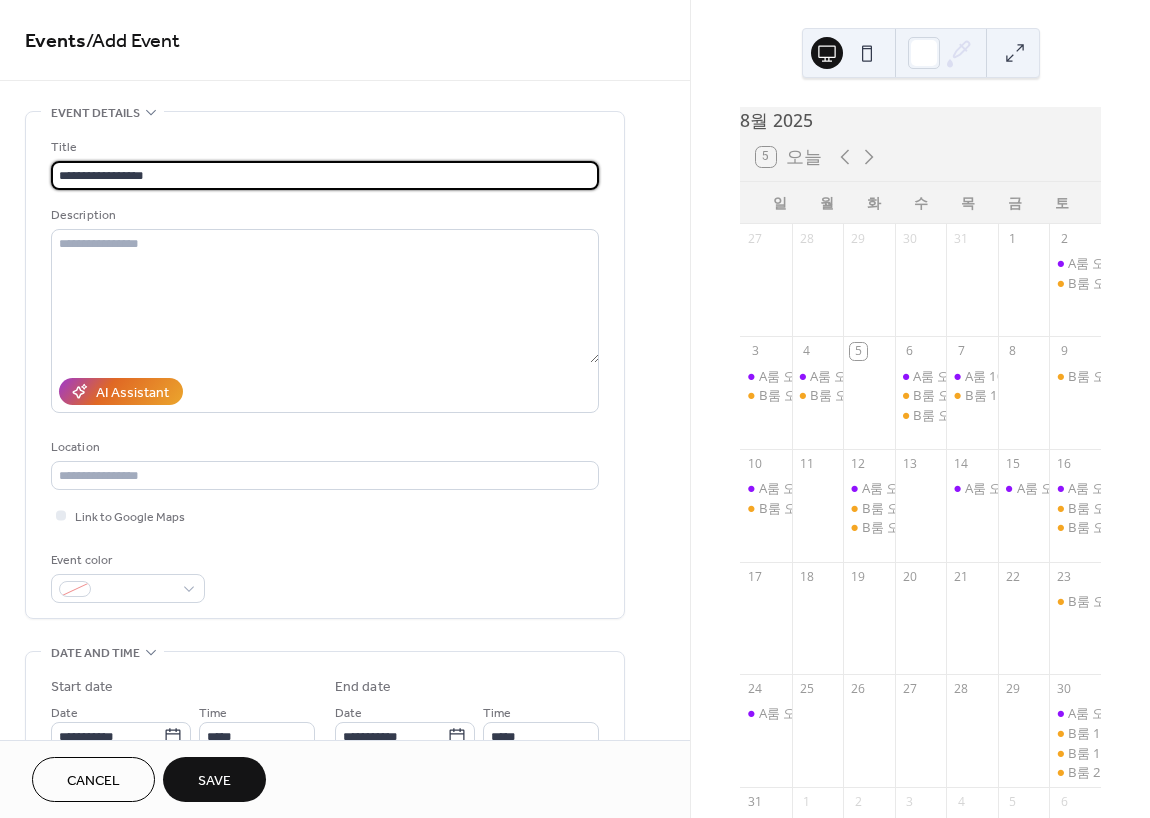 type on "**********" 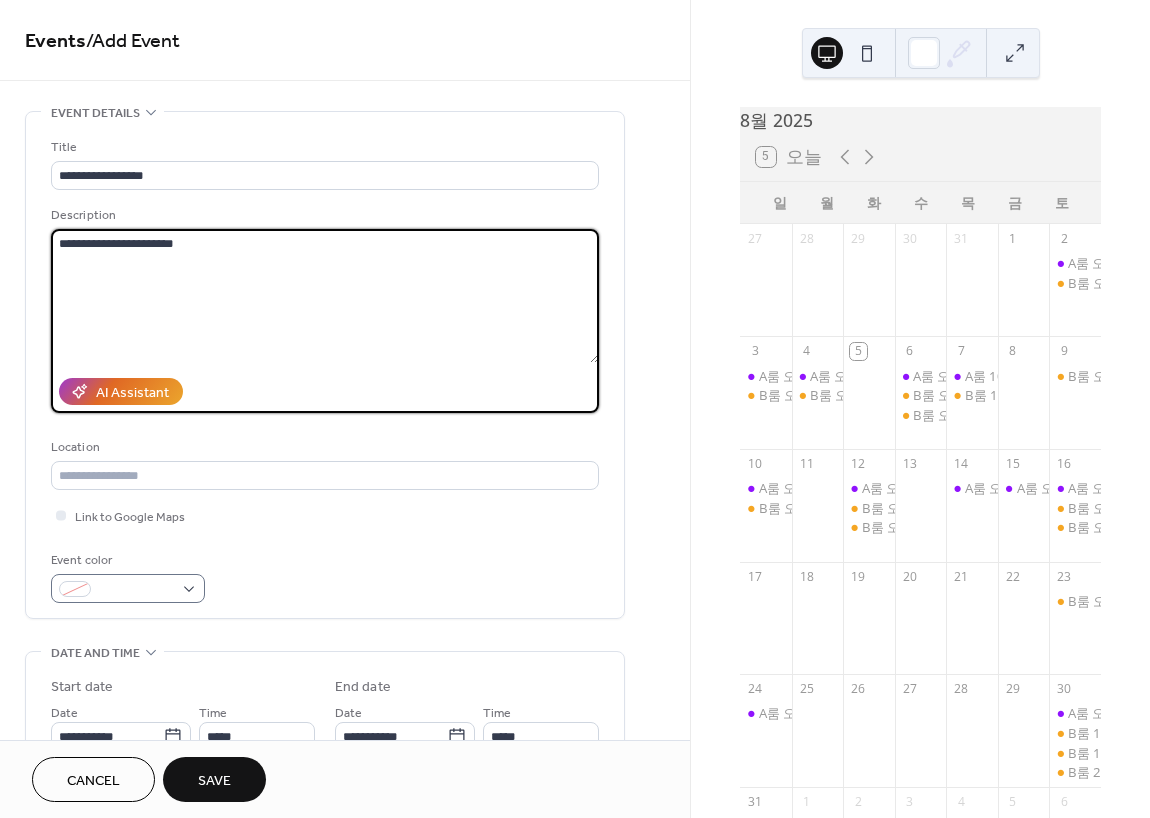 type on "**********" 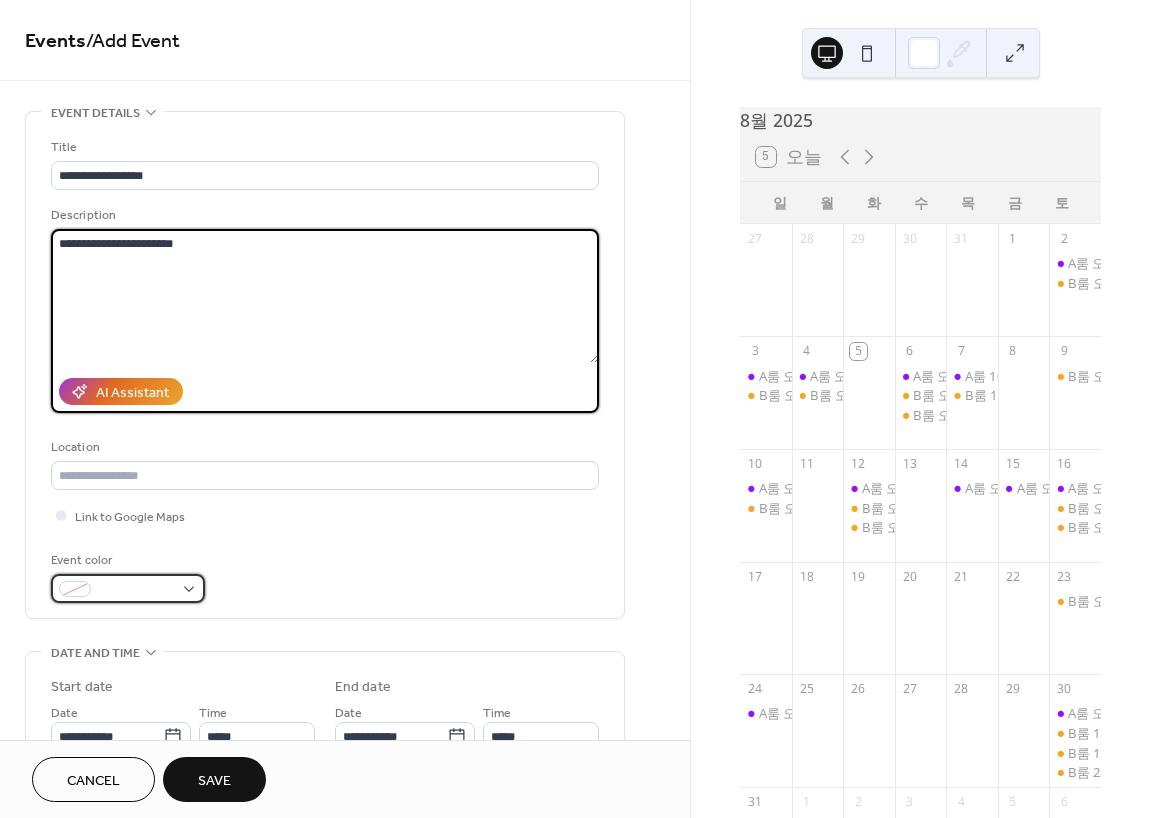 click at bounding box center (136, 590) 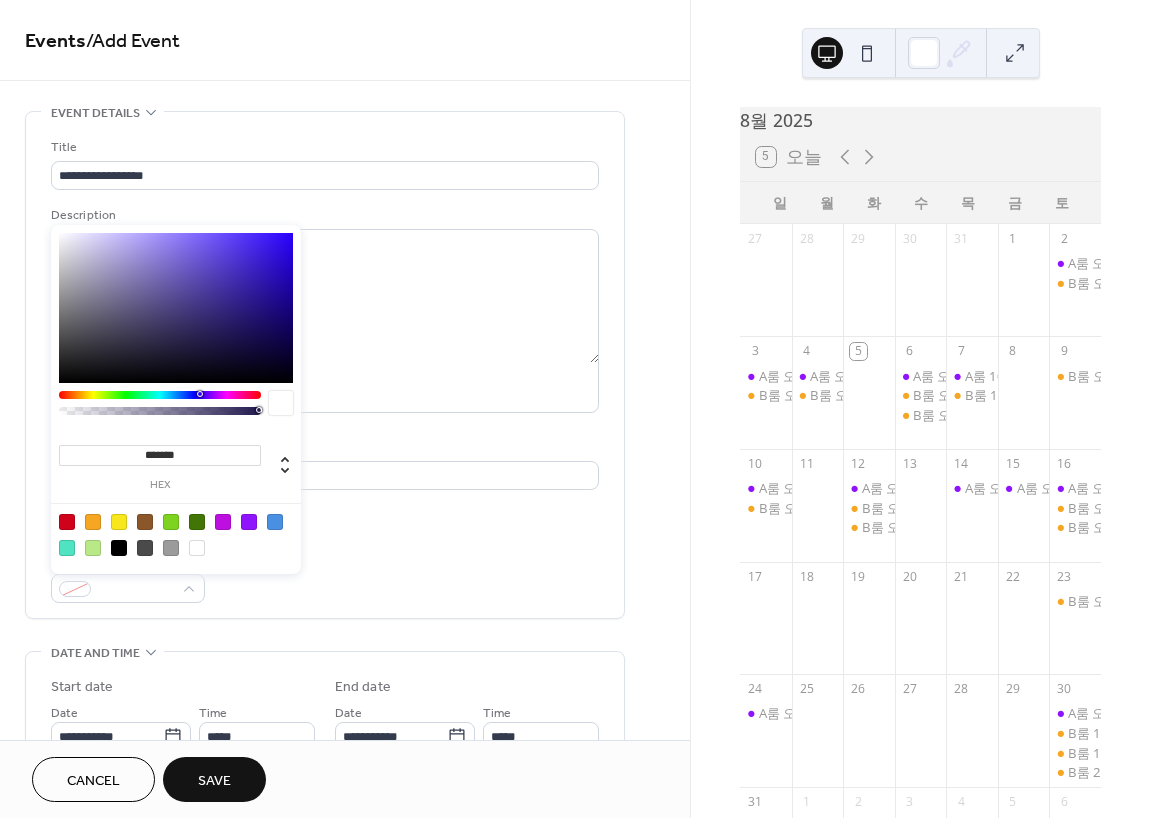 click at bounding box center (171, 548) 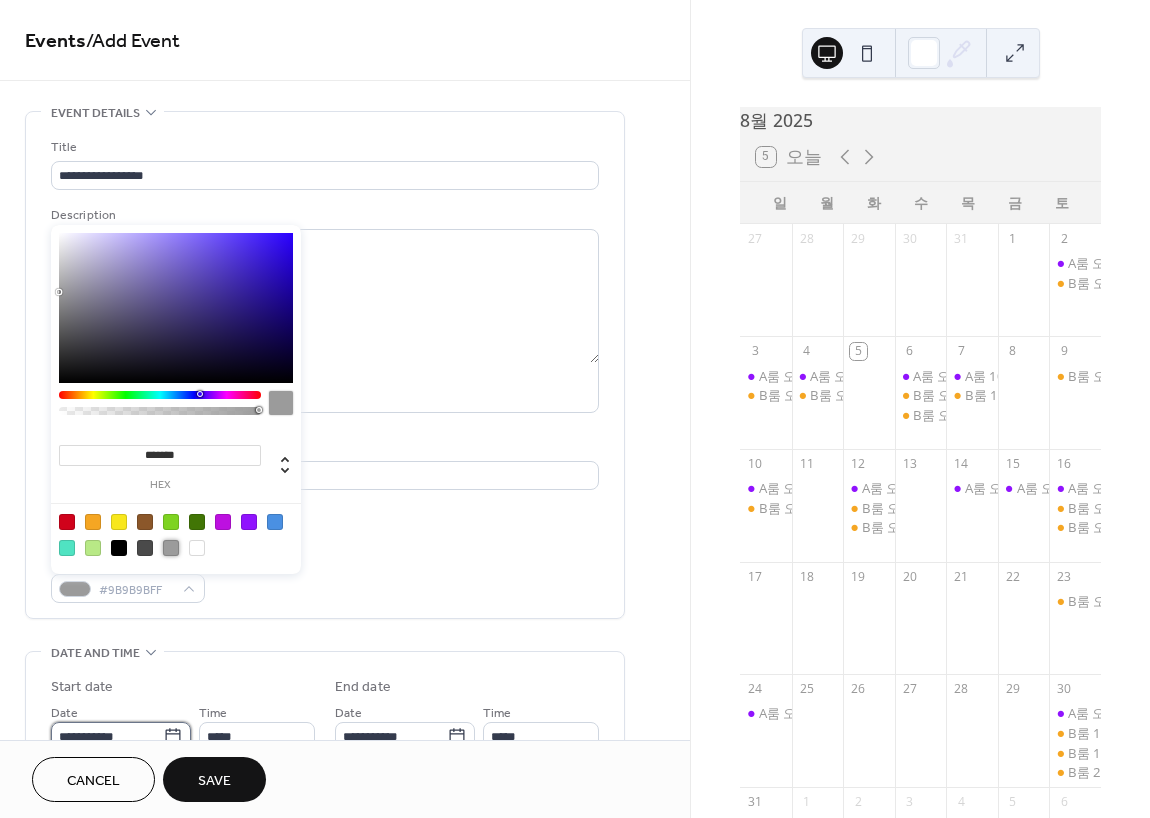 click on "**********" at bounding box center (107, 736) 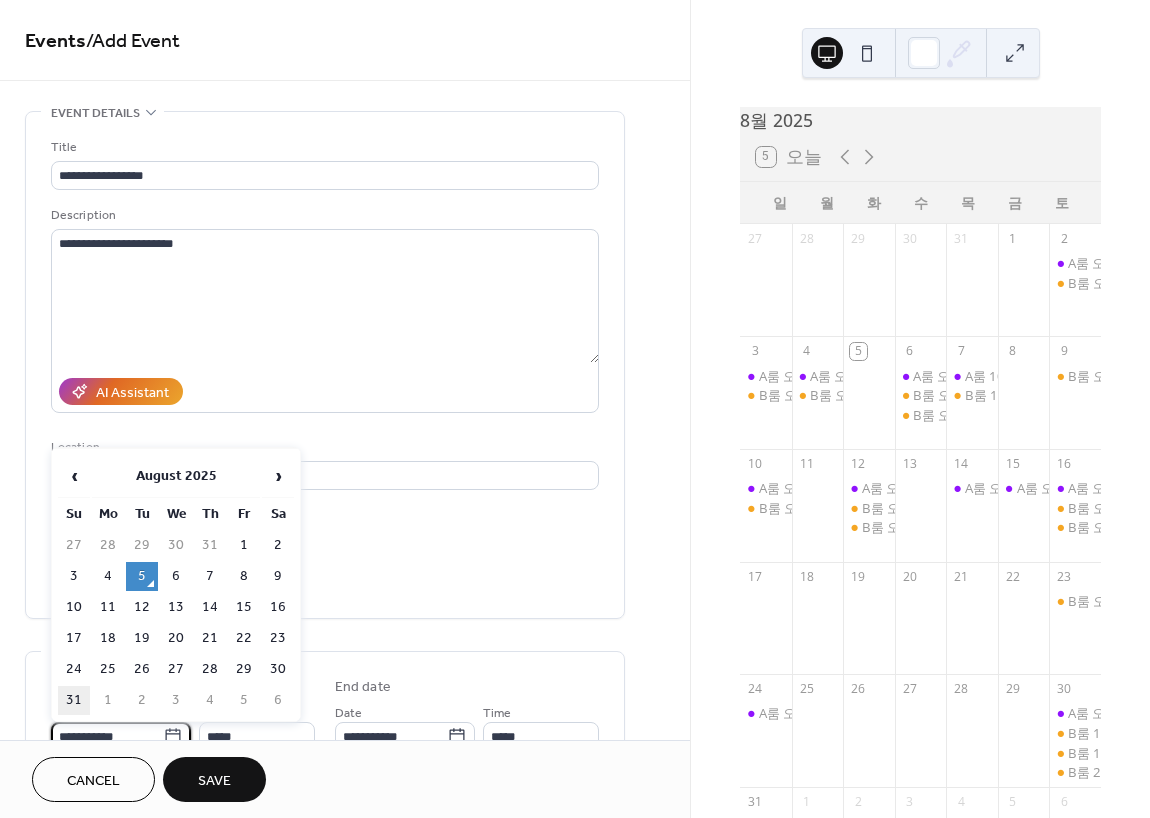 click on "31" at bounding box center [74, 700] 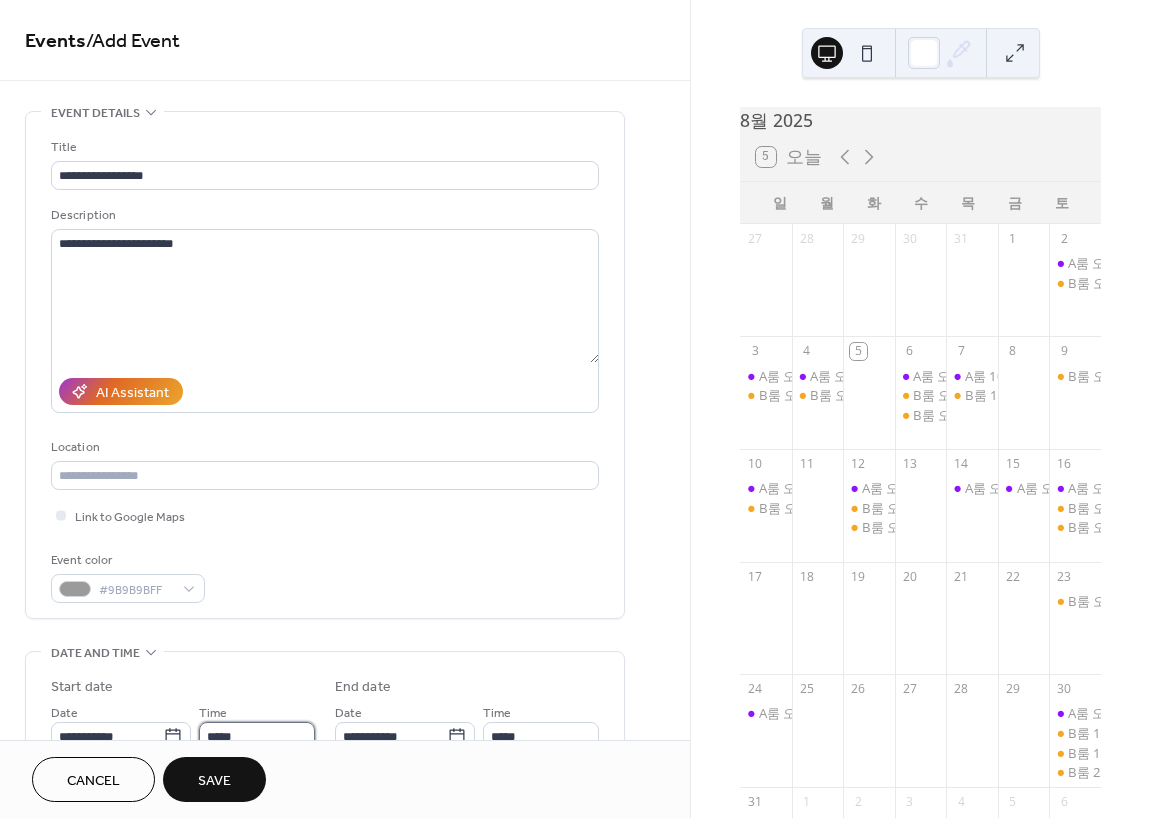 click on "*****" at bounding box center (257, 736) 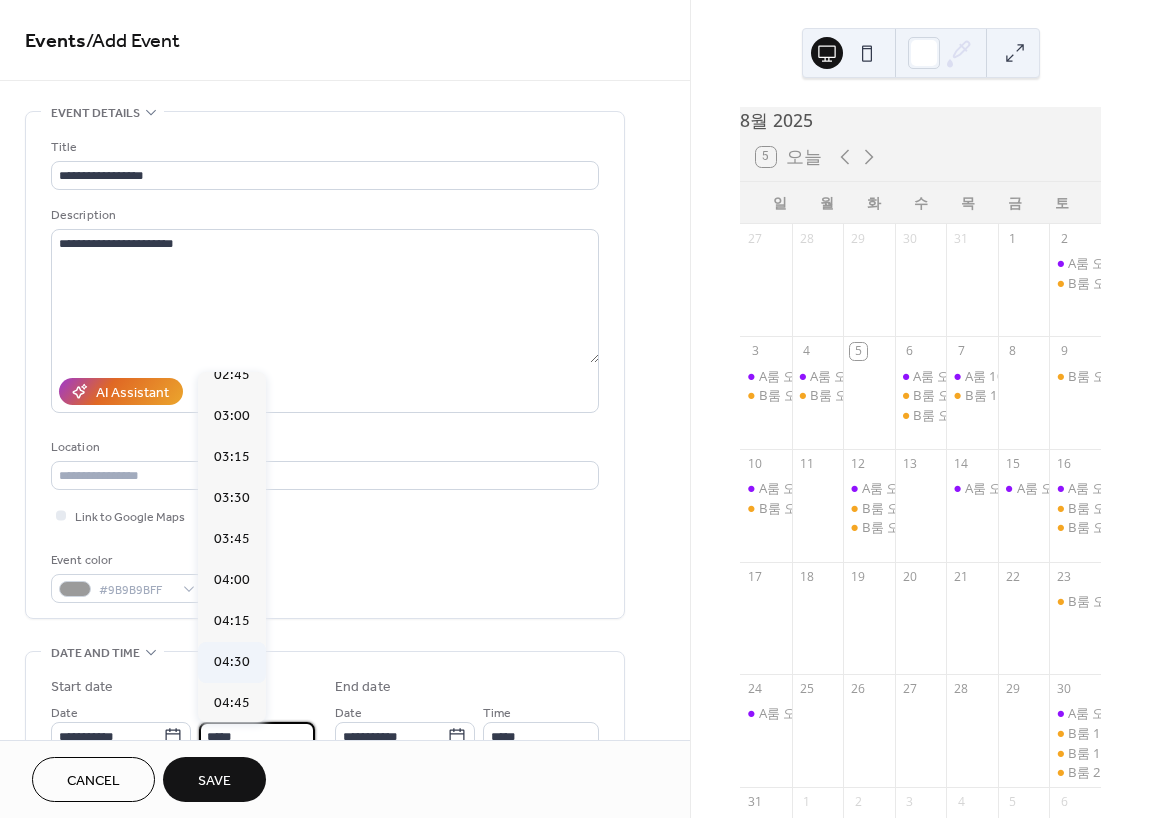 scroll, scrollTop: 0, scrollLeft: 0, axis: both 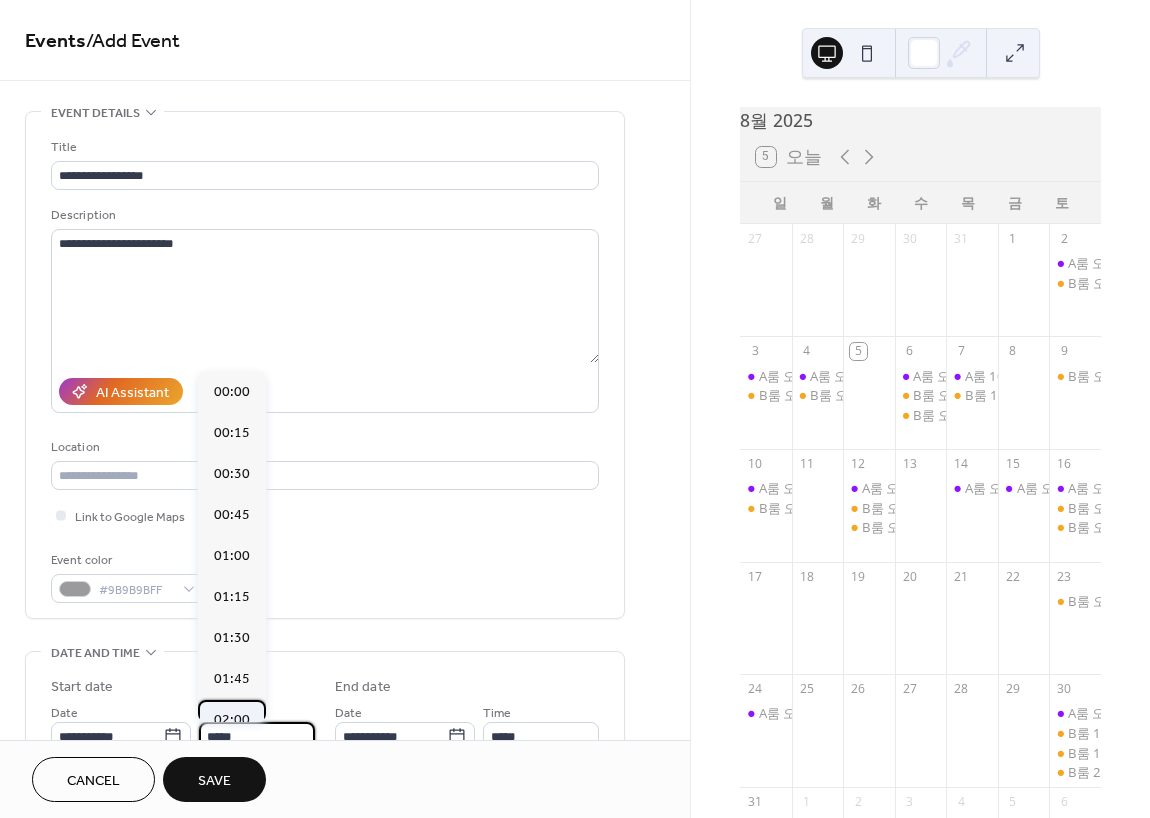 click on "02:00" at bounding box center (232, 720) 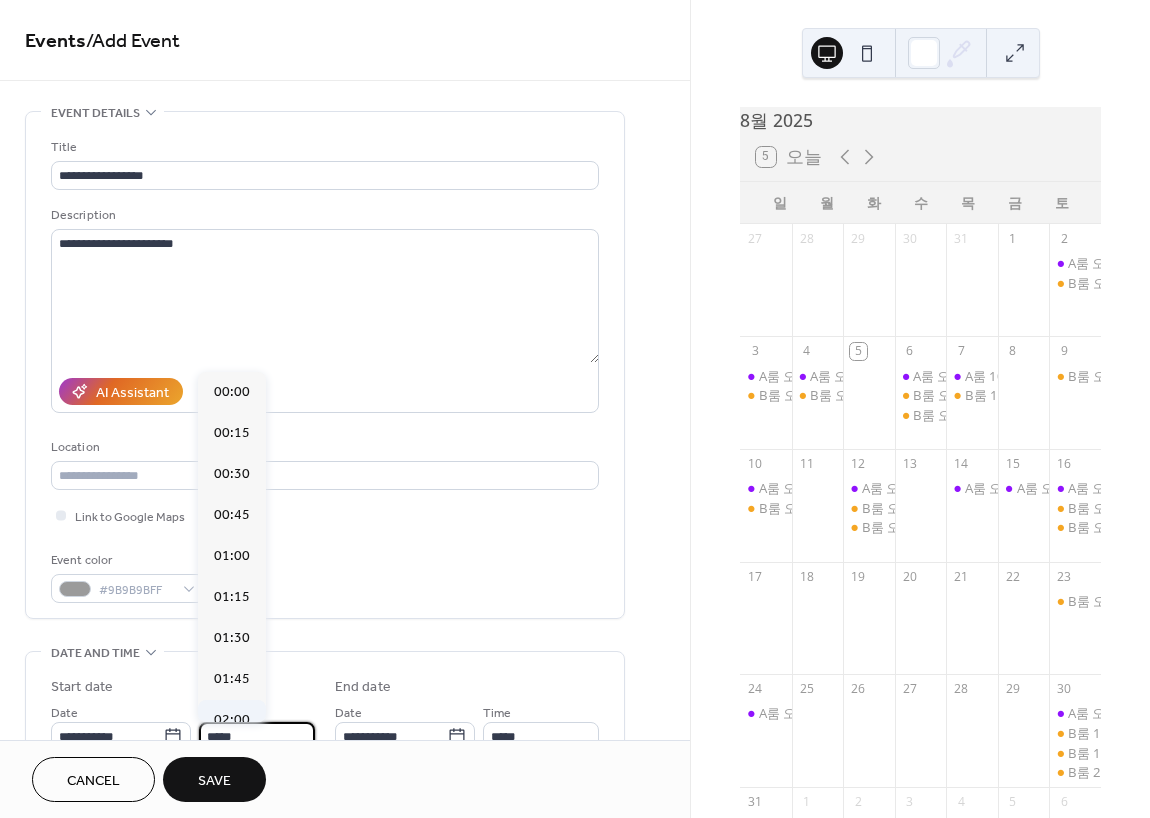 type on "*****" 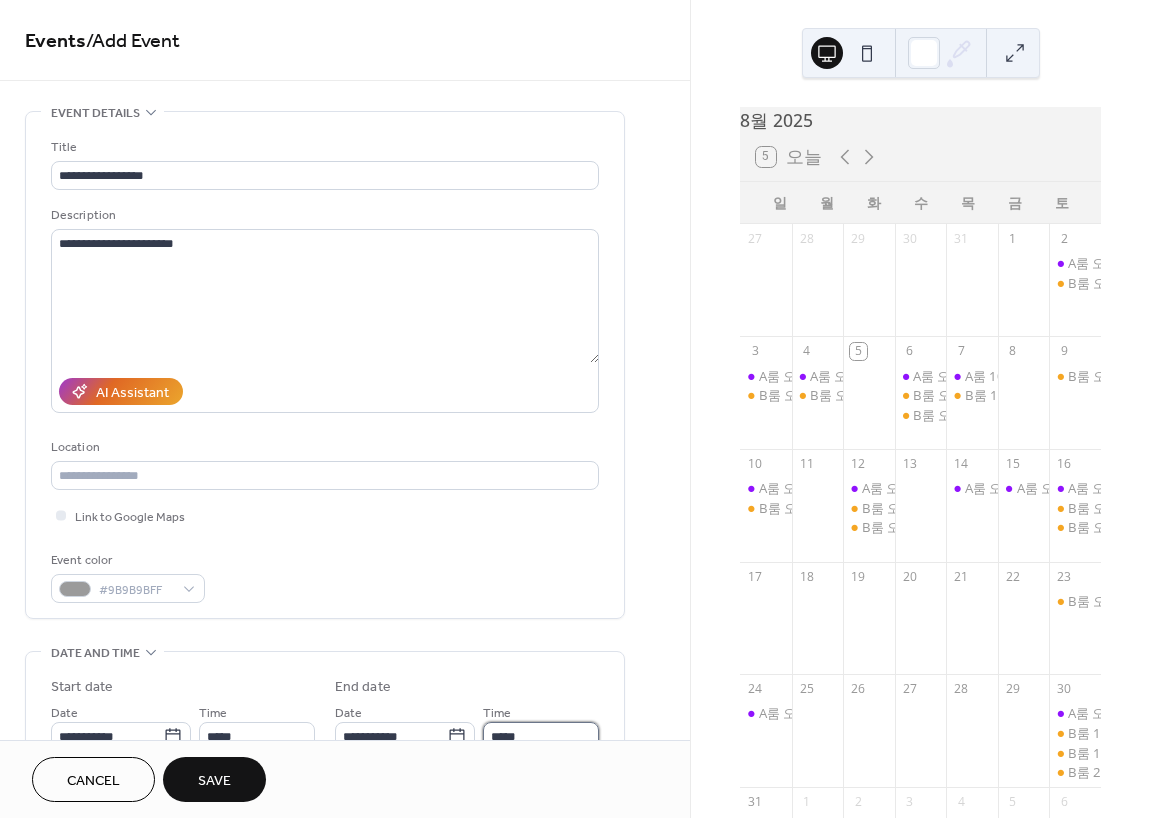 click on "*****" at bounding box center [541, 736] 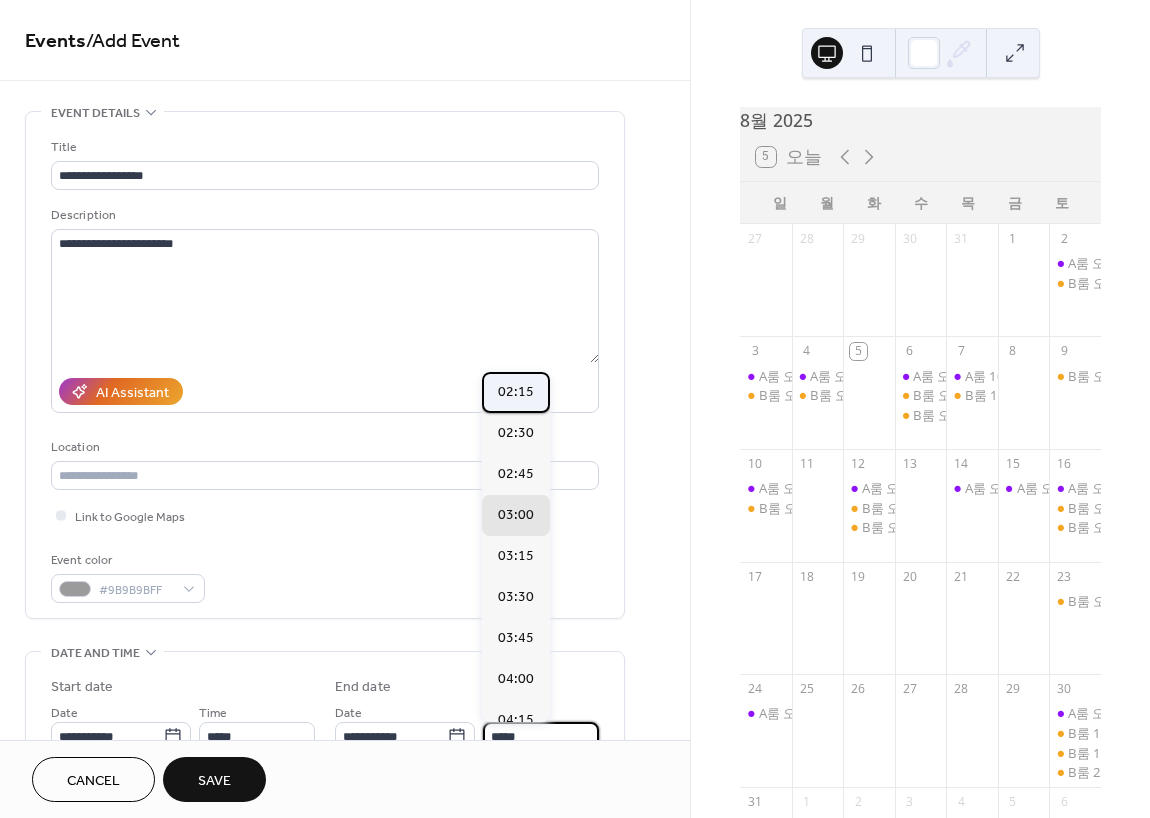 click on "02:15" at bounding box center (516, 392) 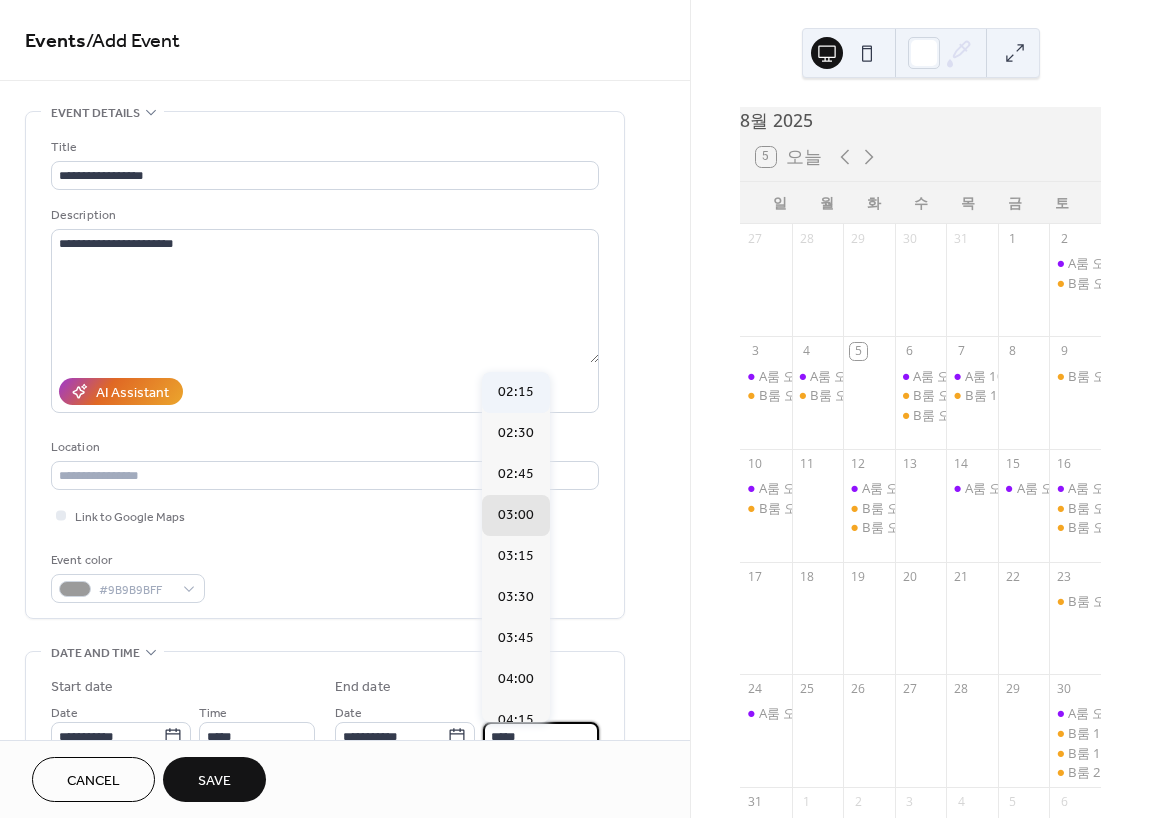 type on "*****" 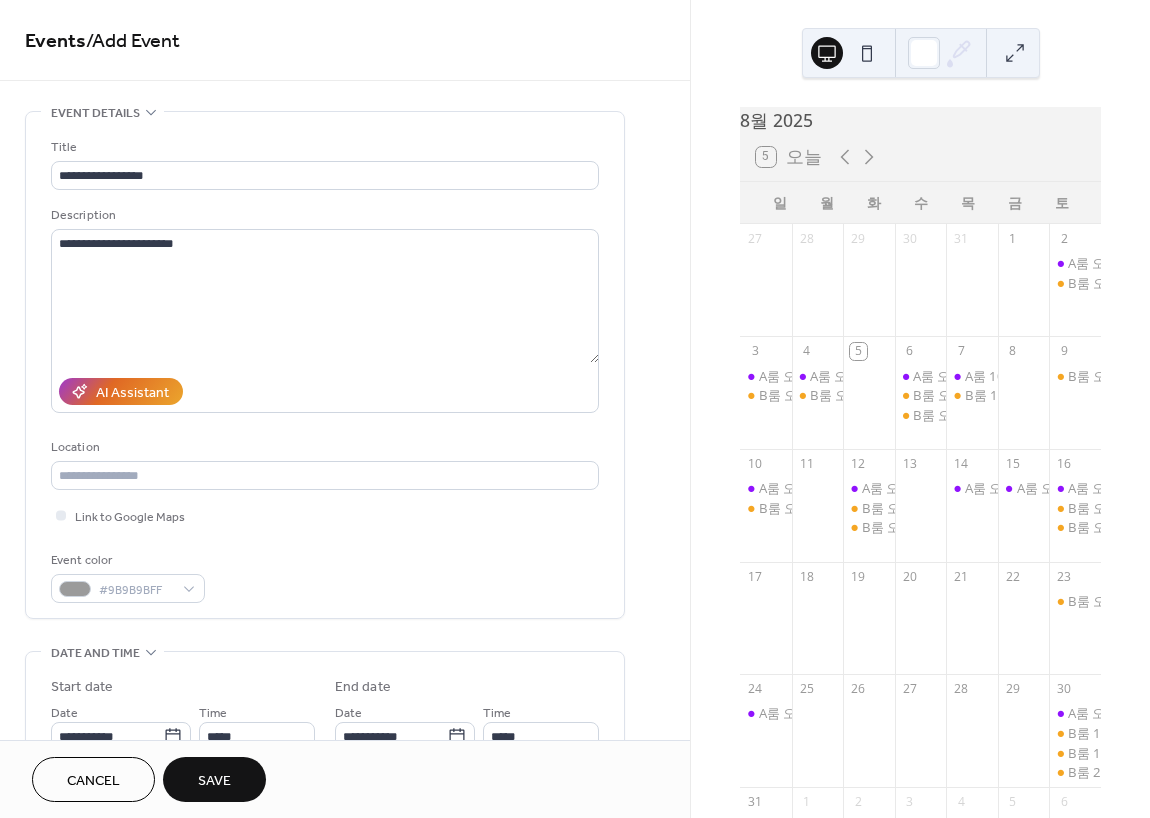 click on "Save" at bounding box center [214, 781] 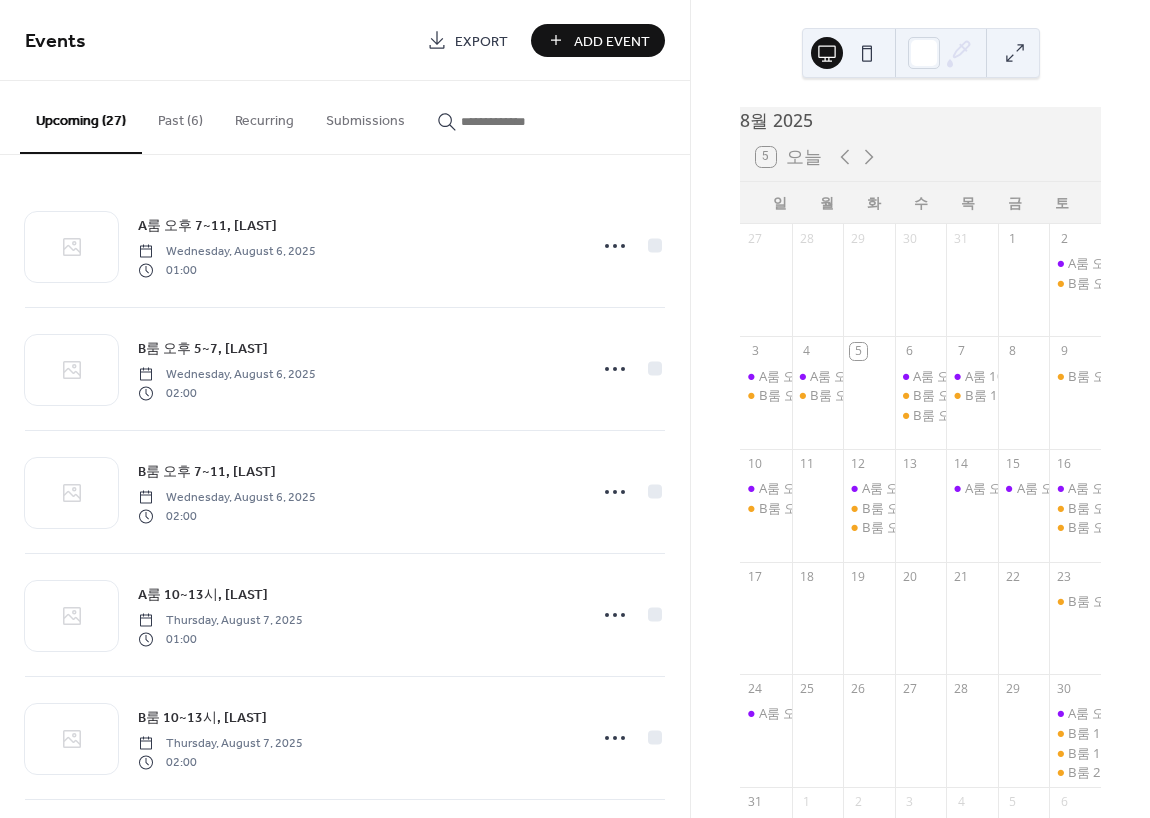 scroll, scrollTop: 100, scrollLeft: 0, axis: vertical 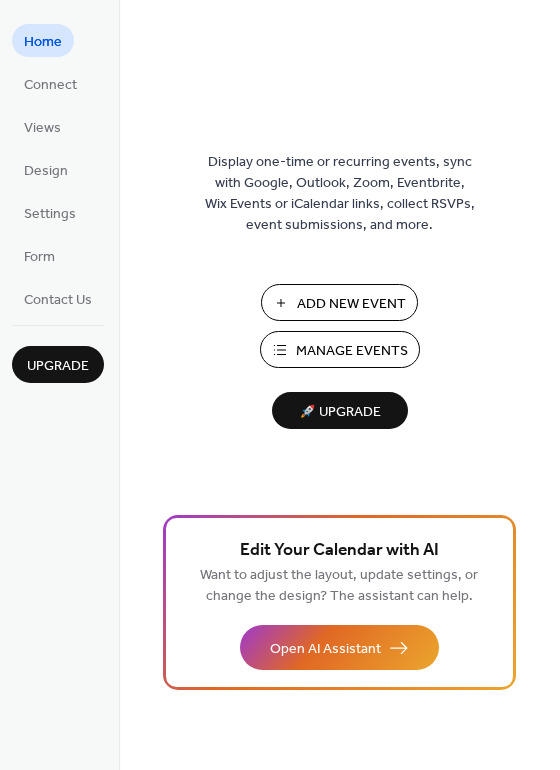 click on "Add New Event" at bounding box center [351, 304] 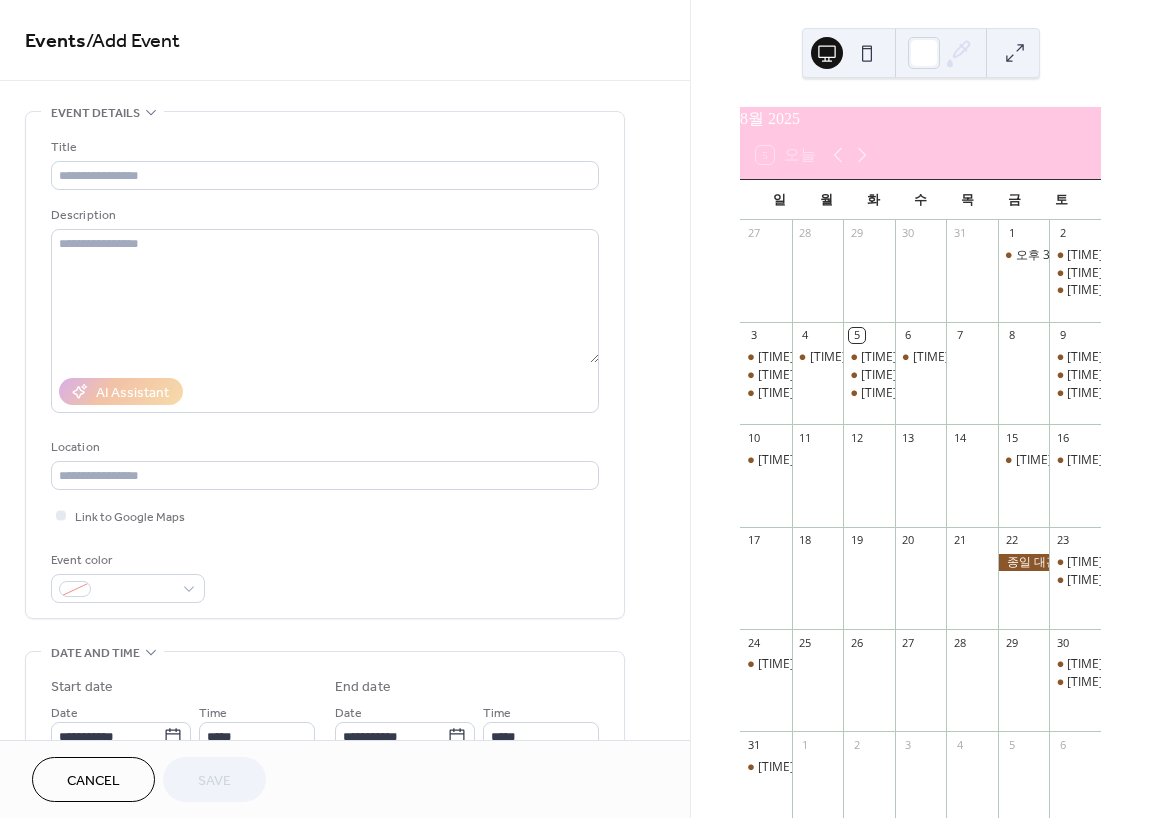 scroll, scrollTop: 0, scrollLeft: 0, axis: both 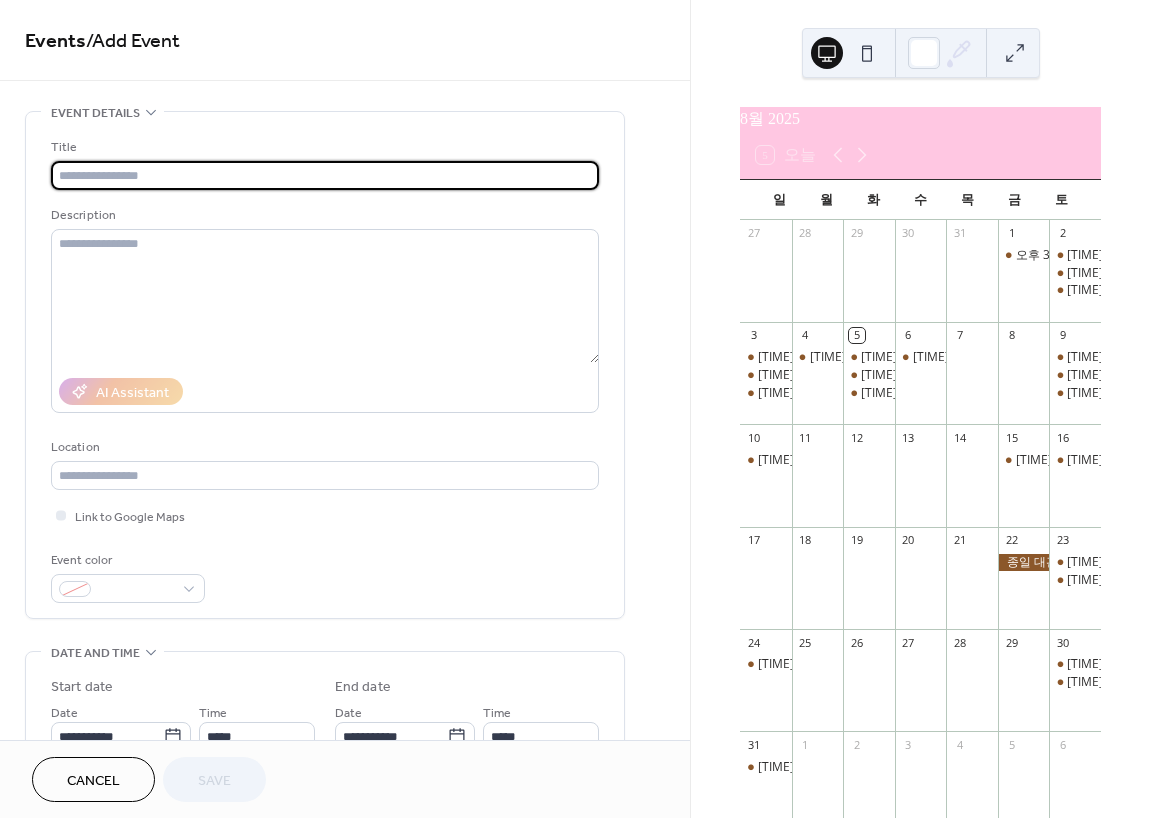 click at bounding box center (325, 175) 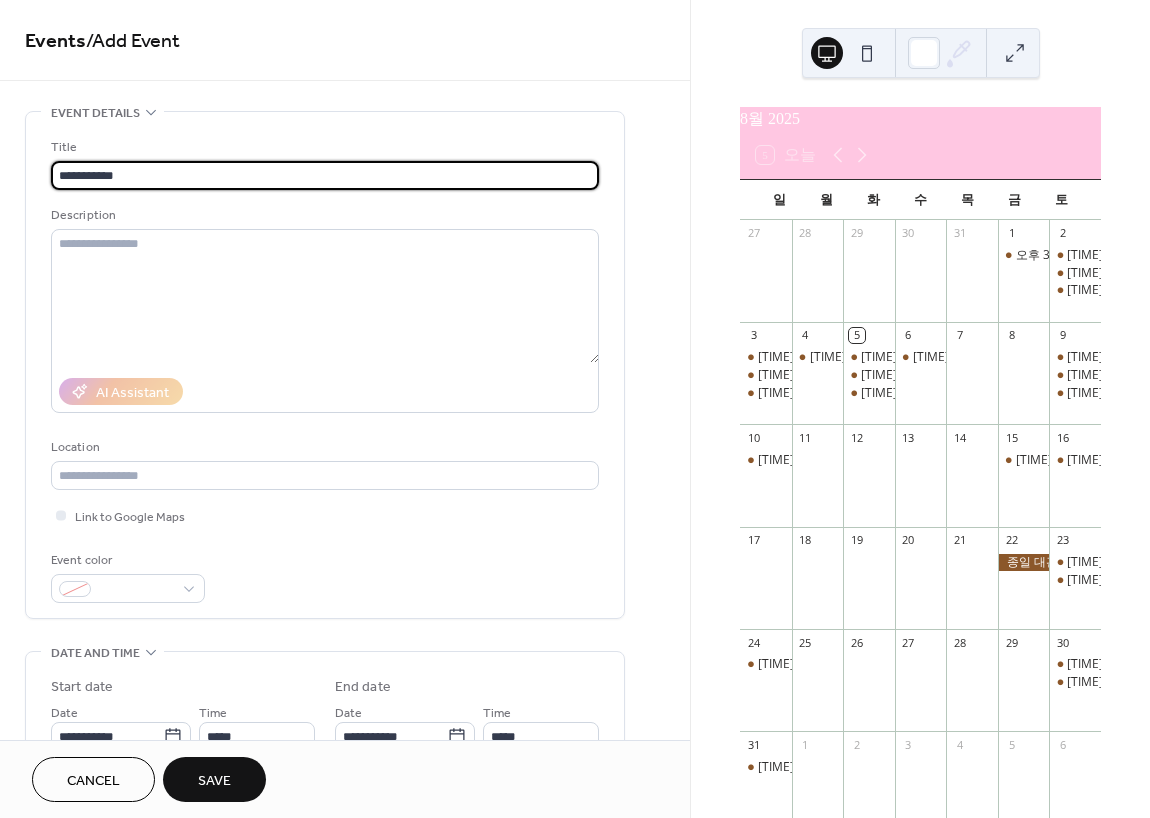 type on "**********" 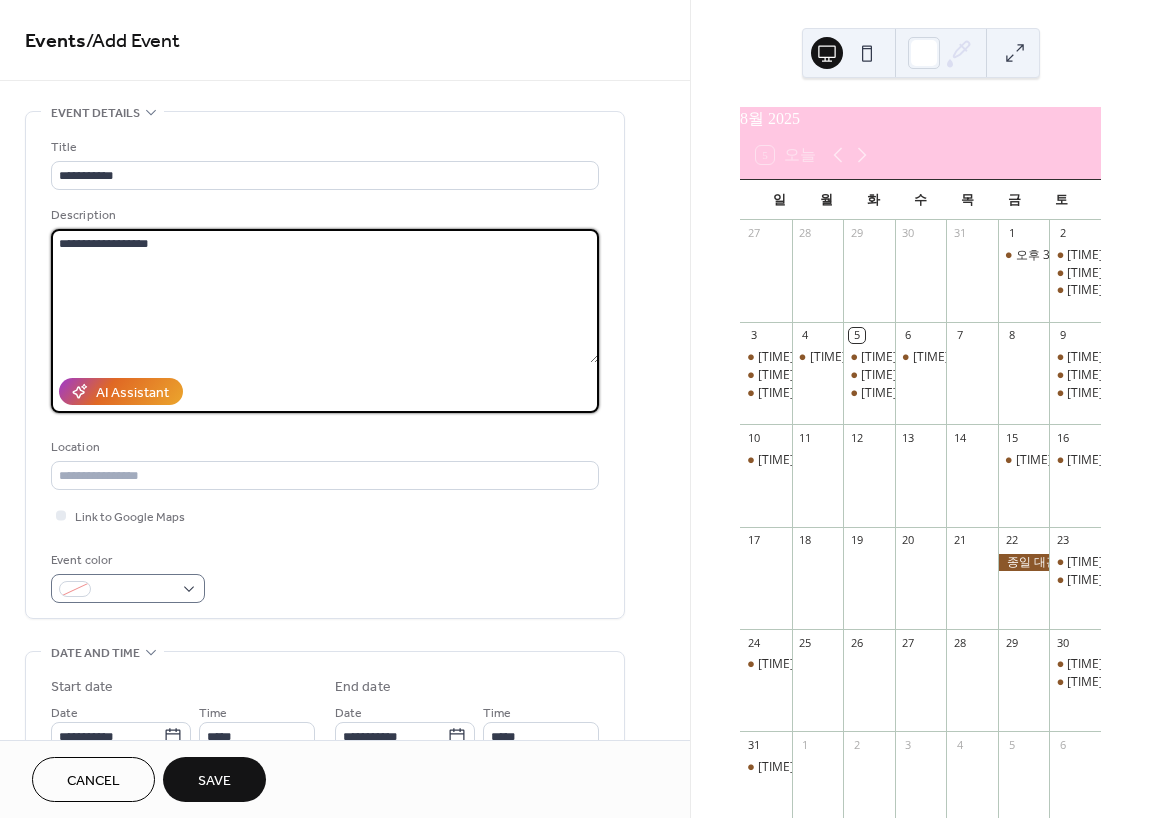 type on "**********" 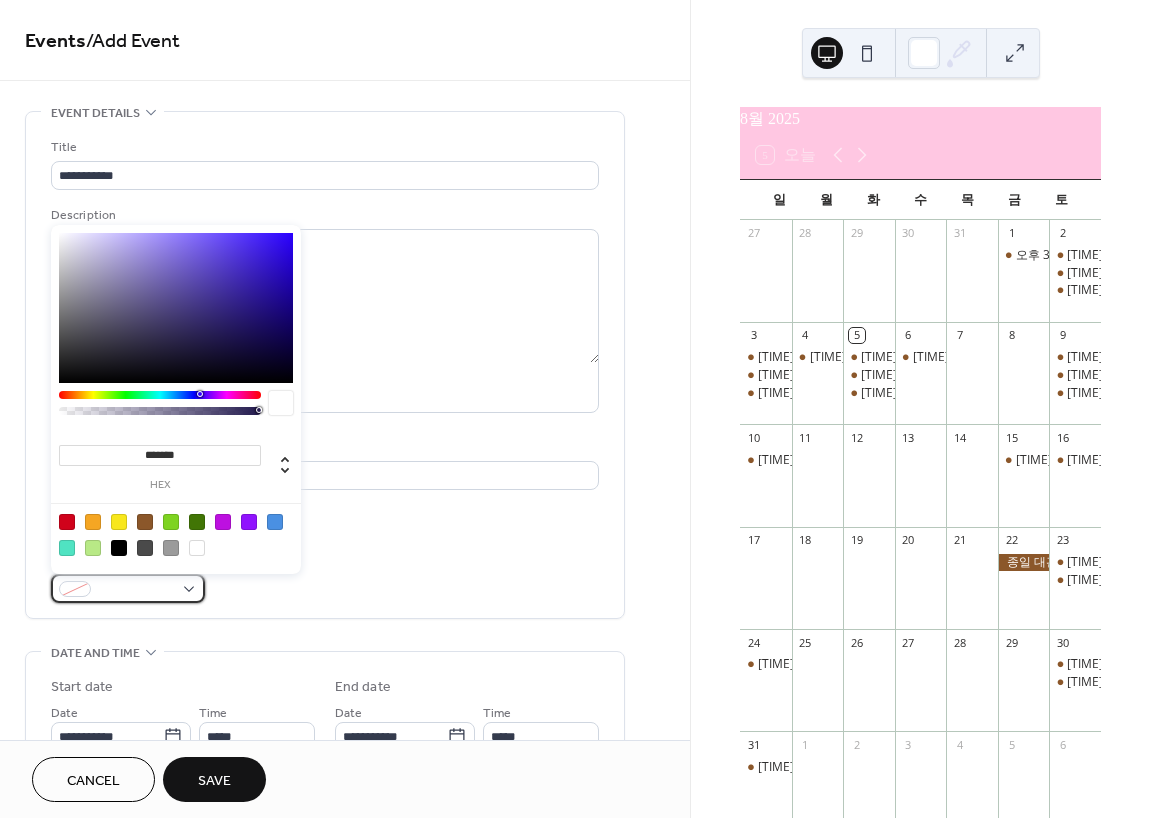 click at bounding box center [128, 588] 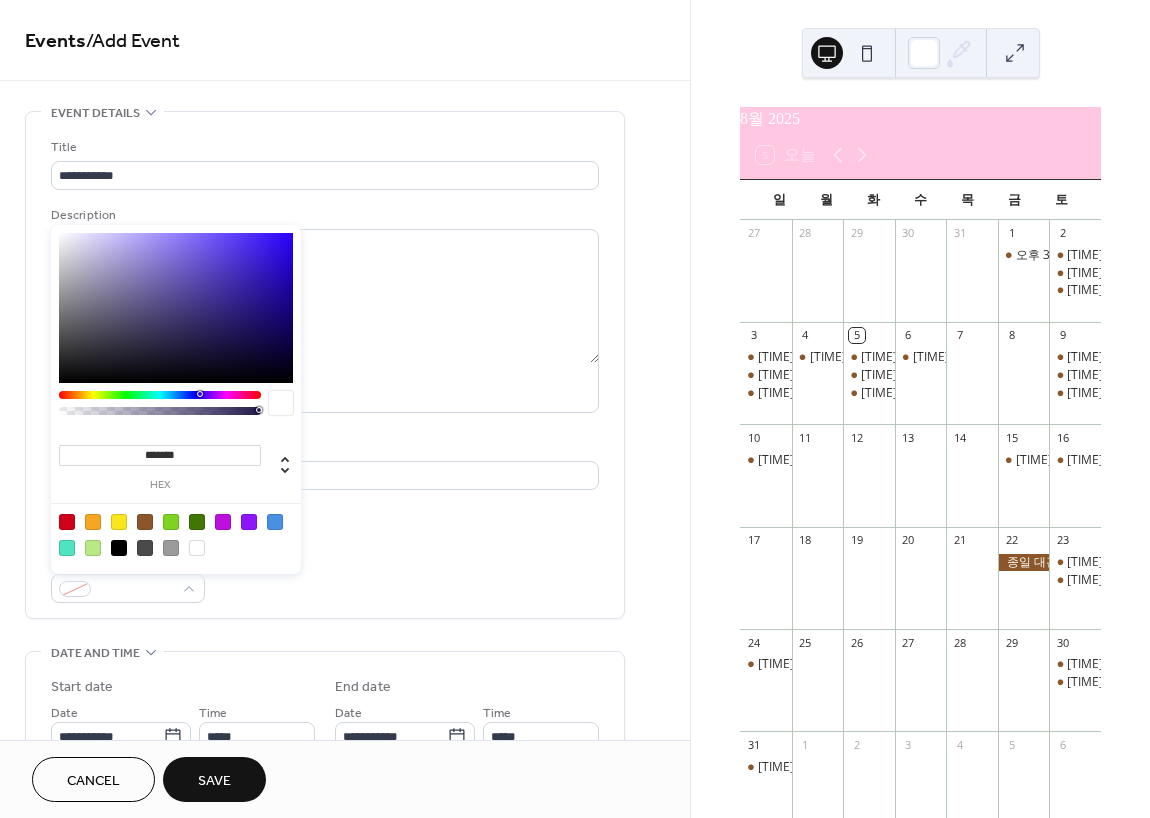 click at bounding box center (145, 522) 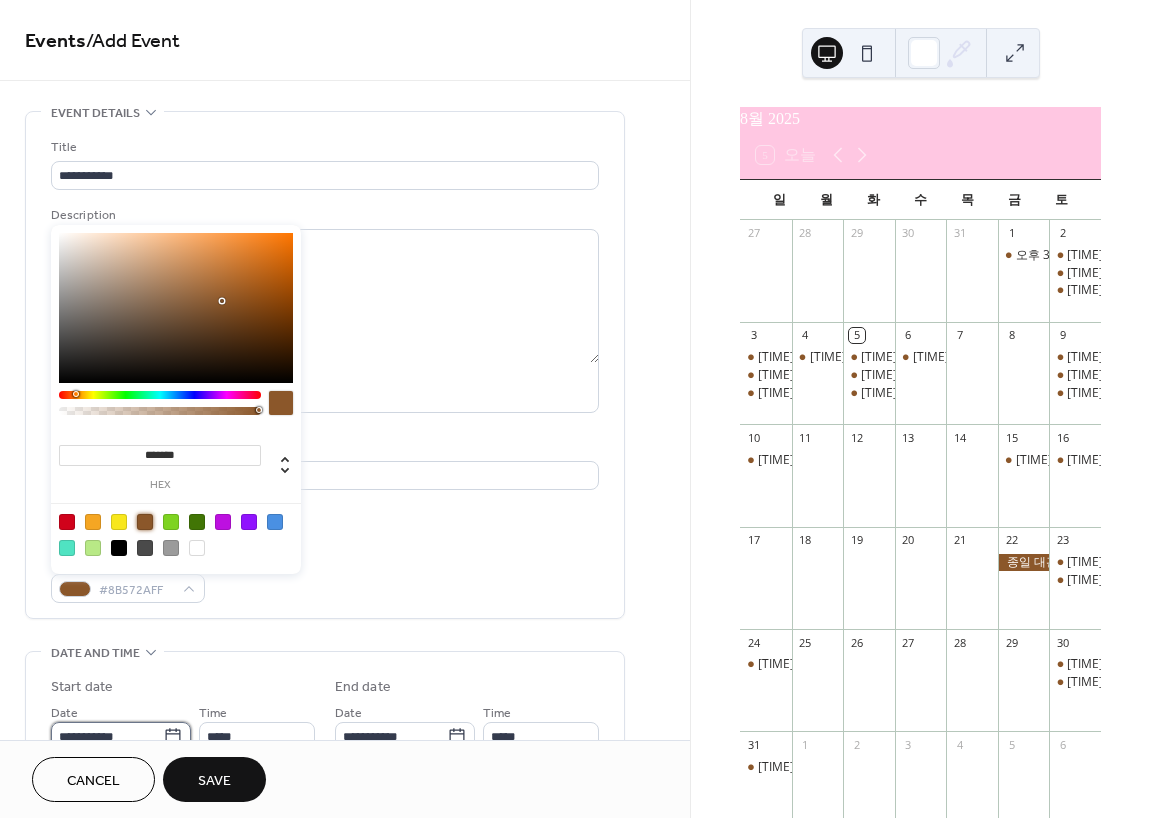 click on "**********" at bounding box center (107, 736) 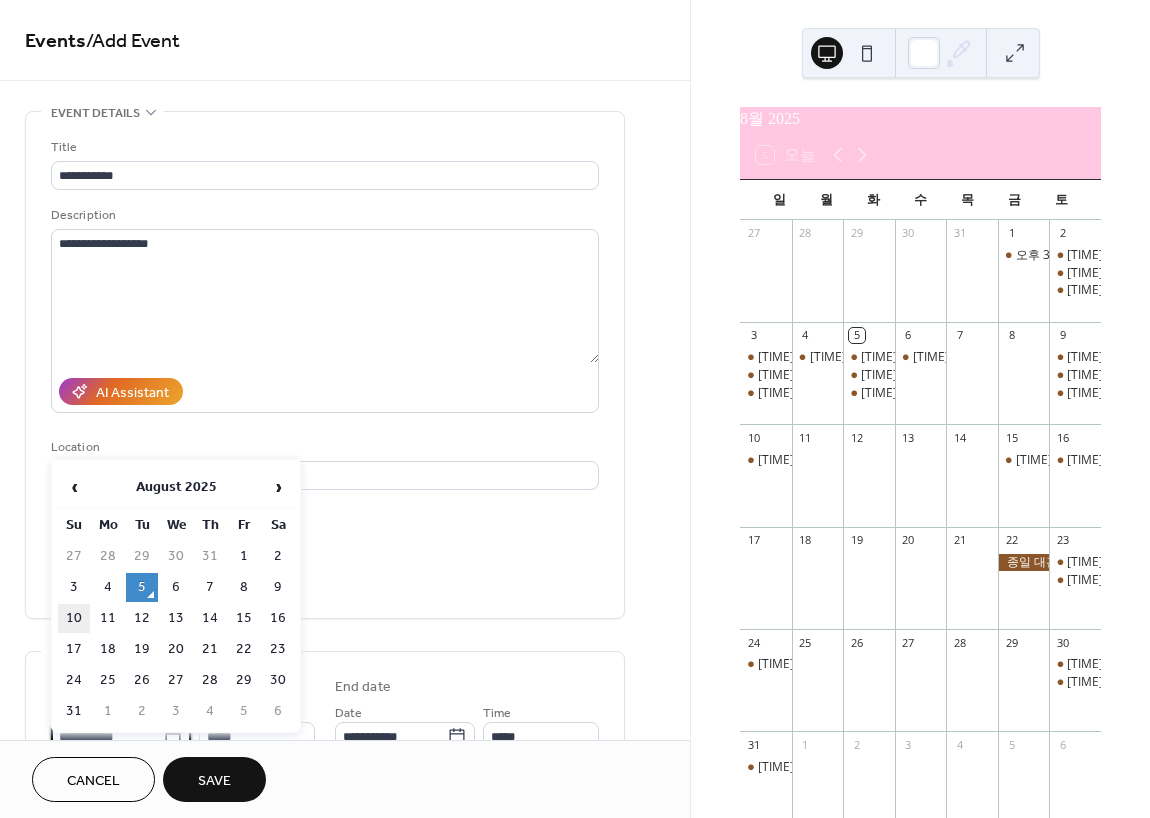 click on "10" at bounding box center [74, 618] 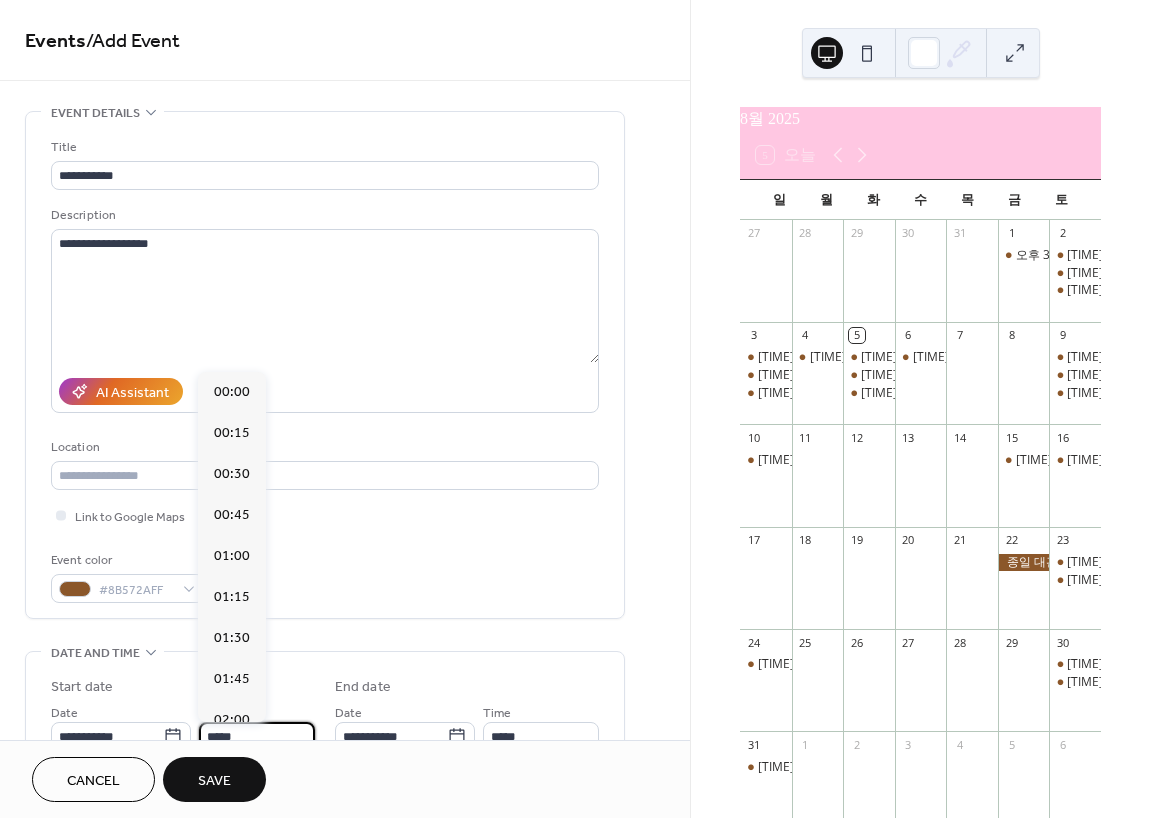 click on "*****" at bounding box center [257, 736] 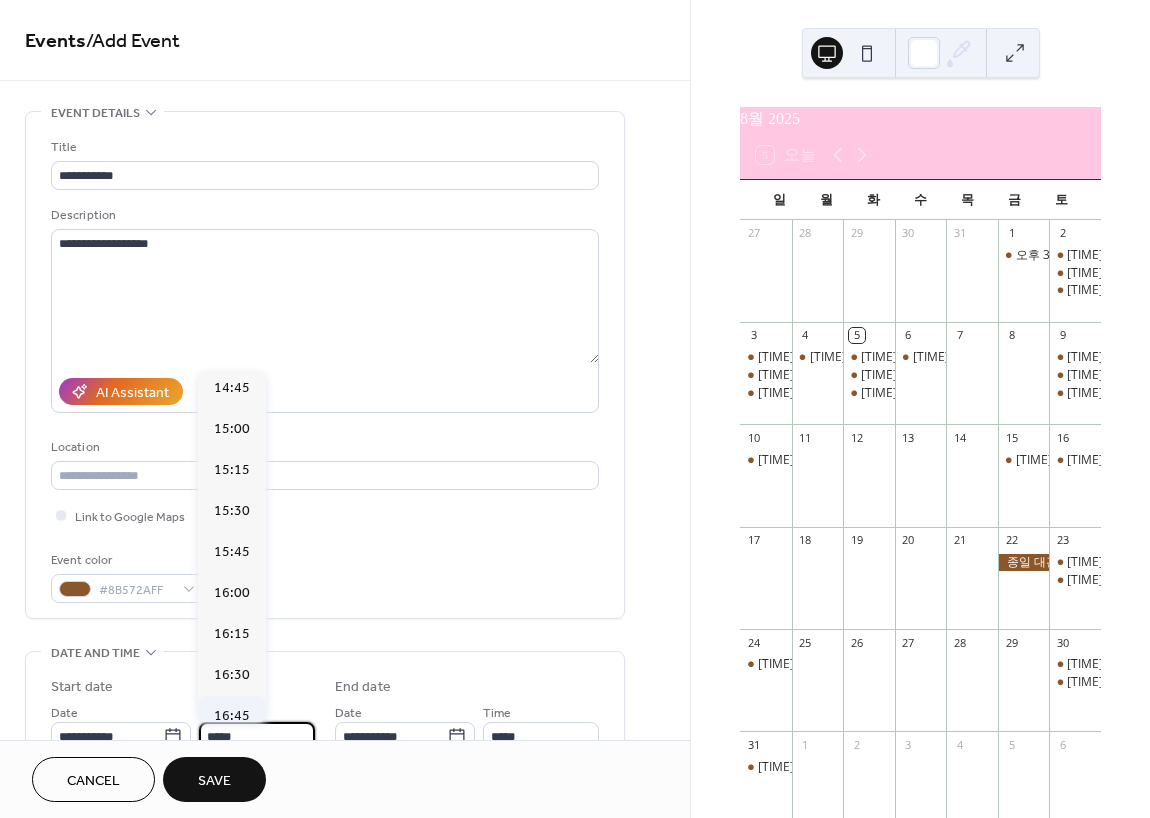 scroll, scrollTop: 2468, scrollLeft: 0, axis: vertical 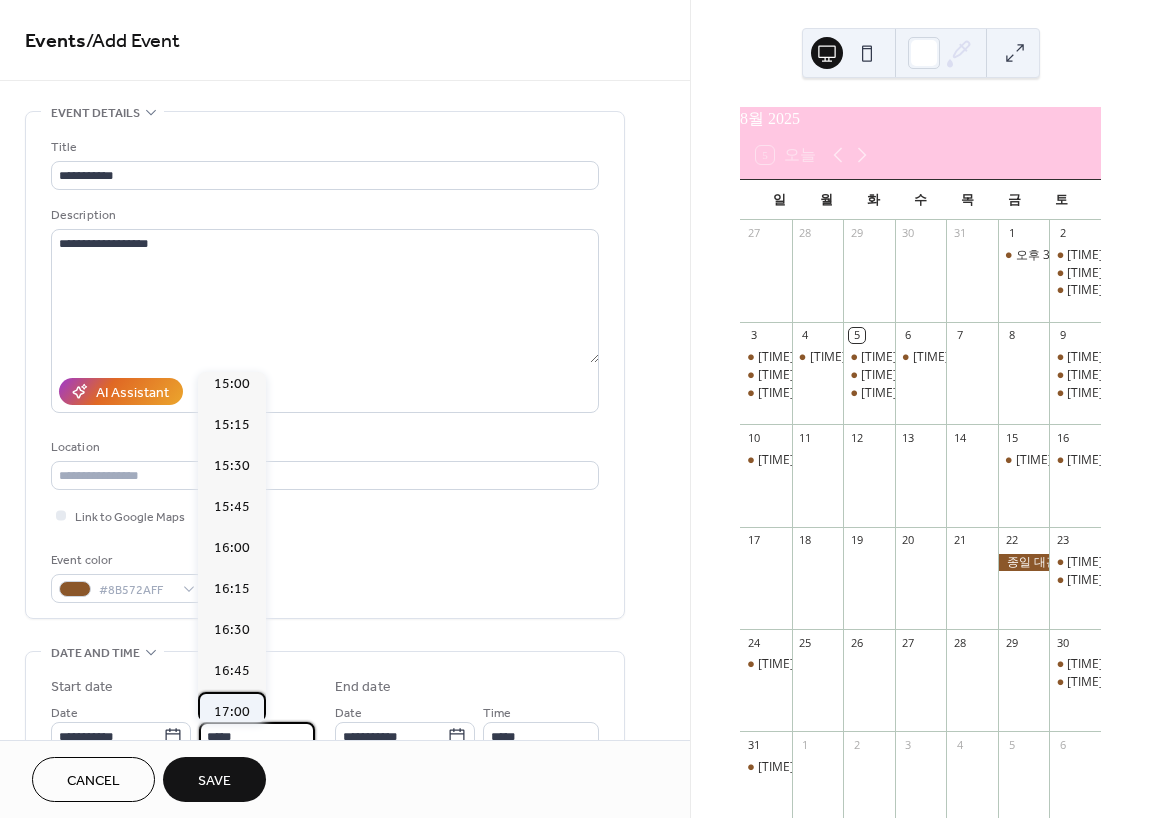 click on "17:00" at bounding box center [232, 712] 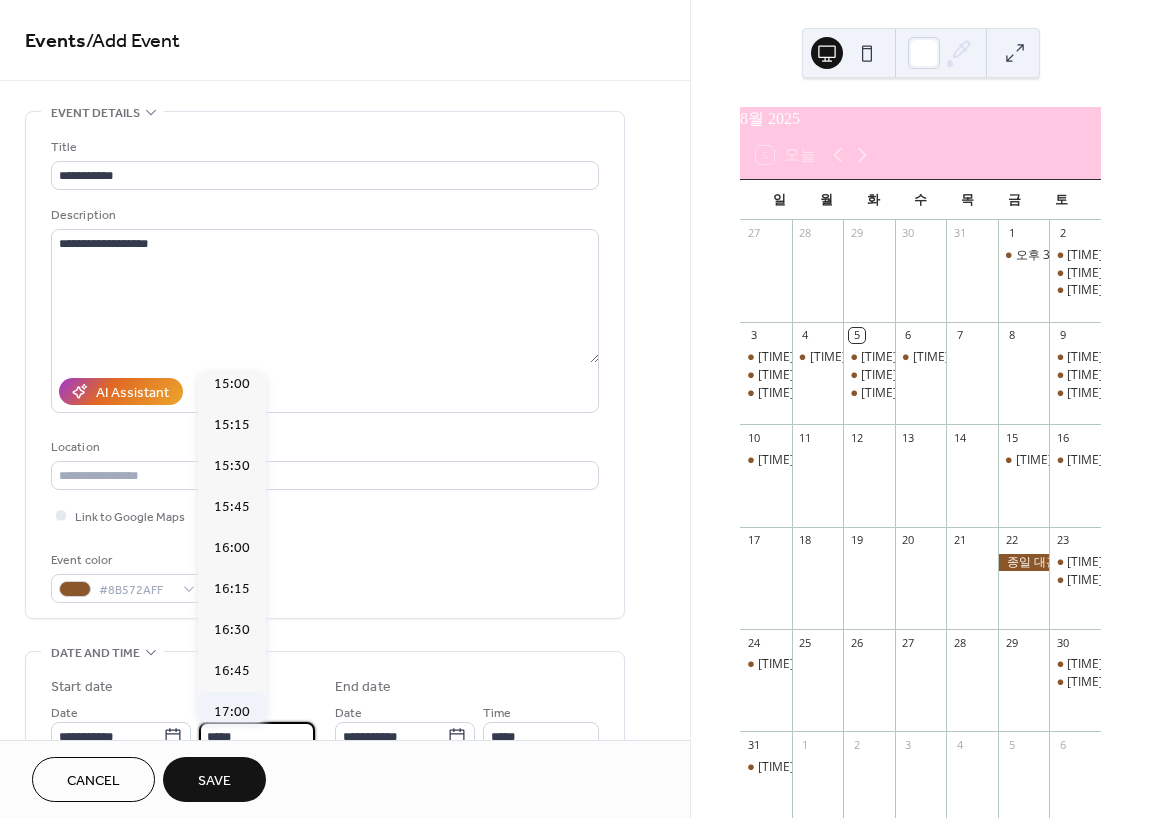 type on "*****" 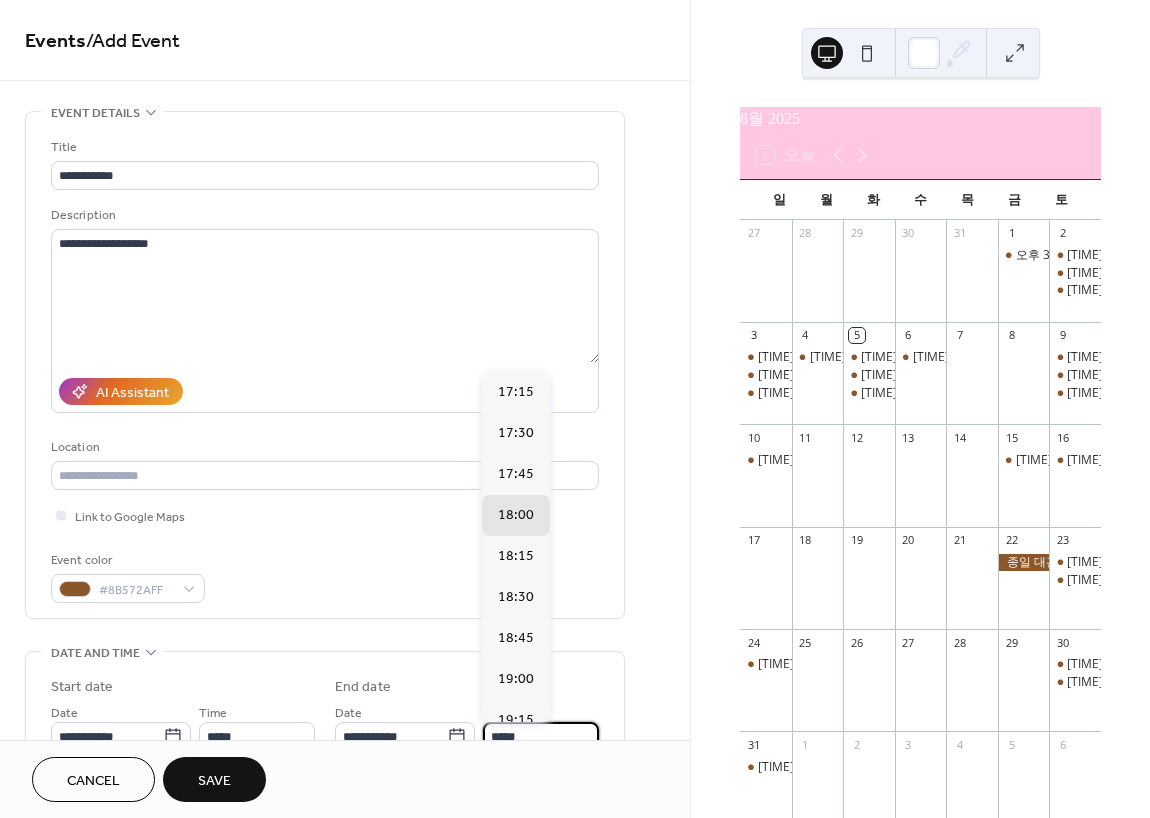 click on "*****" at bounding box center [541, 736] 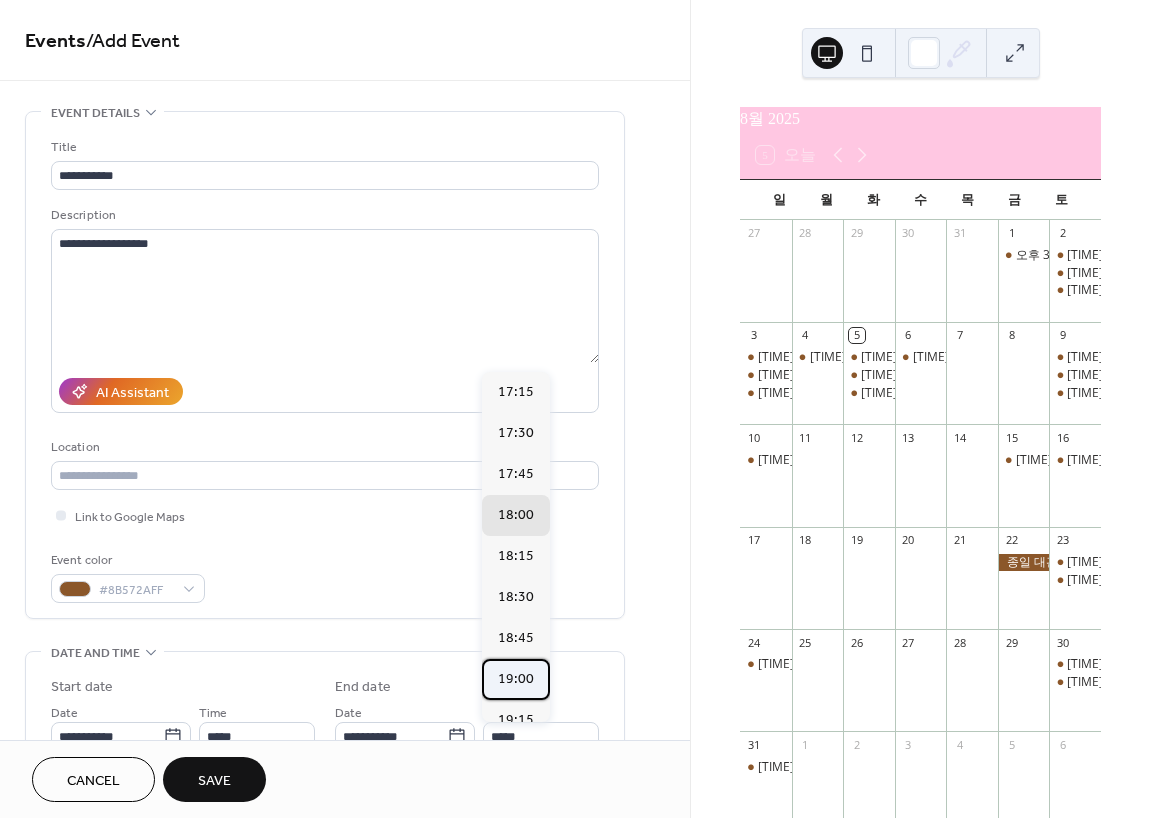 click on "19:00" at bounding box center [516, 679] 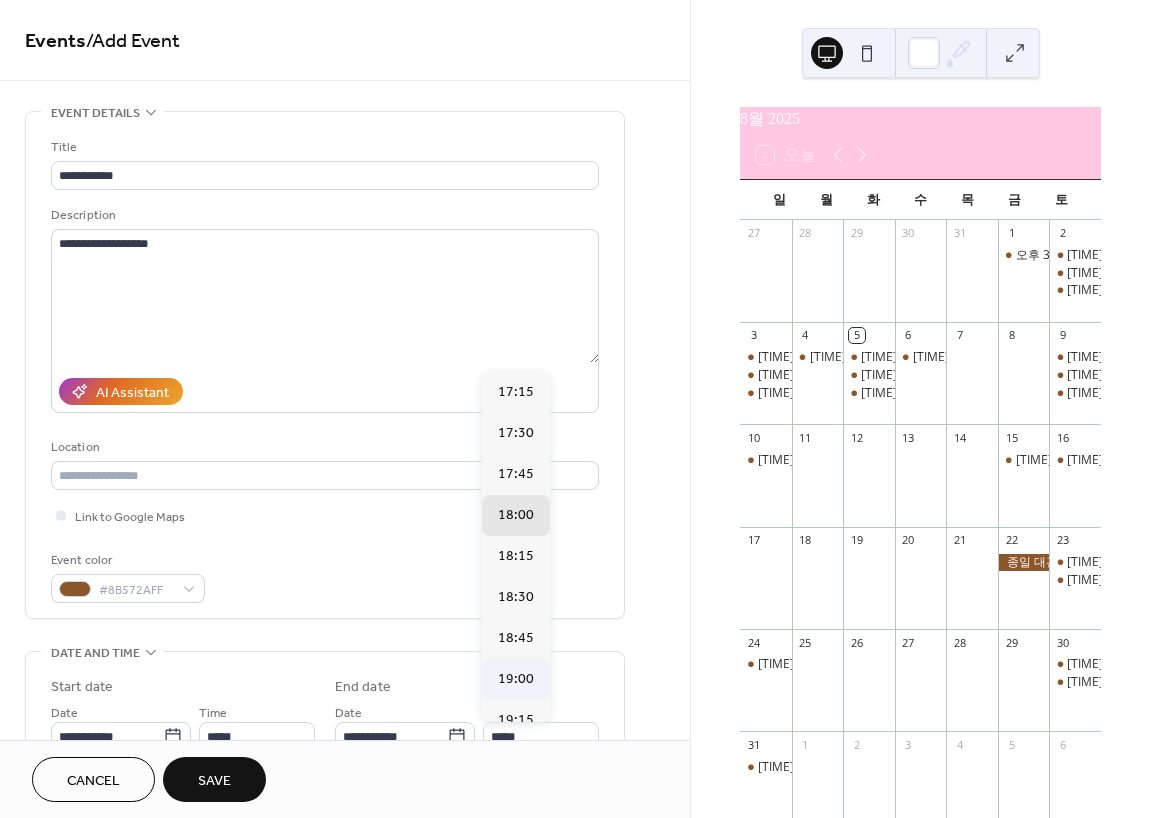type on "*****" 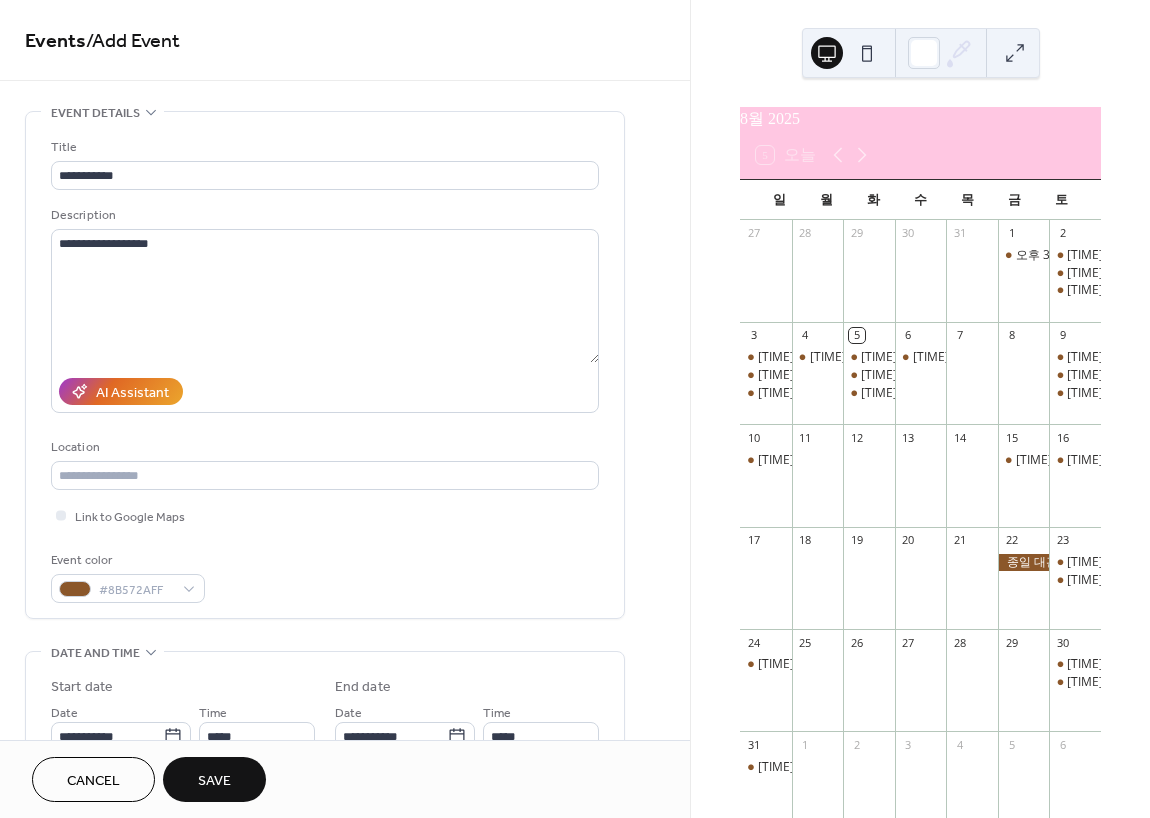 click on "Save" at bounding box center [214, 779] 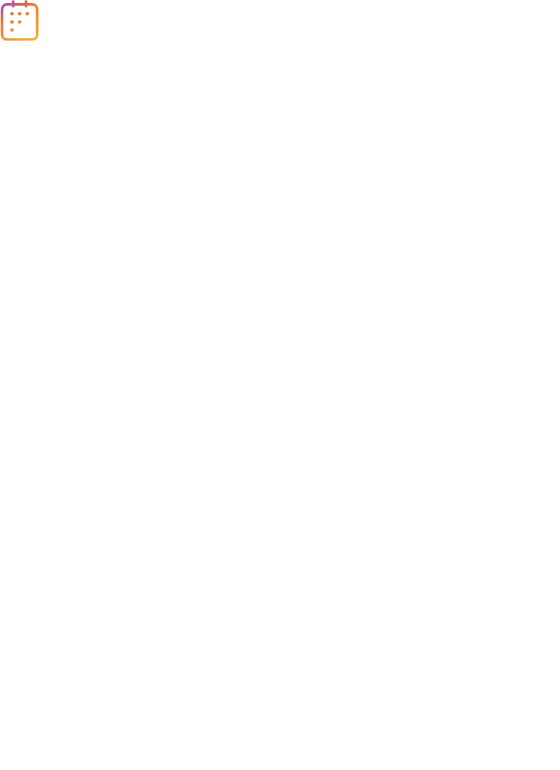 scroll, scrollTop: 0, scrollLeft: 0, axis: both 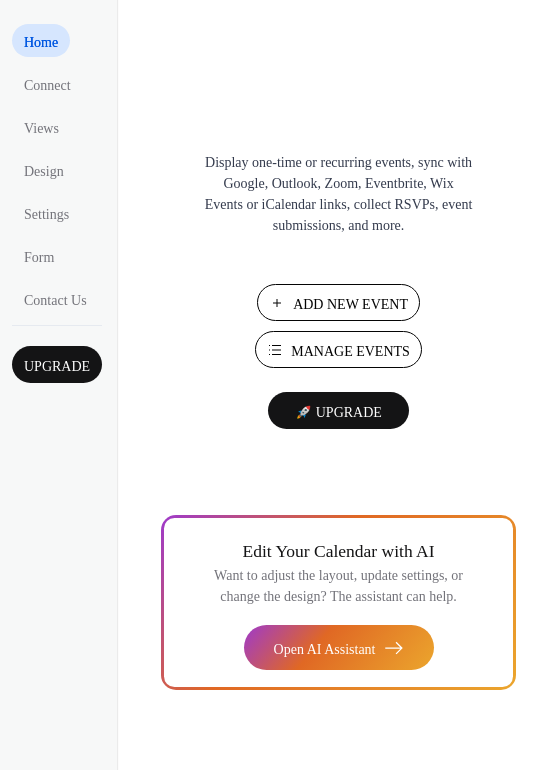 click on "Add New Event" at bounding box center (350, 304) 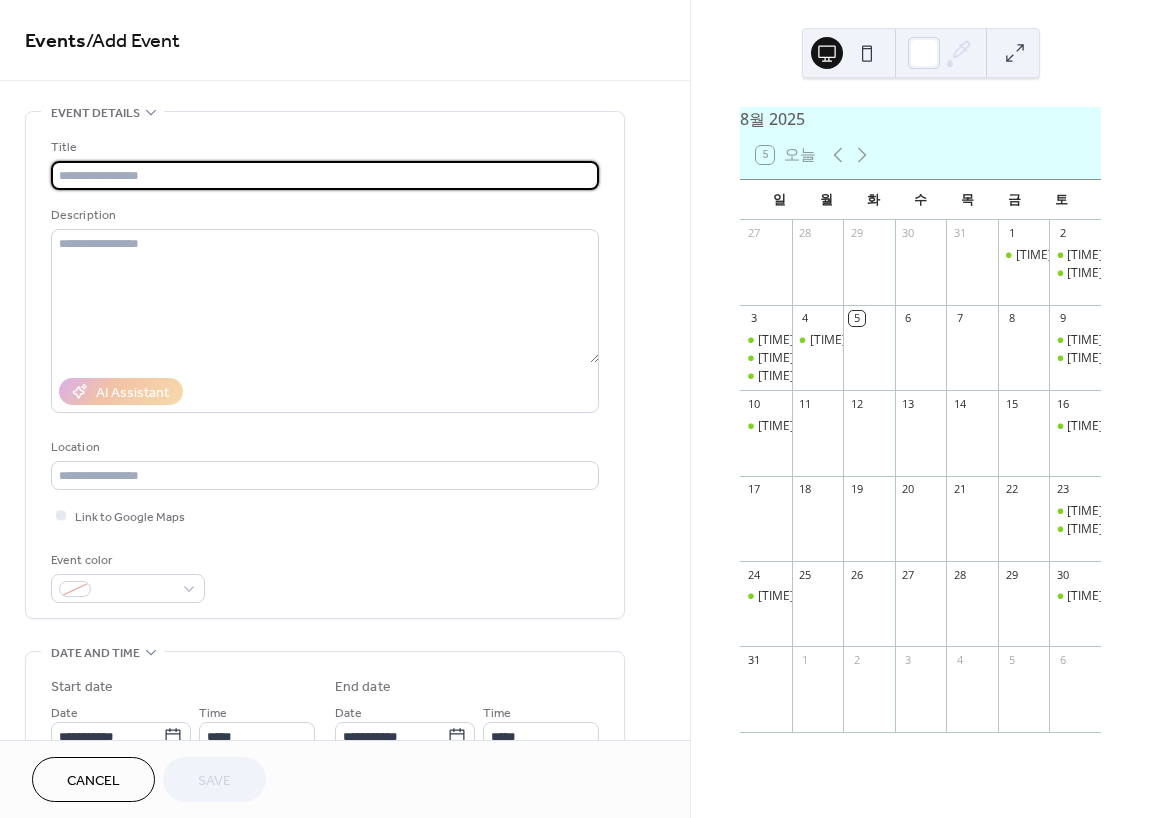 scroll, scrollTop: 0, scrollLeft: 0, axis: both 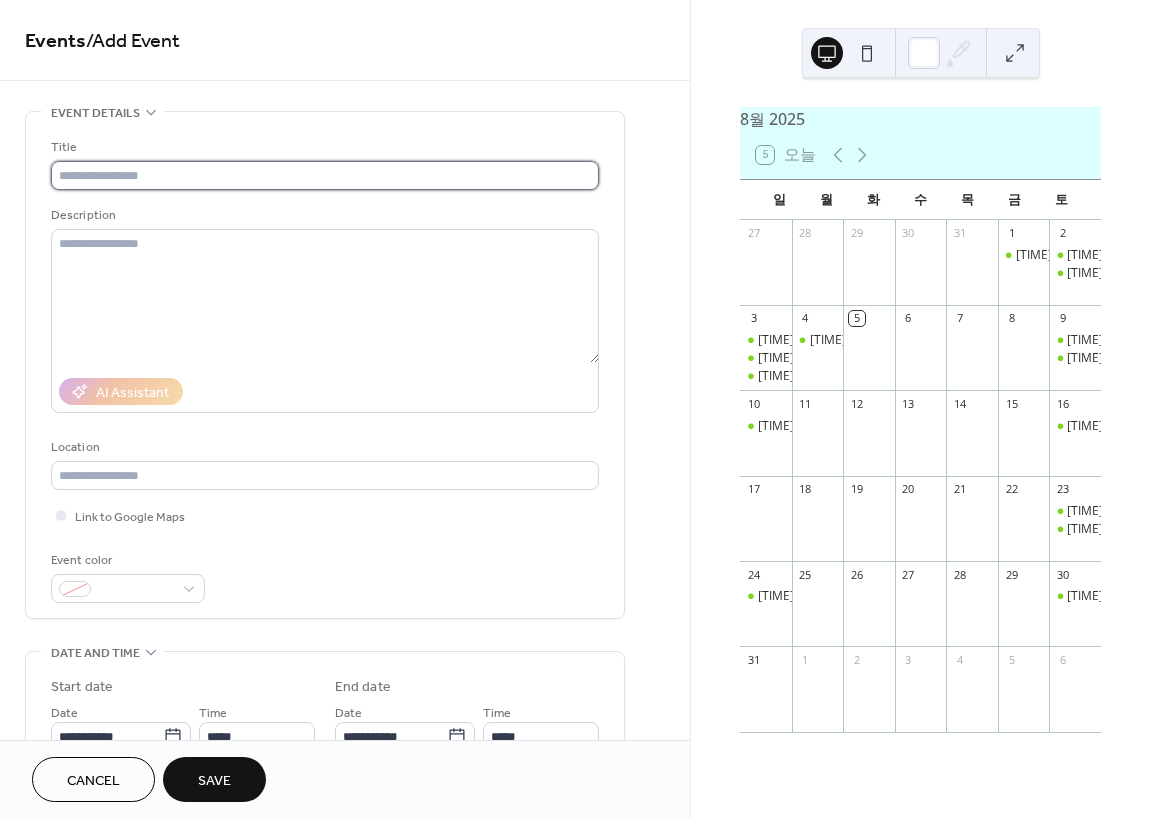 click at bounding box center (325, 175) 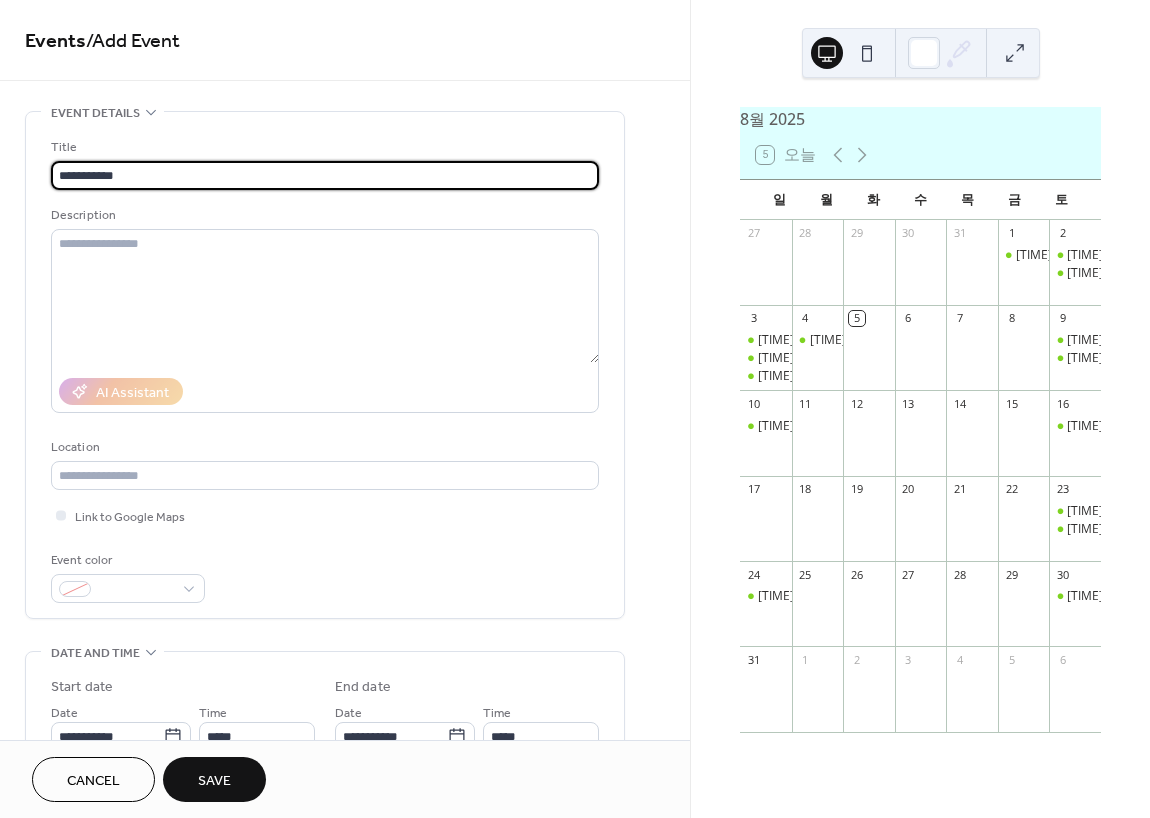 type on "**********" 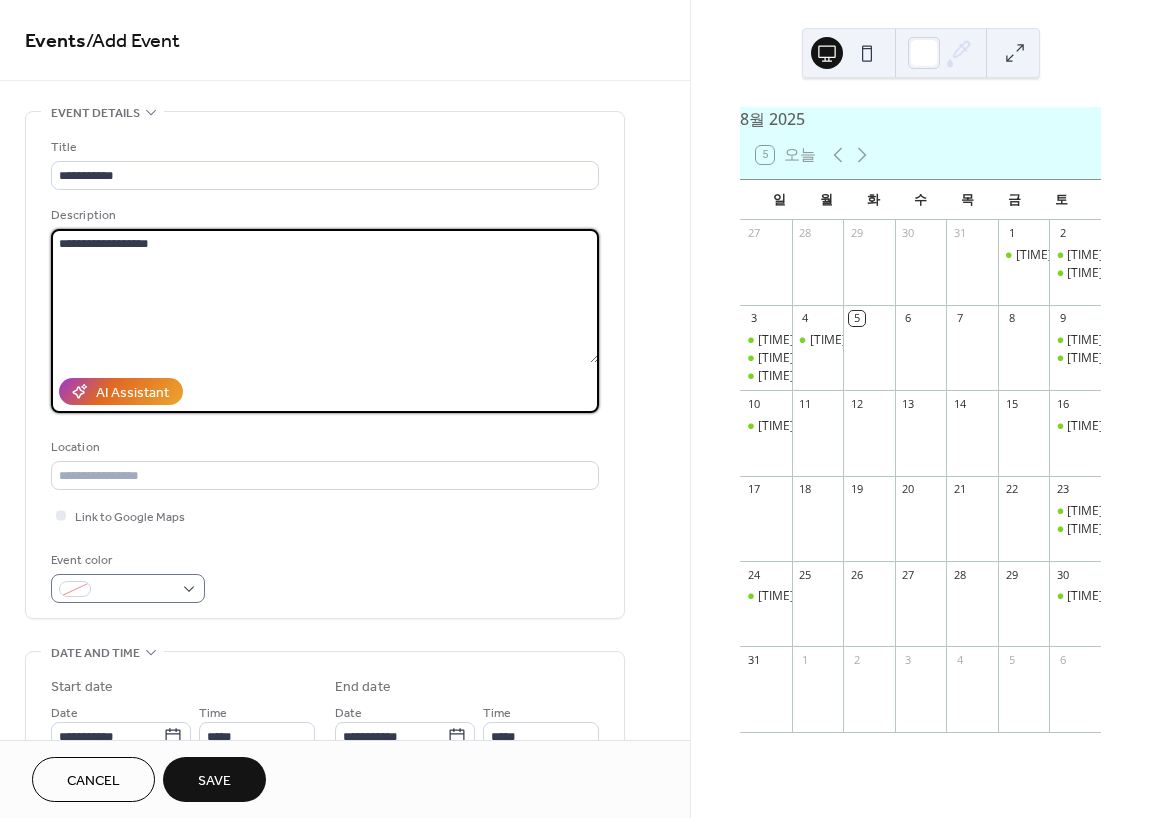 type on "**********" 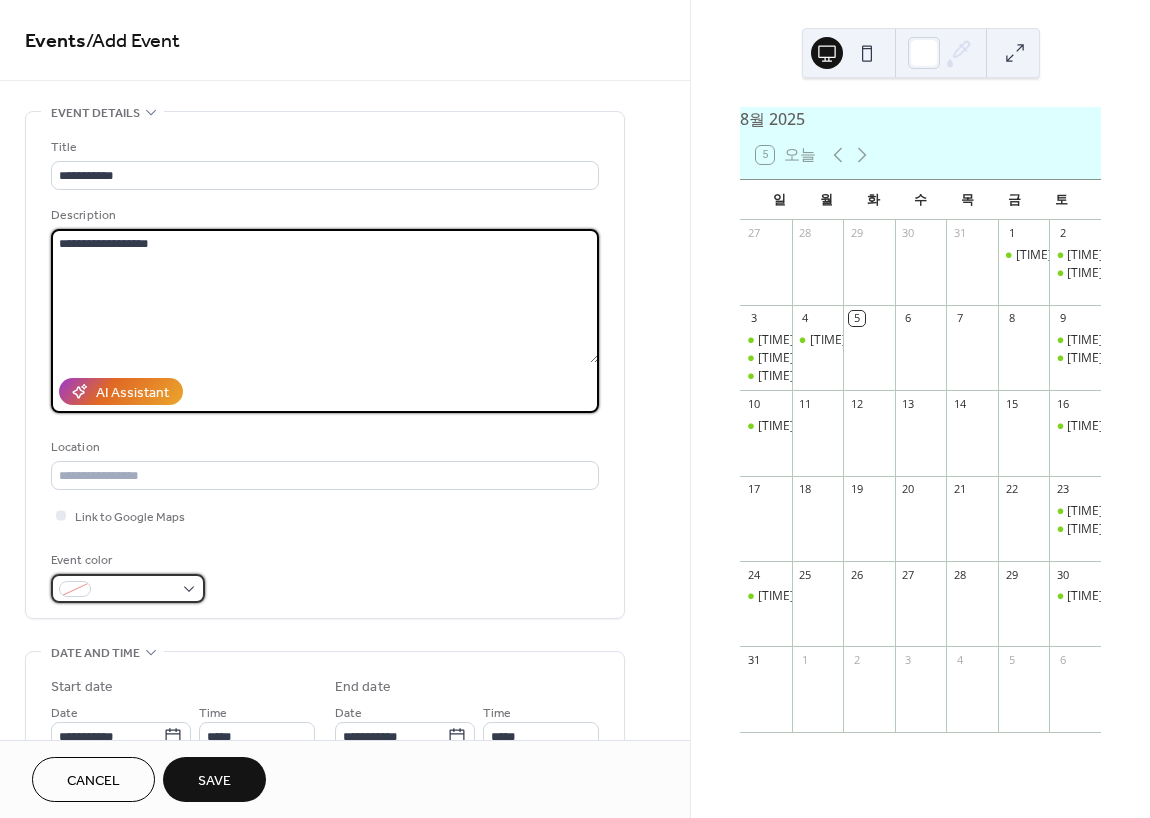 click at bounding box center (136, 590) 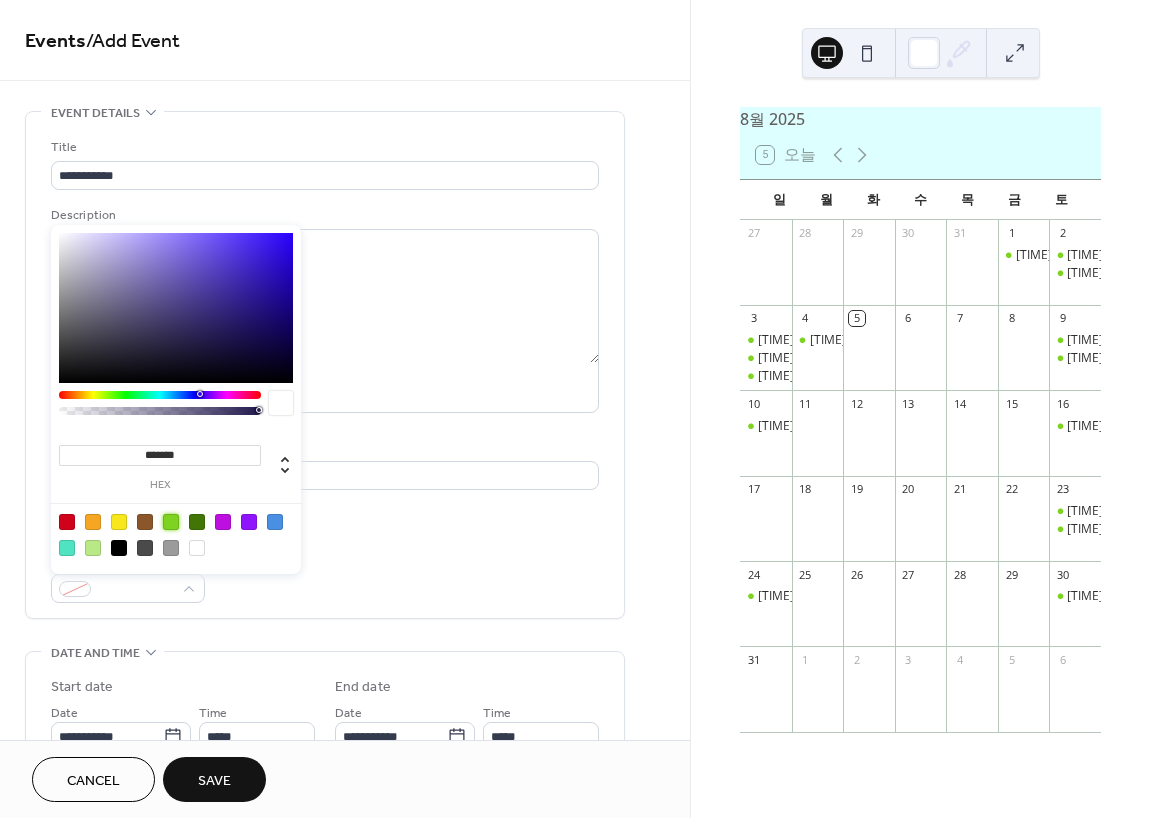 click at bounding box center (171, 522) 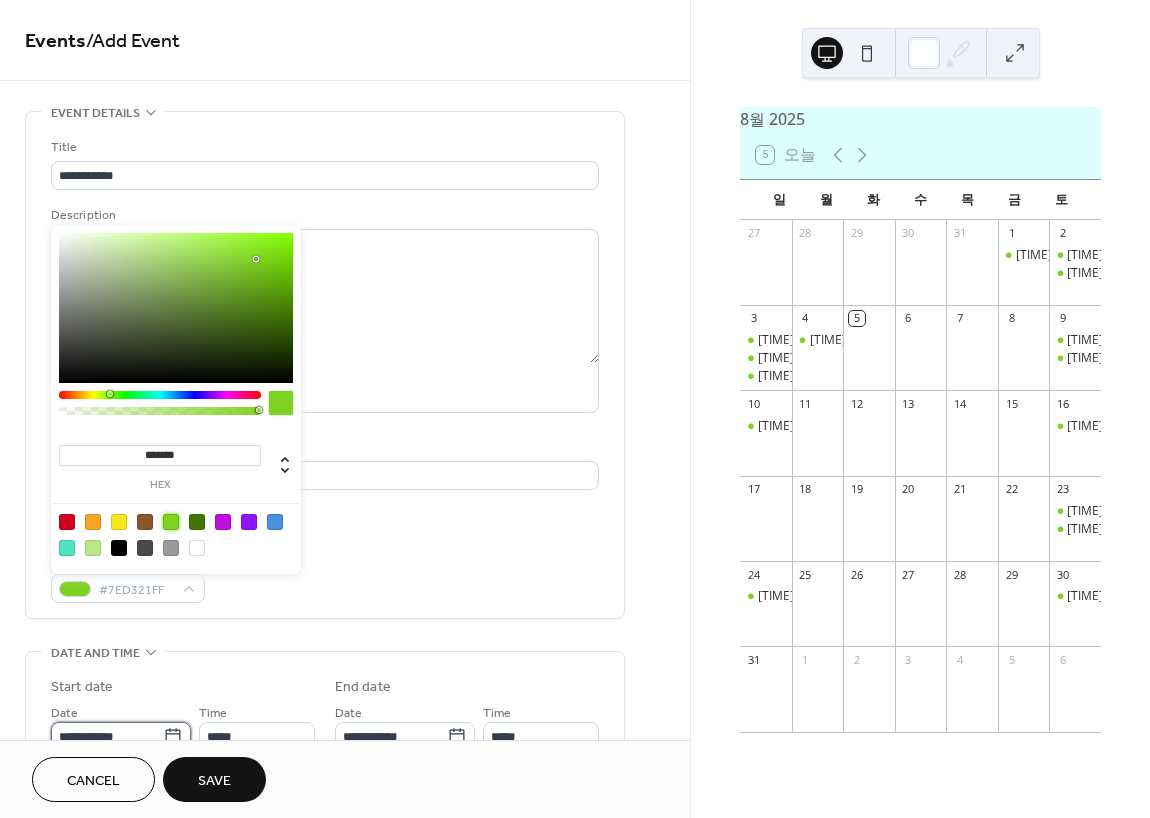 click on "**********" at bounding box center [107, 736] 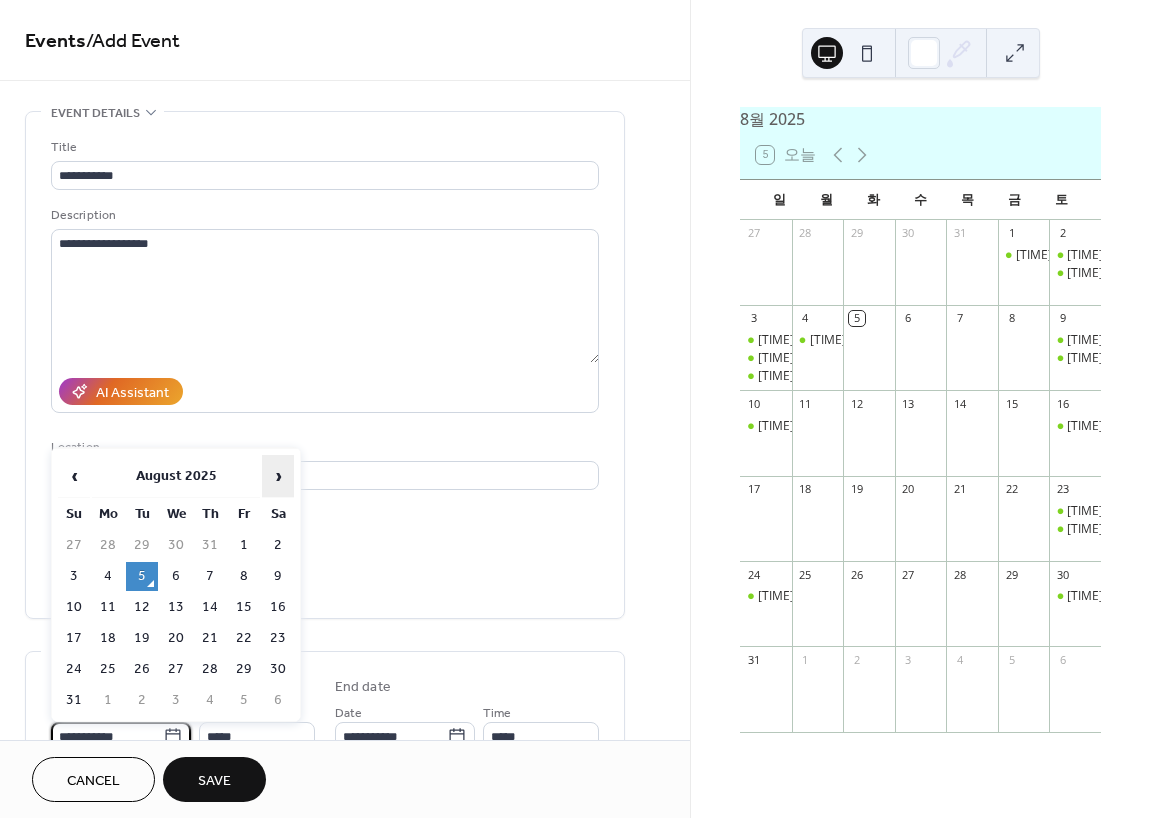 click on "›" at bounding box center [278, 476] 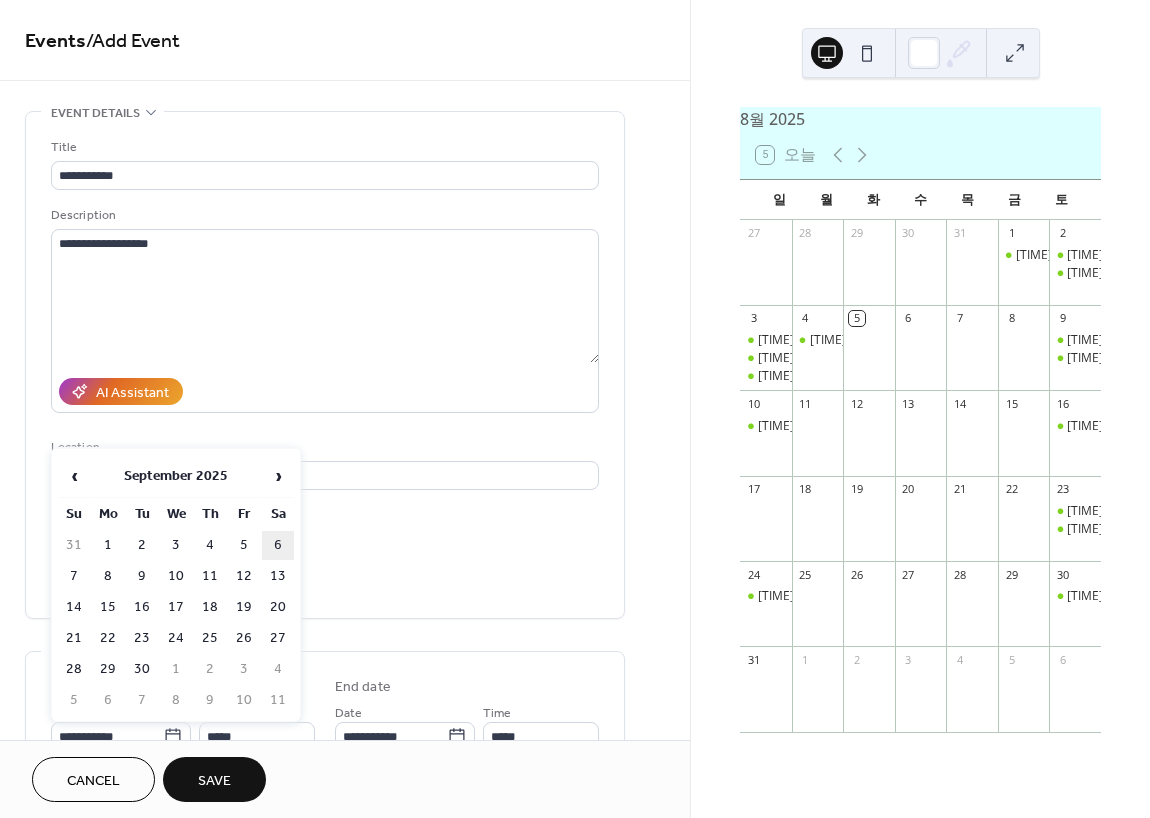 click on "6" at bounding box center (278, 545) 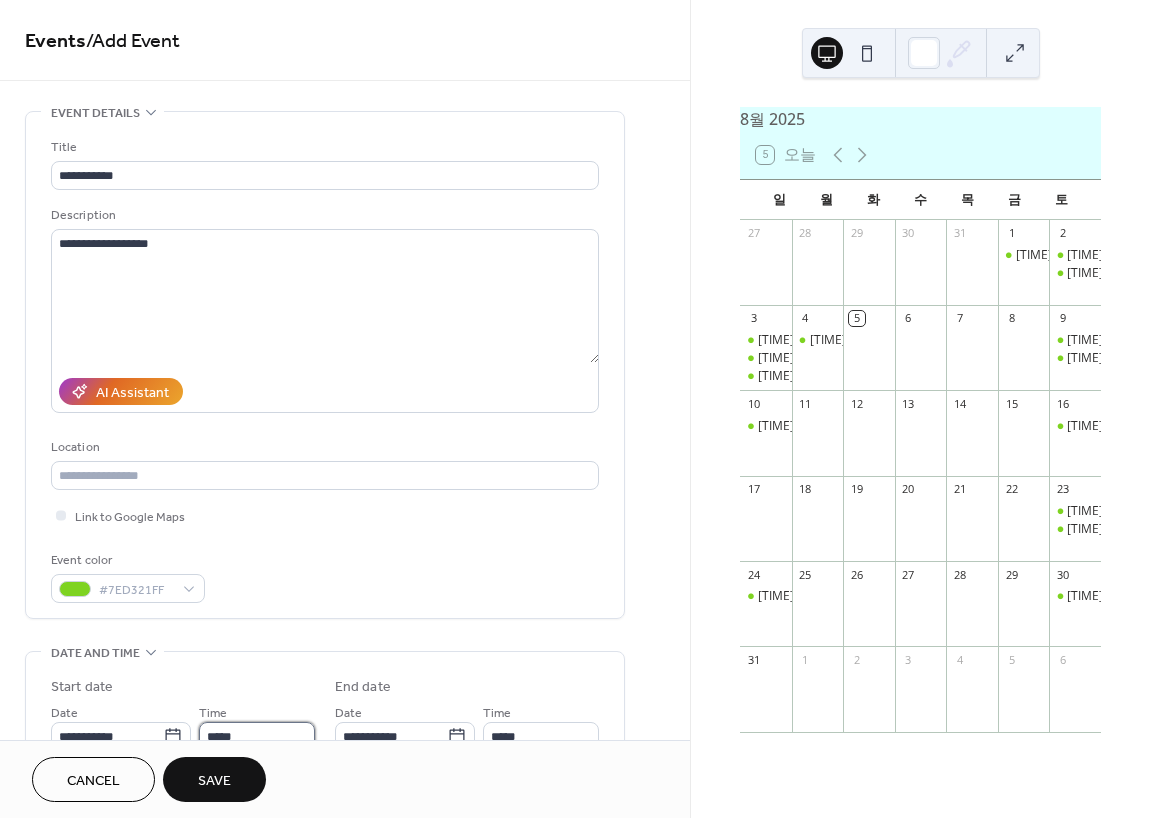 click on "*****" at bounding box center [257, 736] 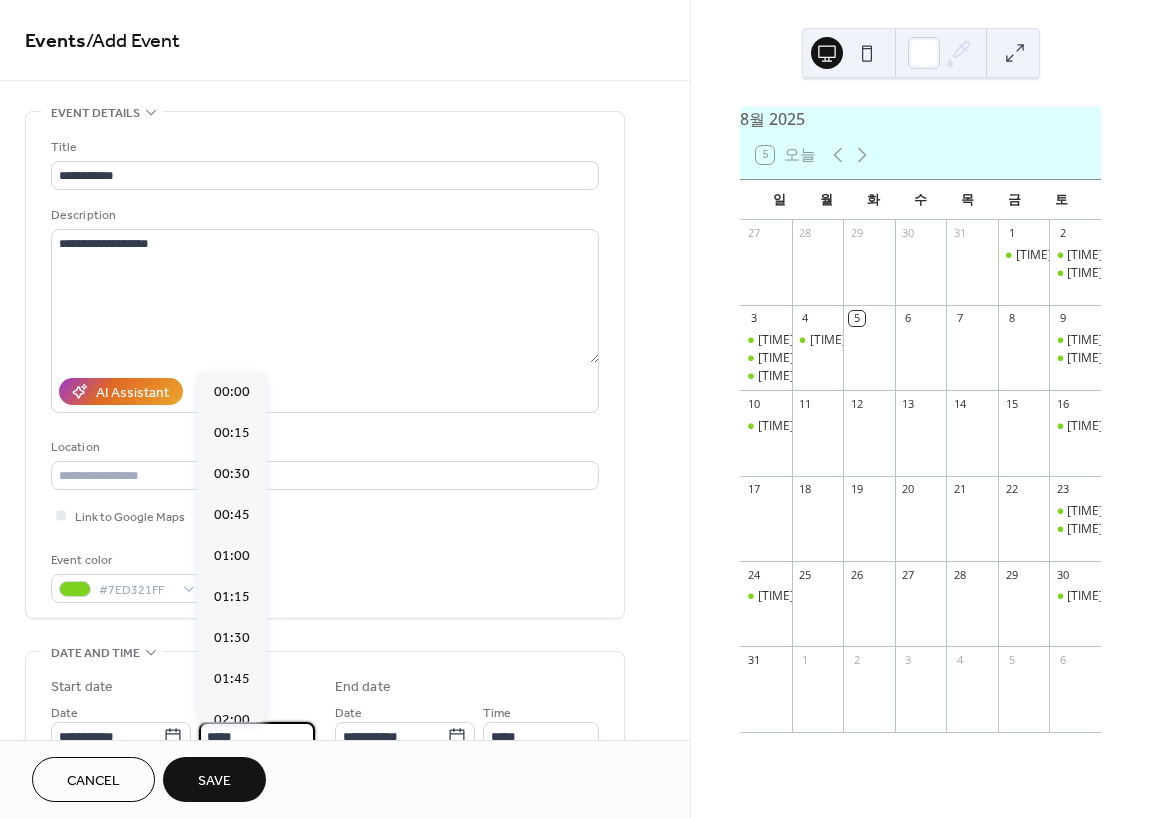 scroll, scrollTop: 1968, scrollLeft: 0, axis: vertical 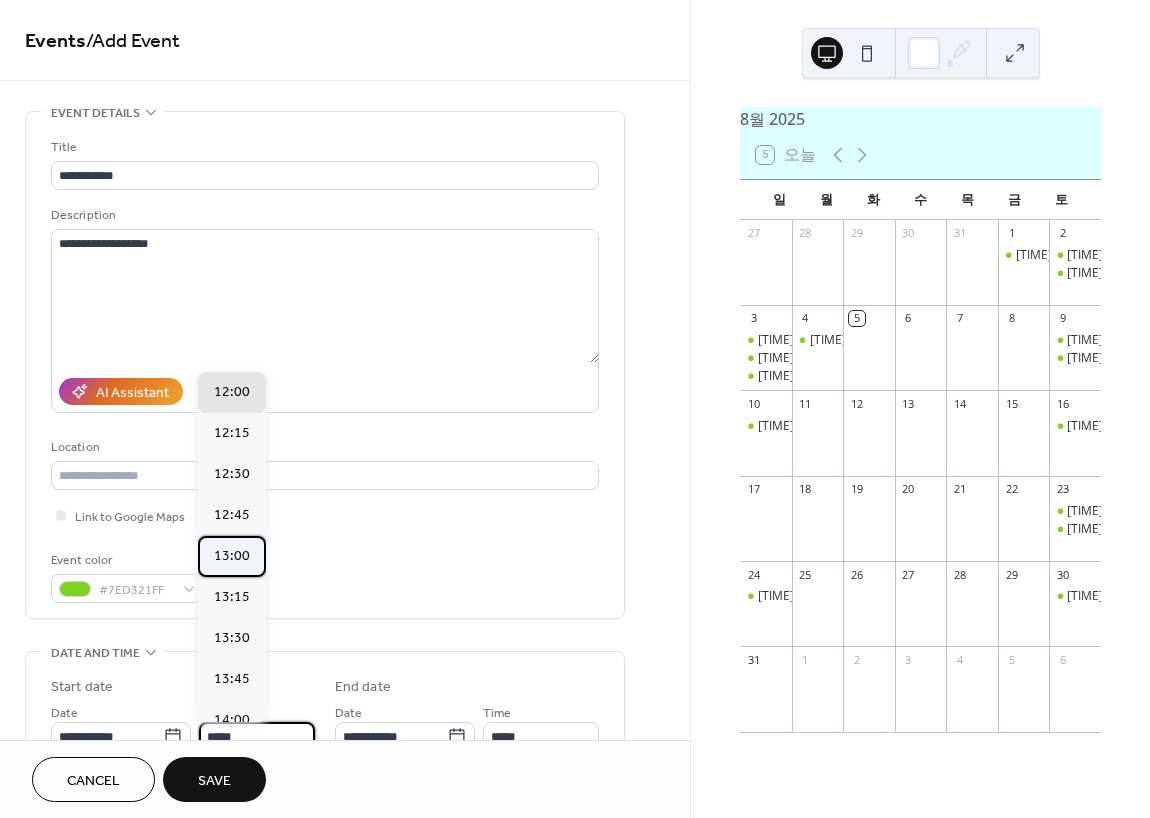 click on "13:00" at bounding box center [232, 556] 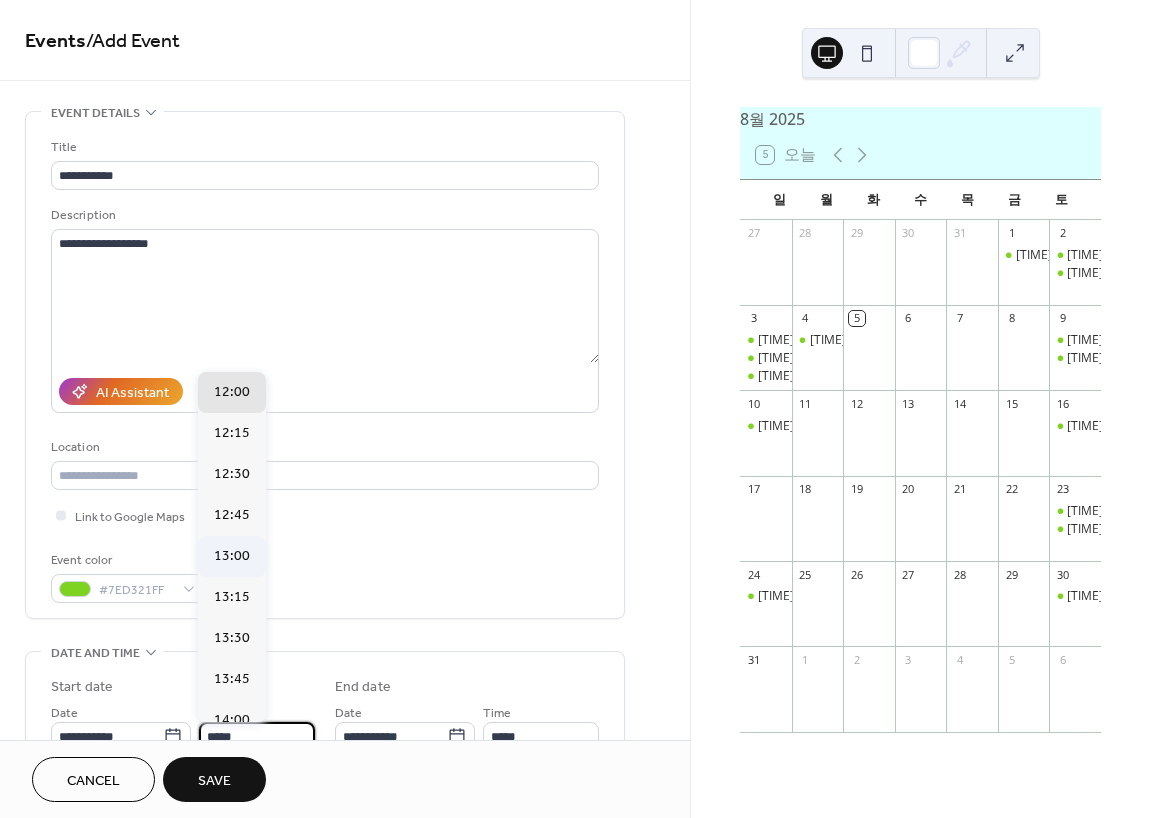 type on "*****" 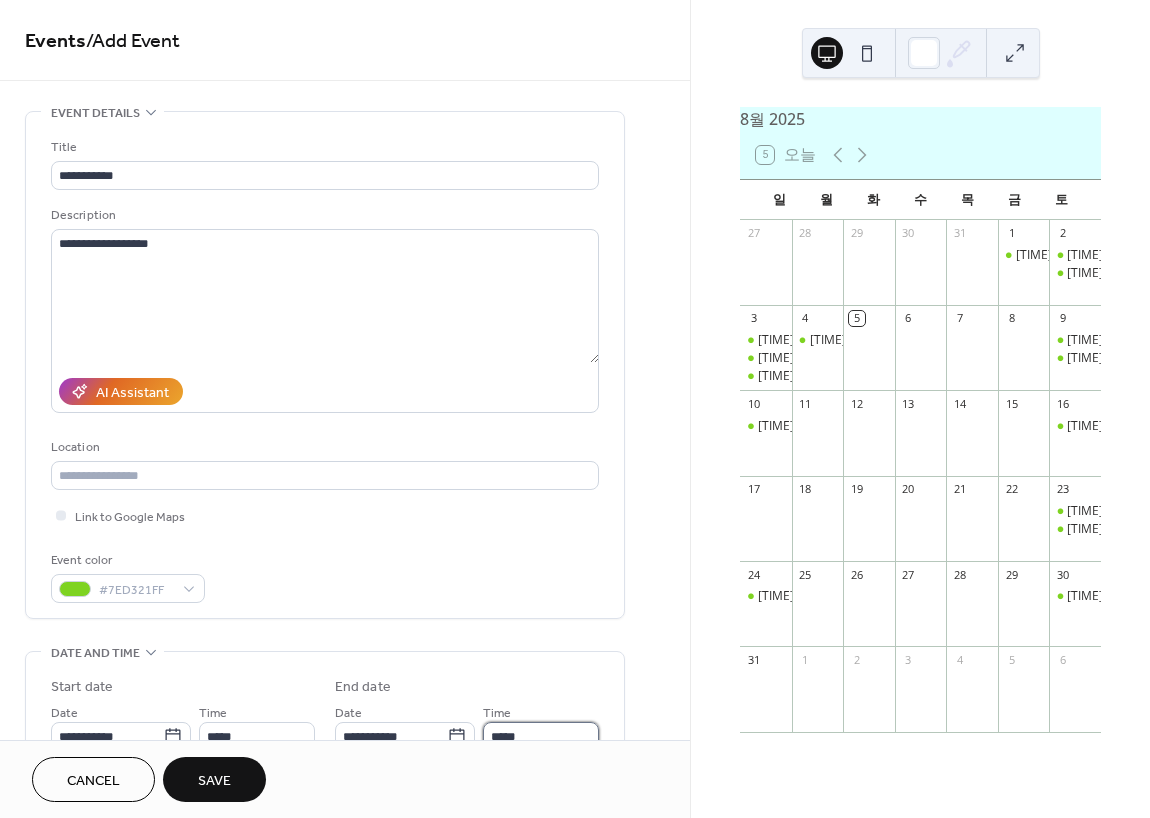 click on "*****" at bounding box center [541, 736] 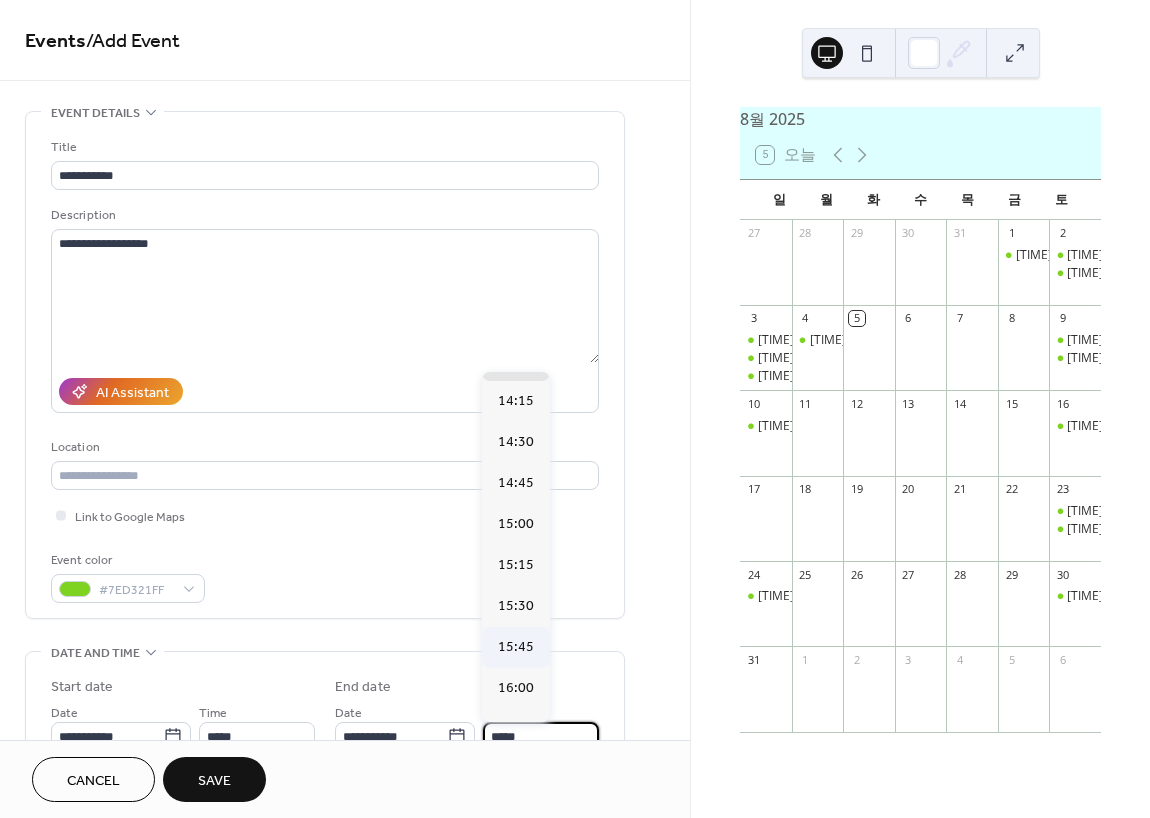 scroll, scrollTop: 200, scrollLeft: 0, axis: vertical 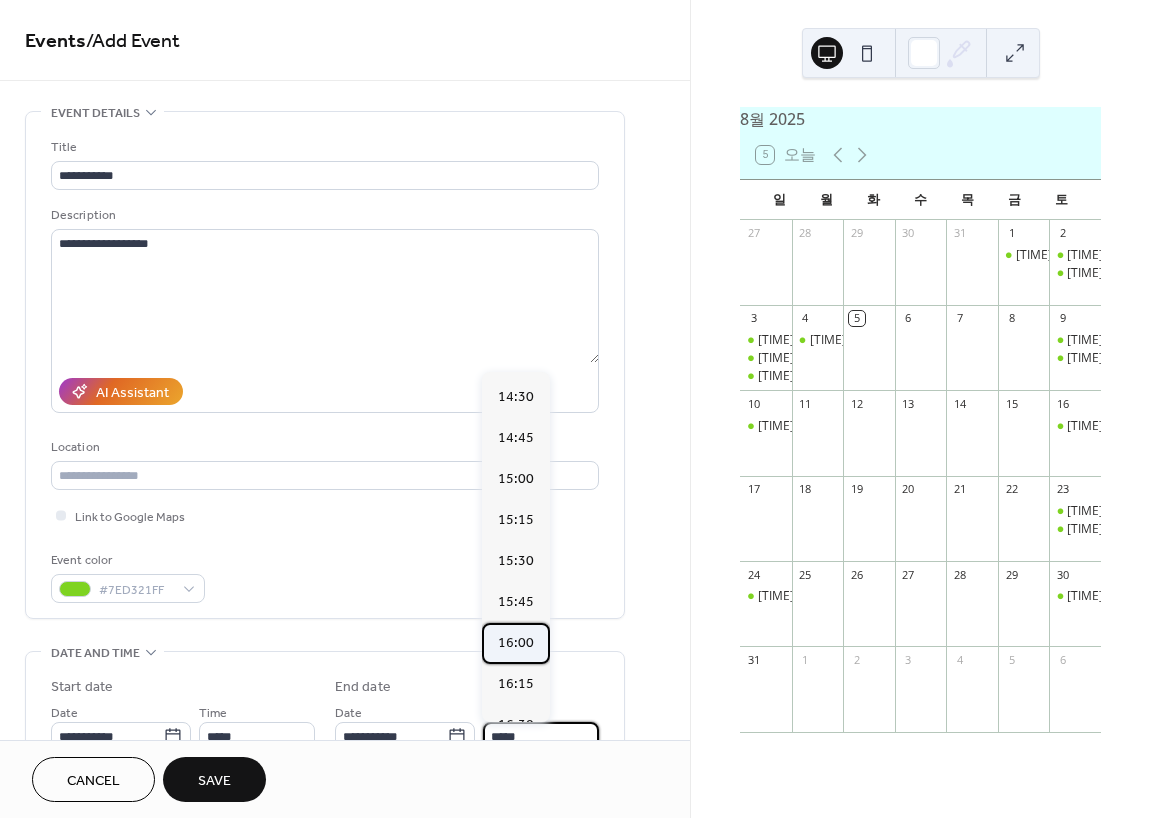 click on "16:00" at bounding box center (516, 643) 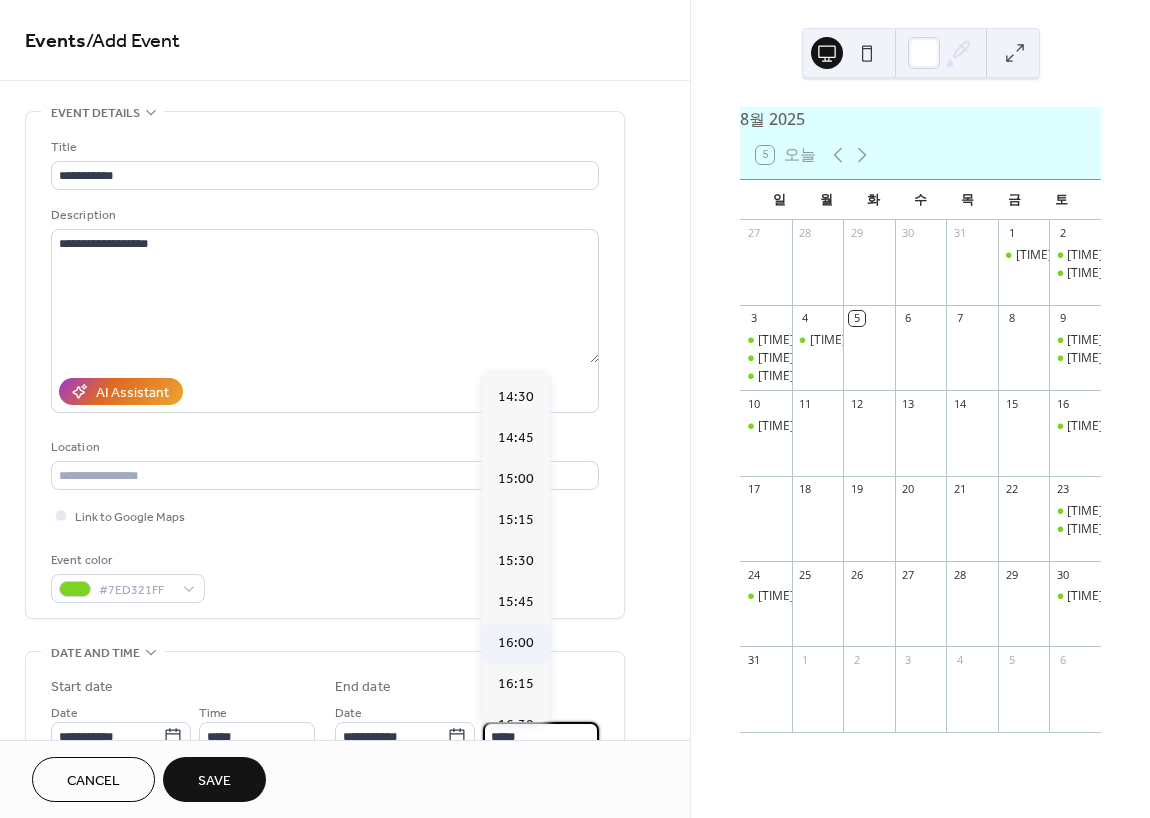 type on "*****" 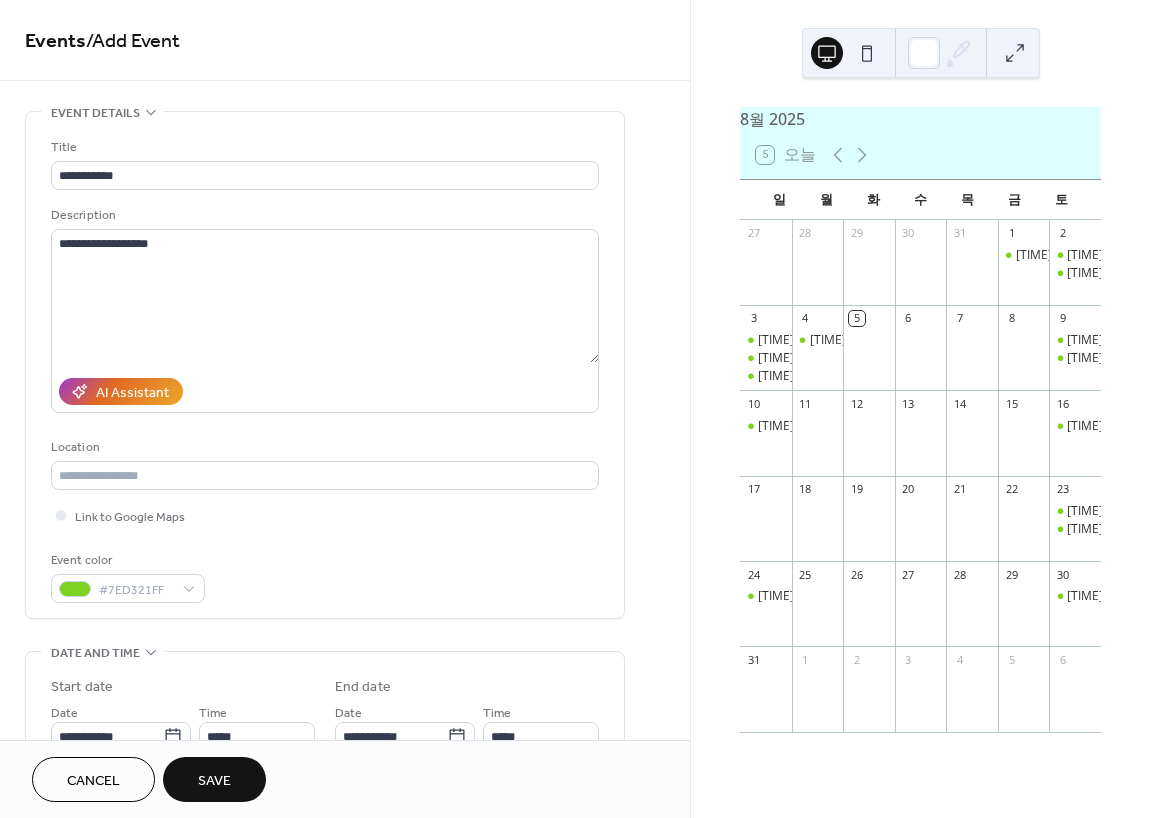 click on "Save" at bounding box center [214, 779] 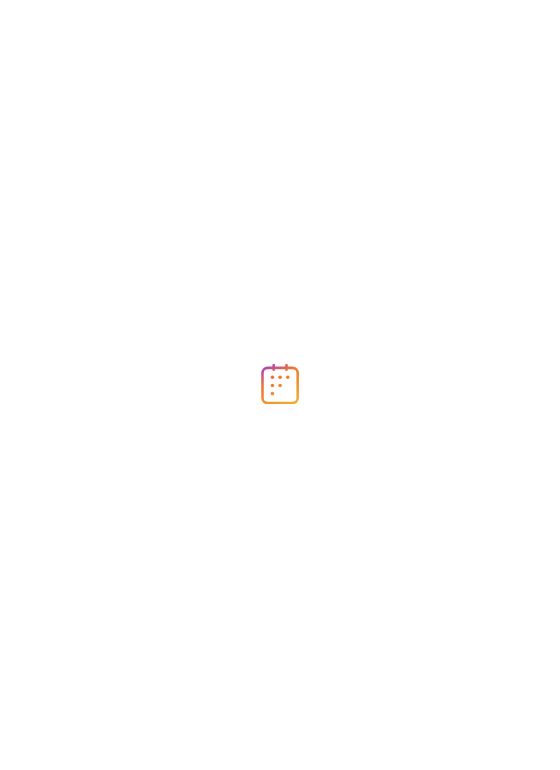 scroll, scrollTop: 0, scrollLeft: 0, axis: both 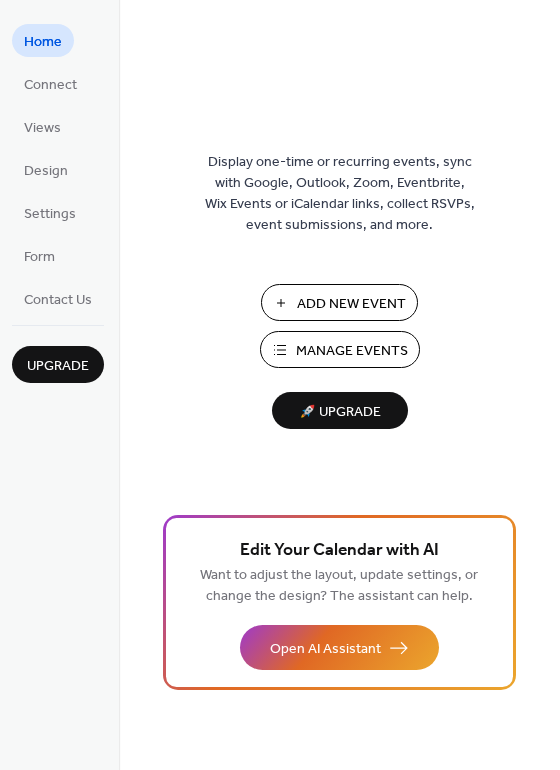 click on "Add New Event" at bounding box center [351, 304] 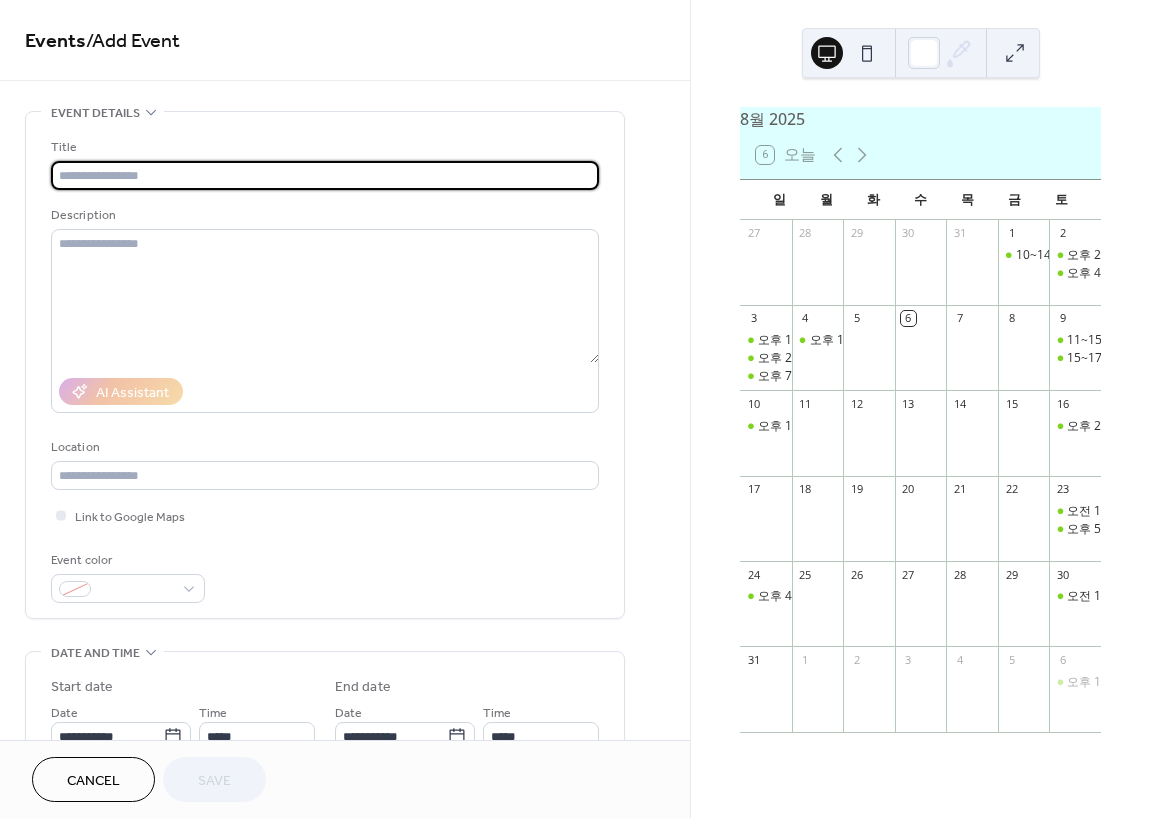scroll, scrollTop: 0, scrollLeft: 0, axis: both 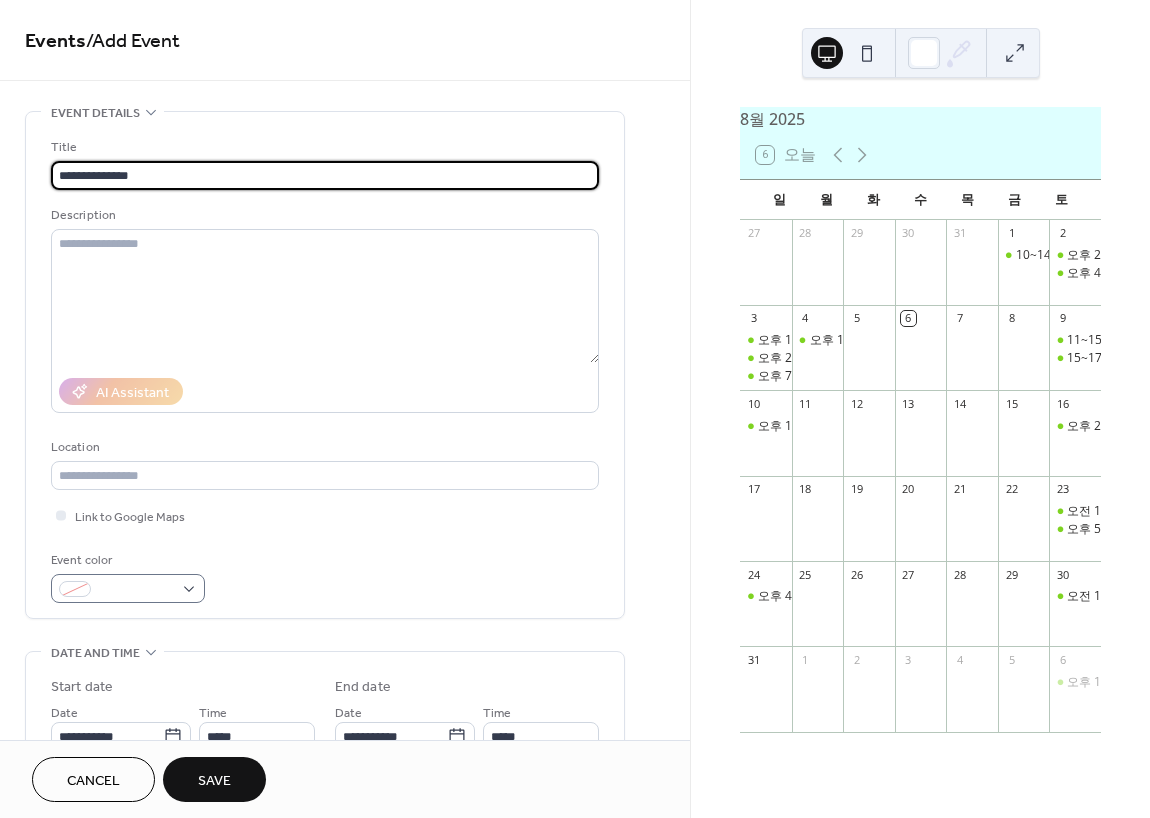 type on "**********" 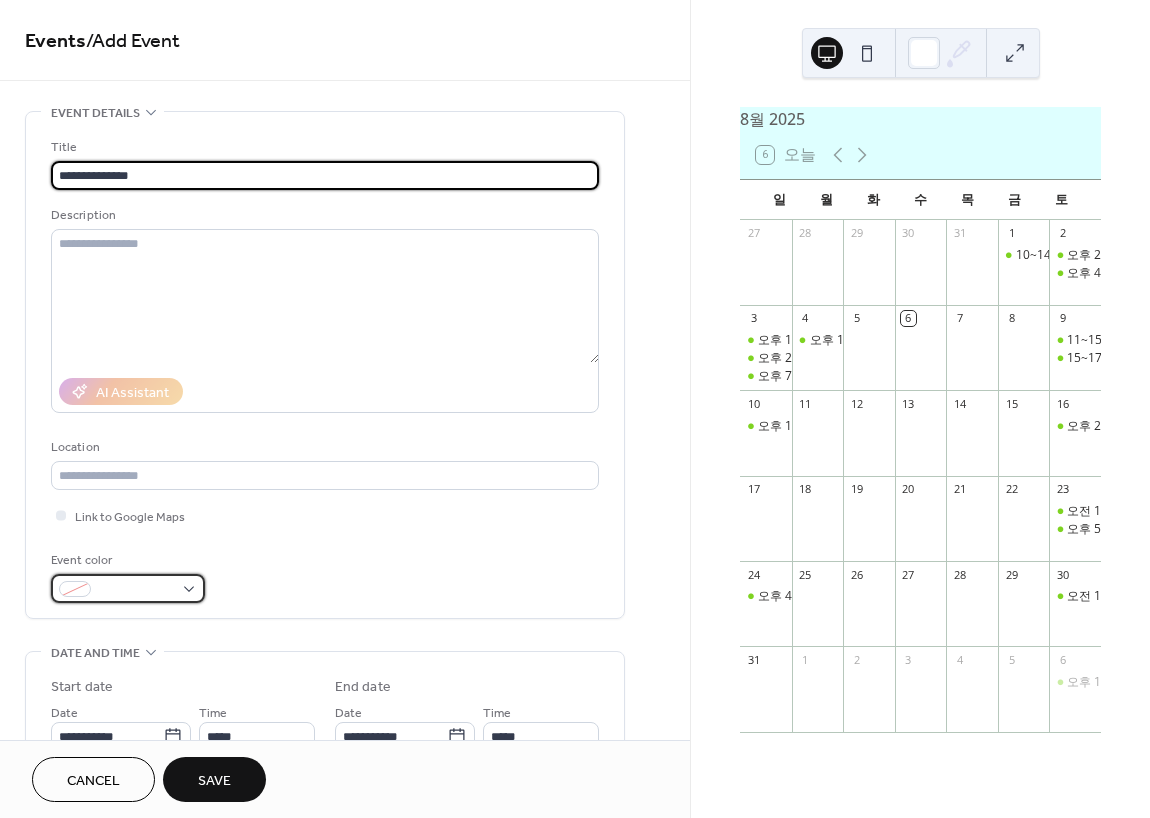 click at bounding box center [136, 590] 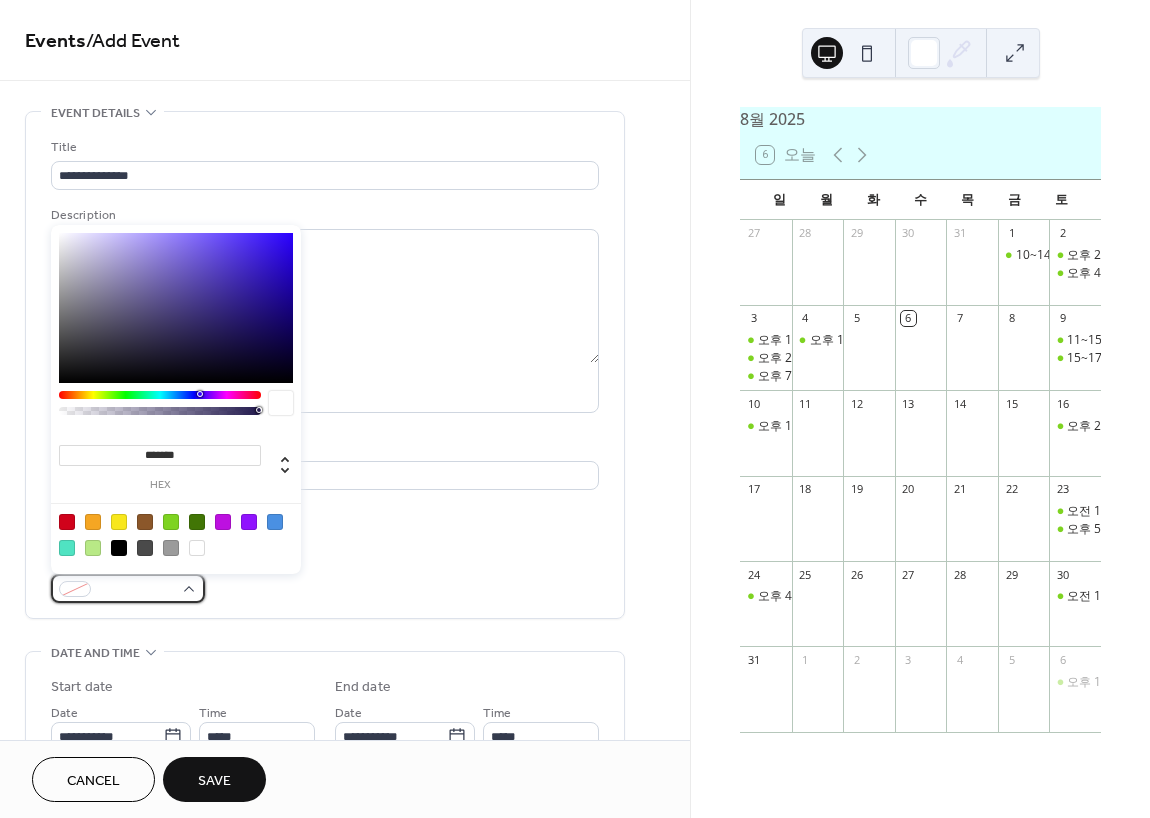 click at bounding box center [136, 590] 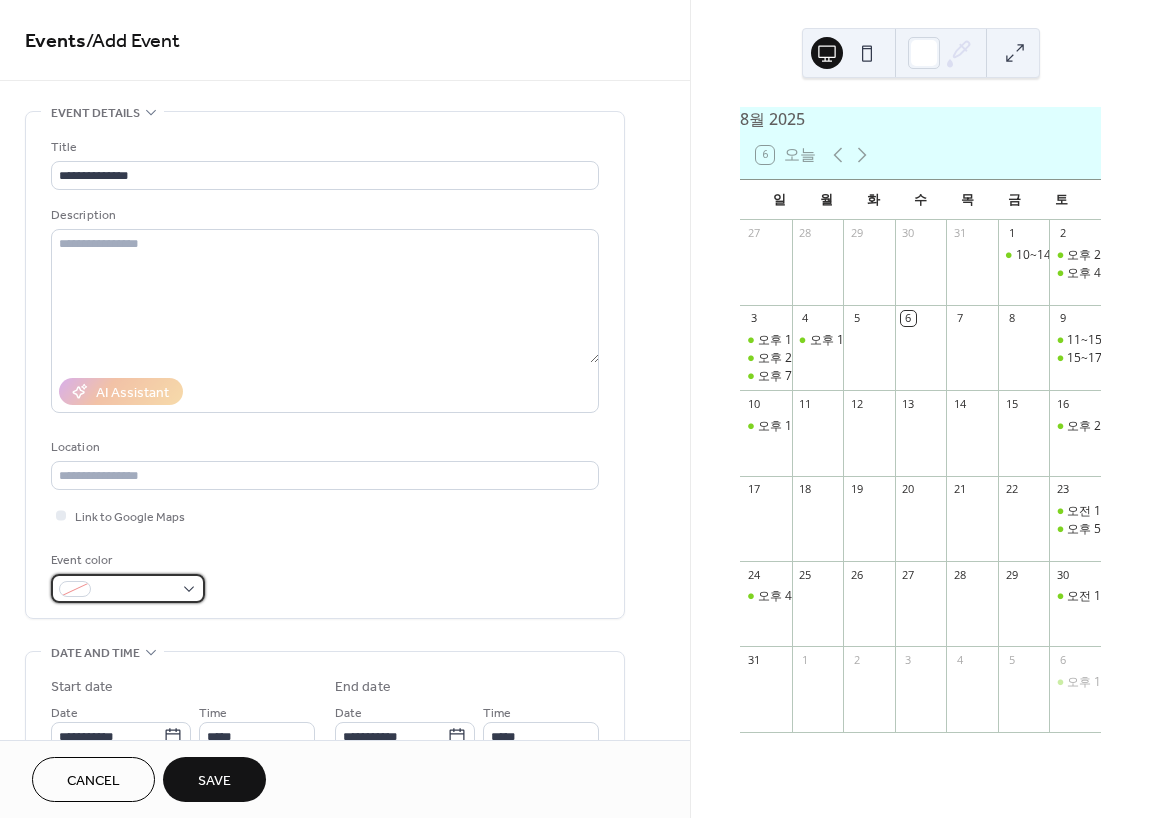 click at bounding box center (136, 590) 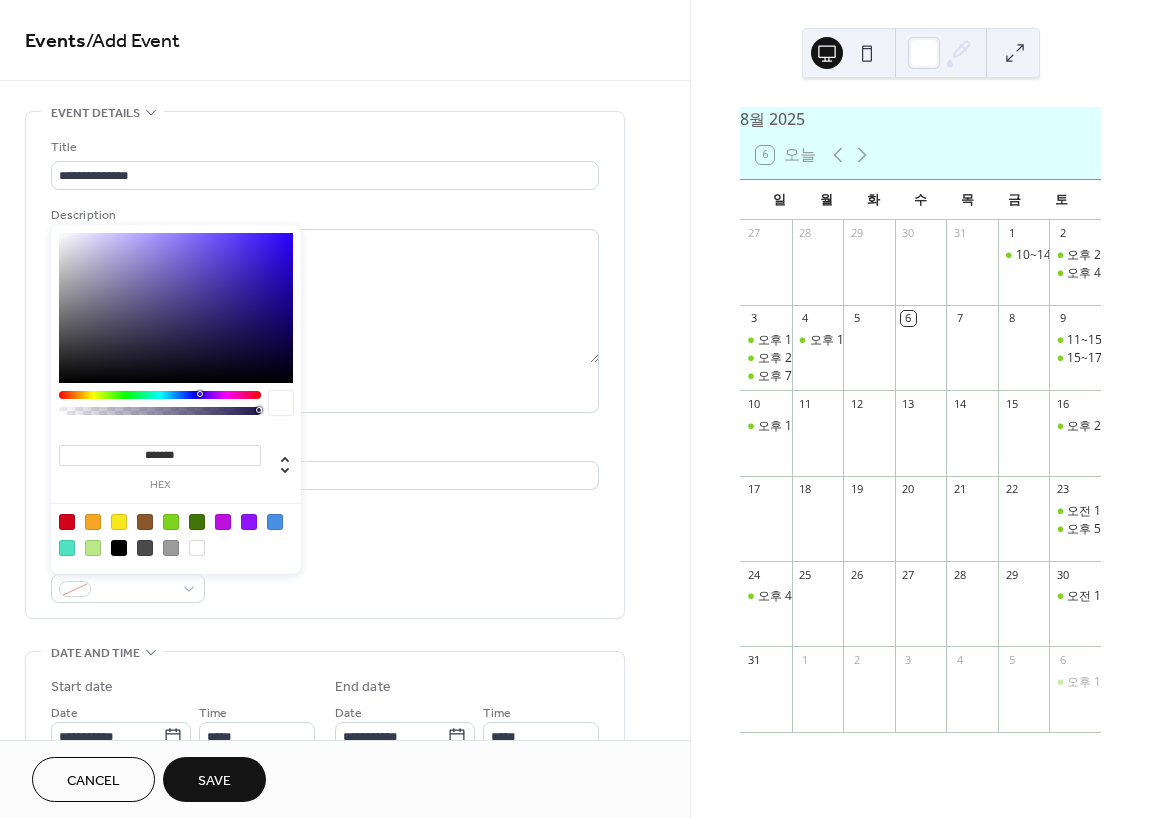 click at bounding box center (93, 522) 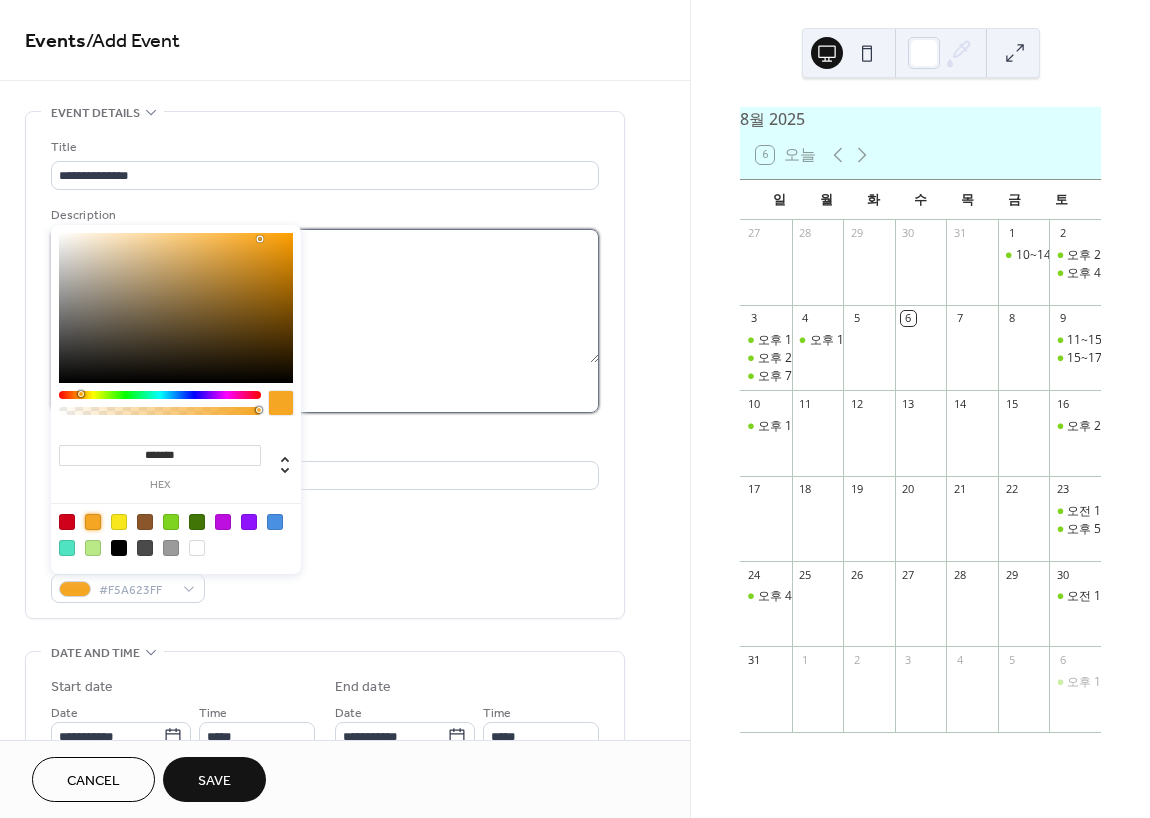 click at bounding box center [325, 296] 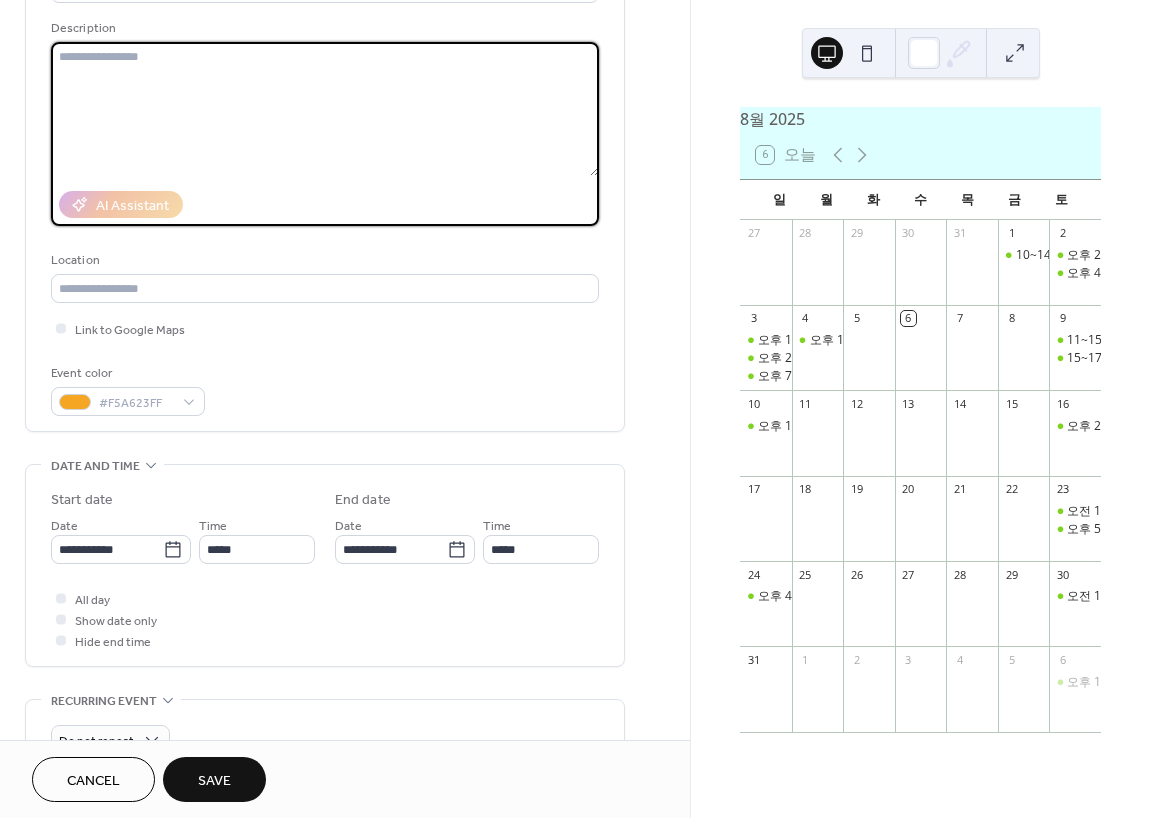 scroll, scrollTop: 200, scrollLeft: 0, axis: vertical 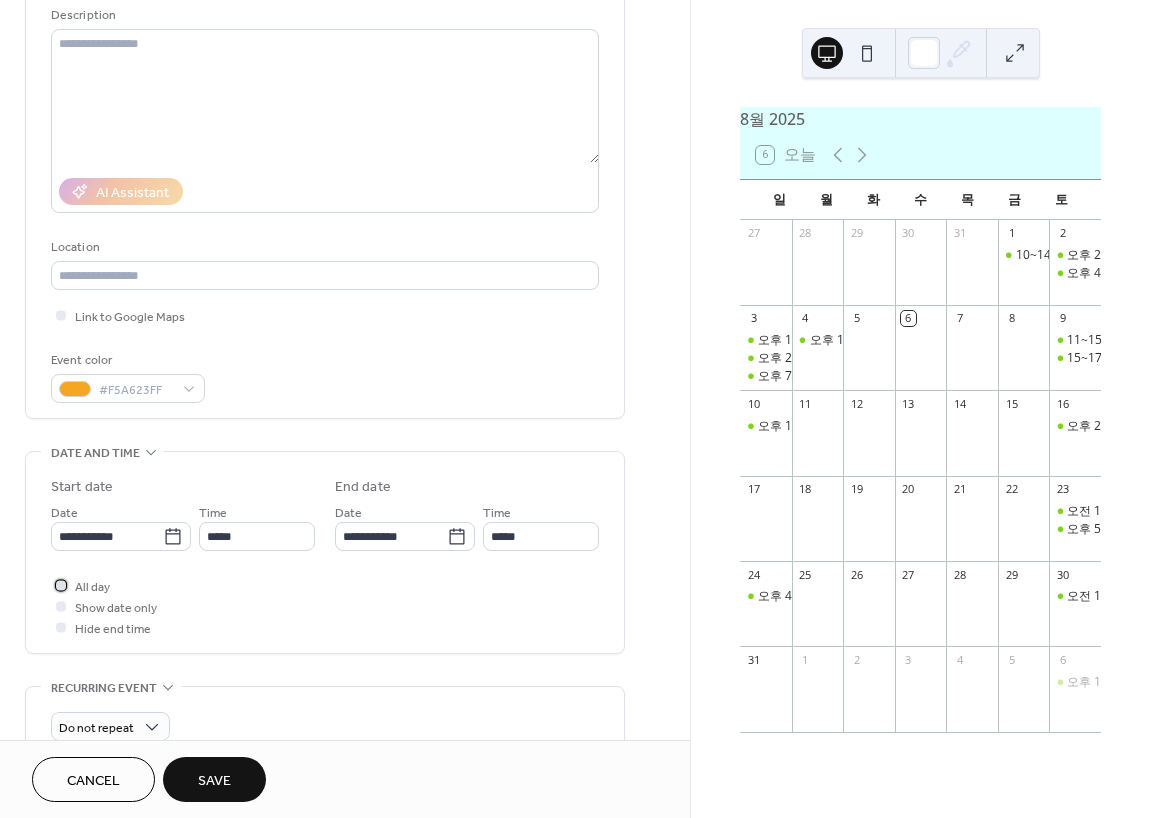 click on "All day" at bounding box center [92, 587] 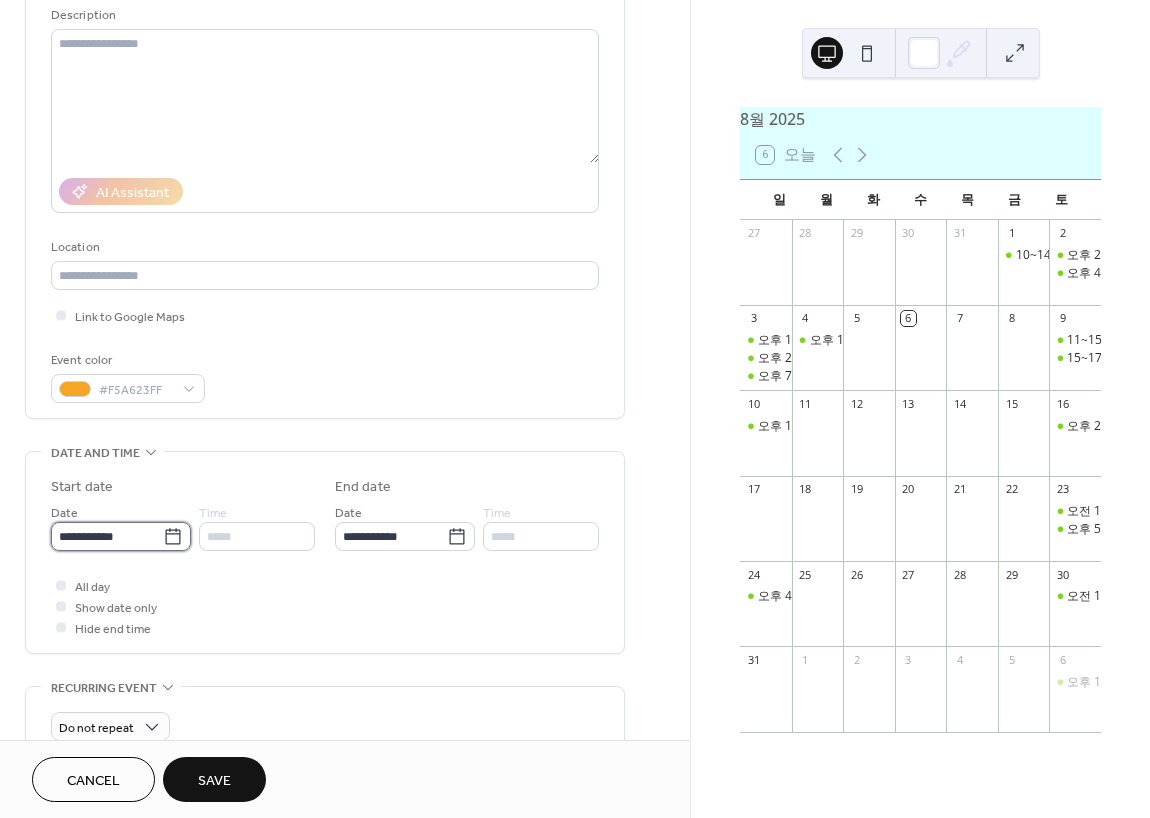click on "**********" at bounding box center [107, 536] 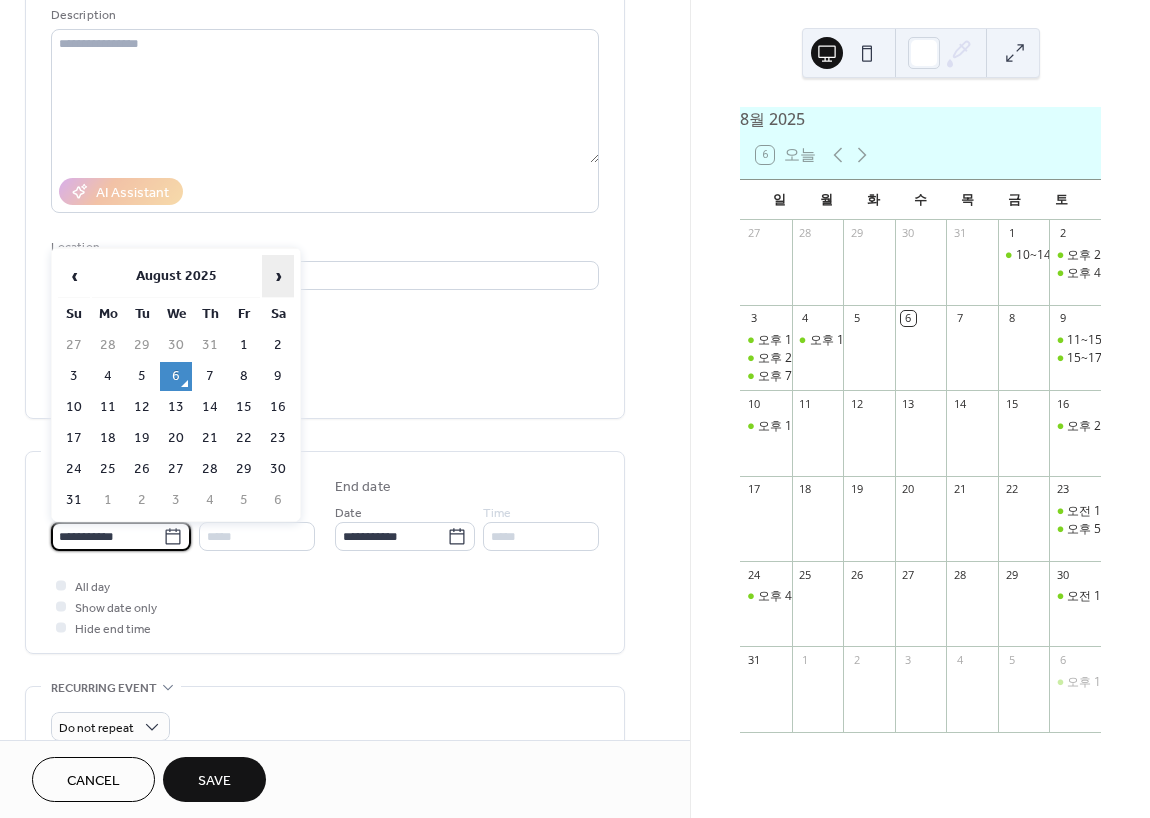 click on "›" at bounding box center [278, 276] 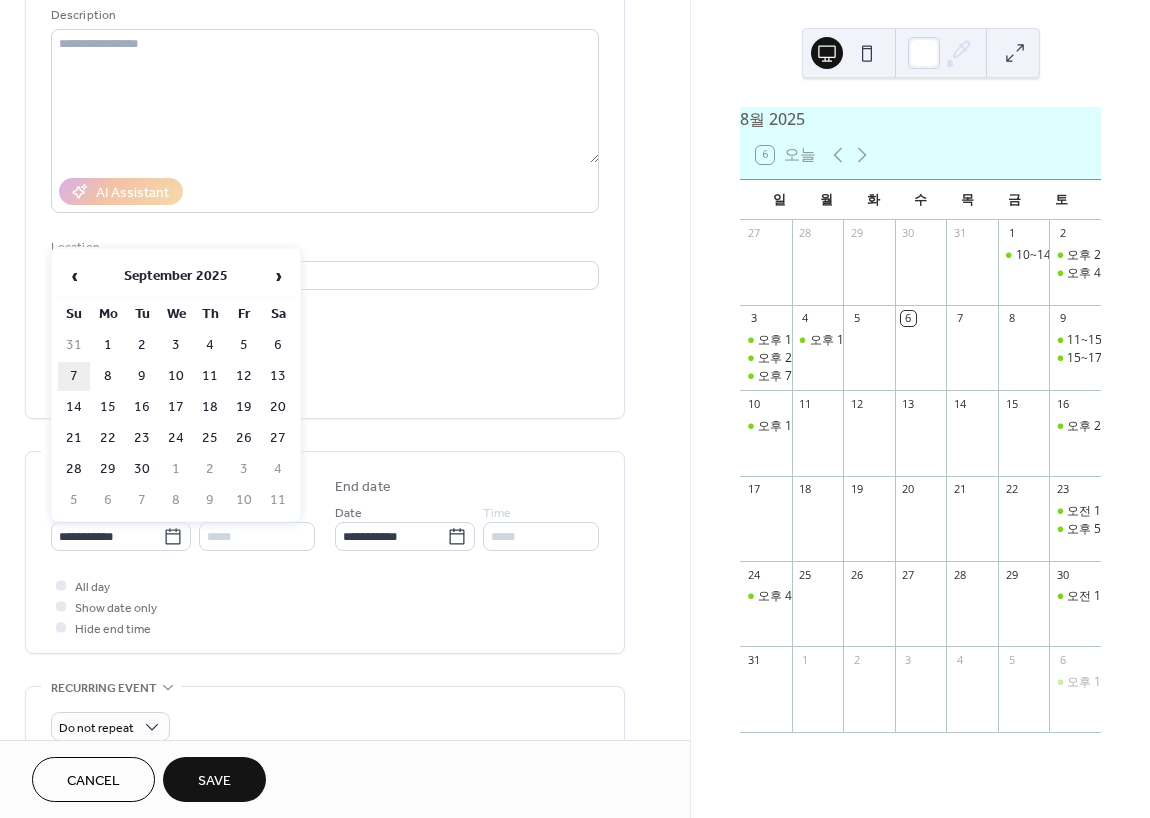 click on "7" at bounding box center [74, 376] 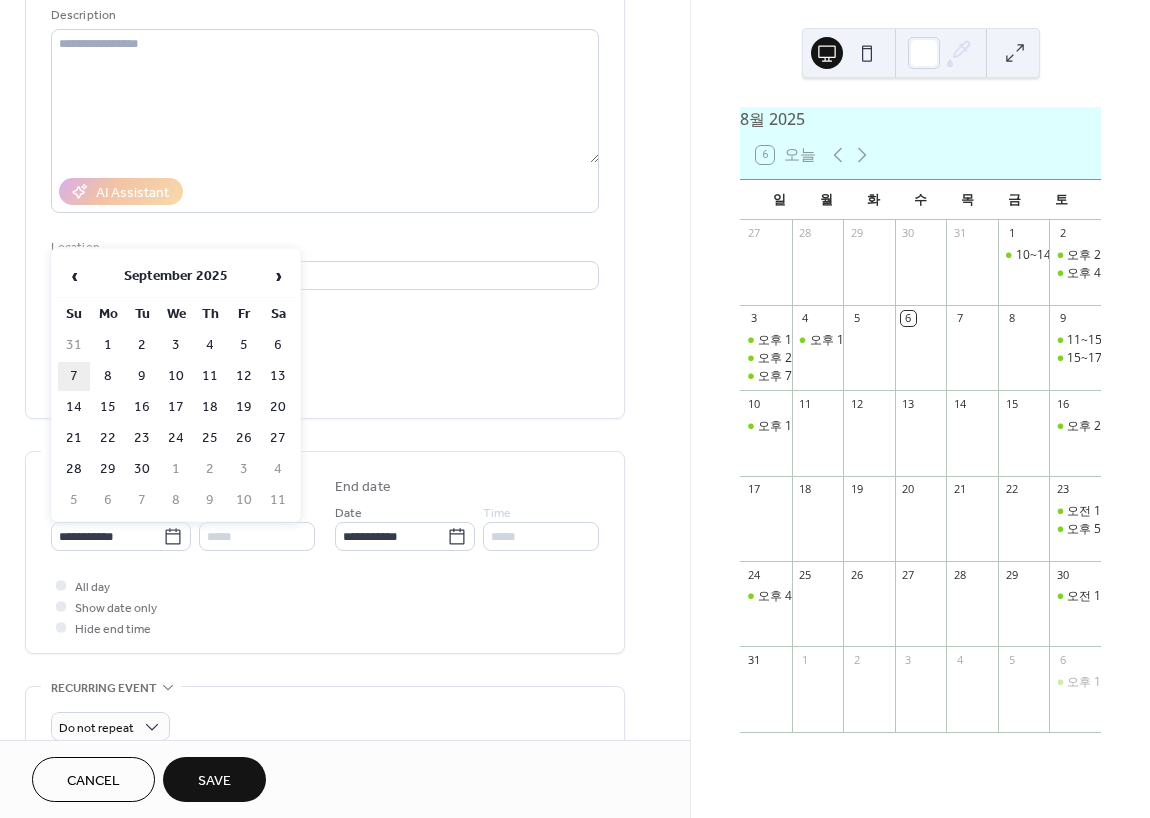 type on "**********" 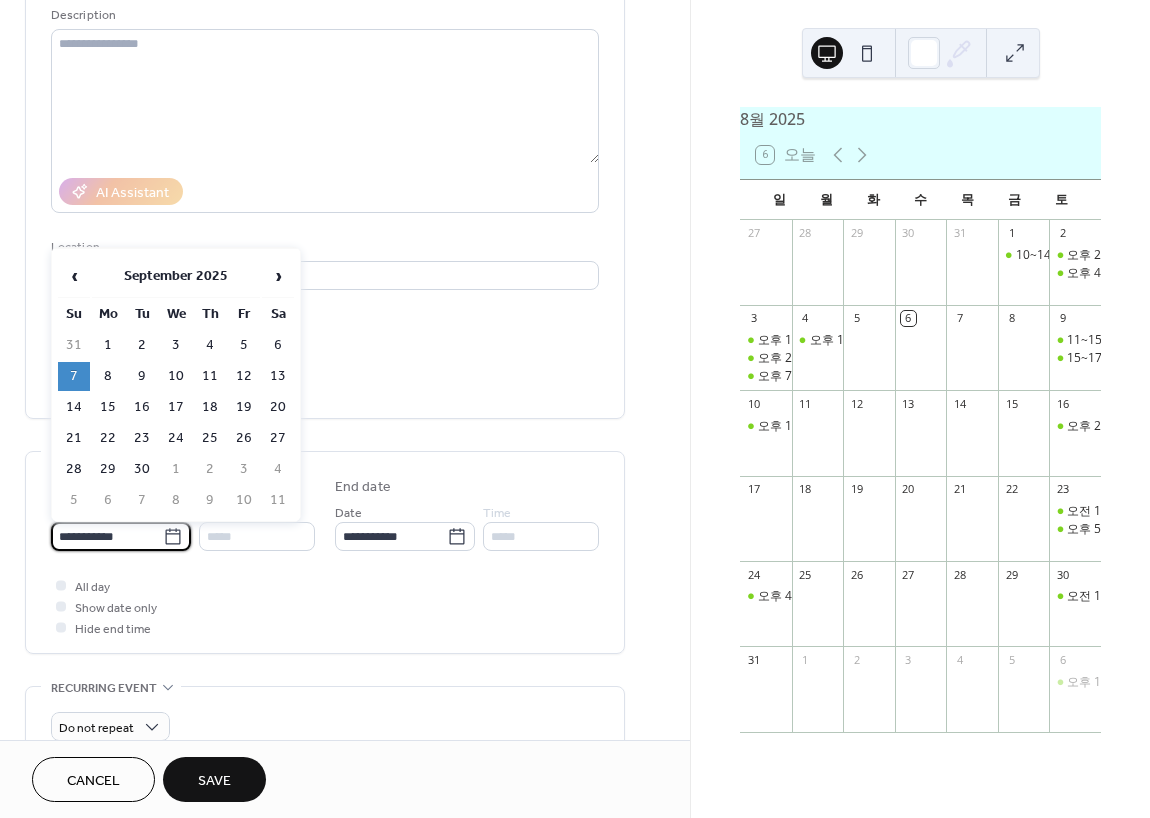click on "**********" at bounding box center [107, 536] 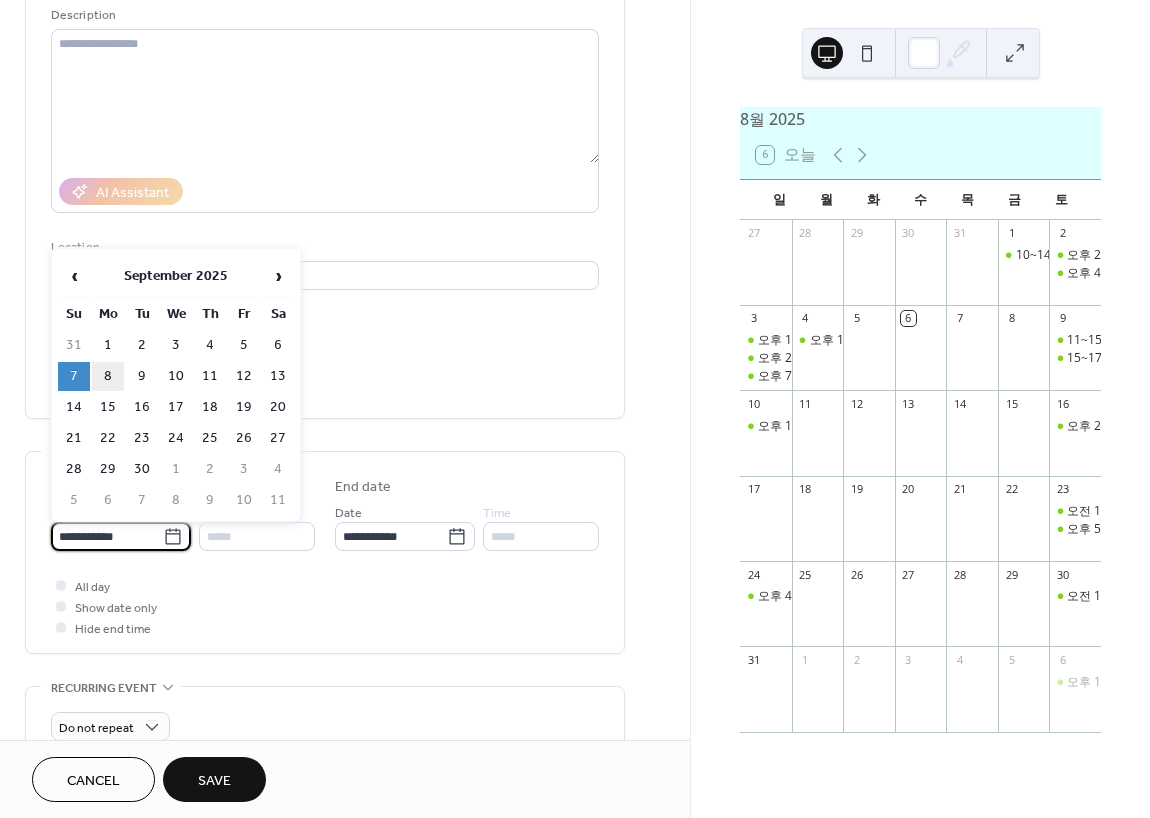 click on "8" at bounding box center [108, 376] 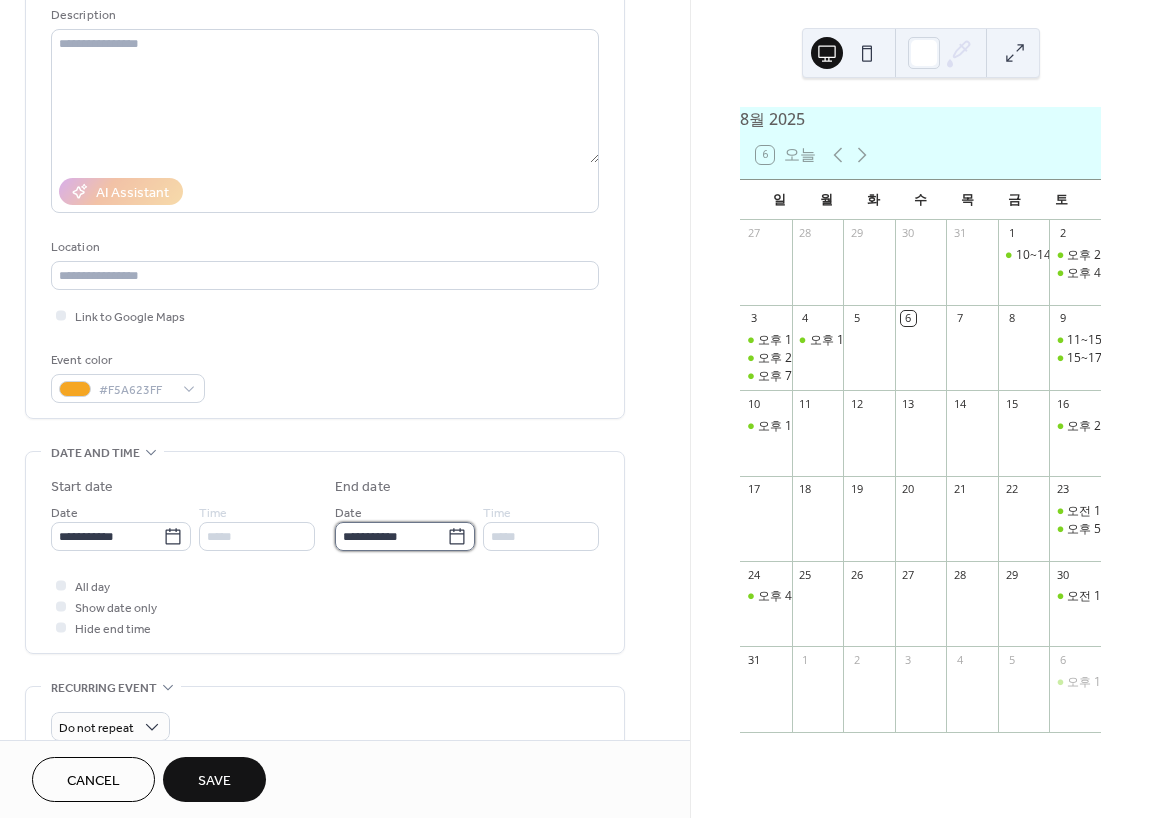 click on "**********" at bounding box center (391, 536) 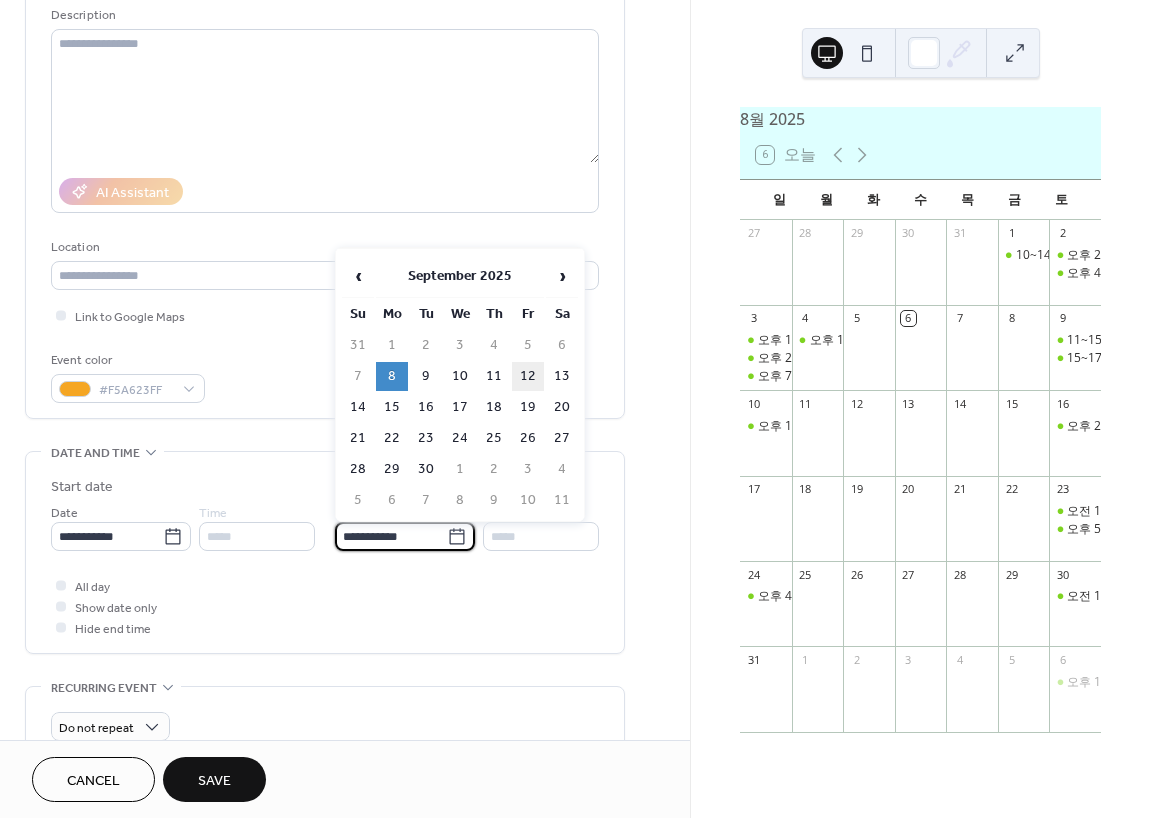 click on "12" at bounding box center [528, 376] 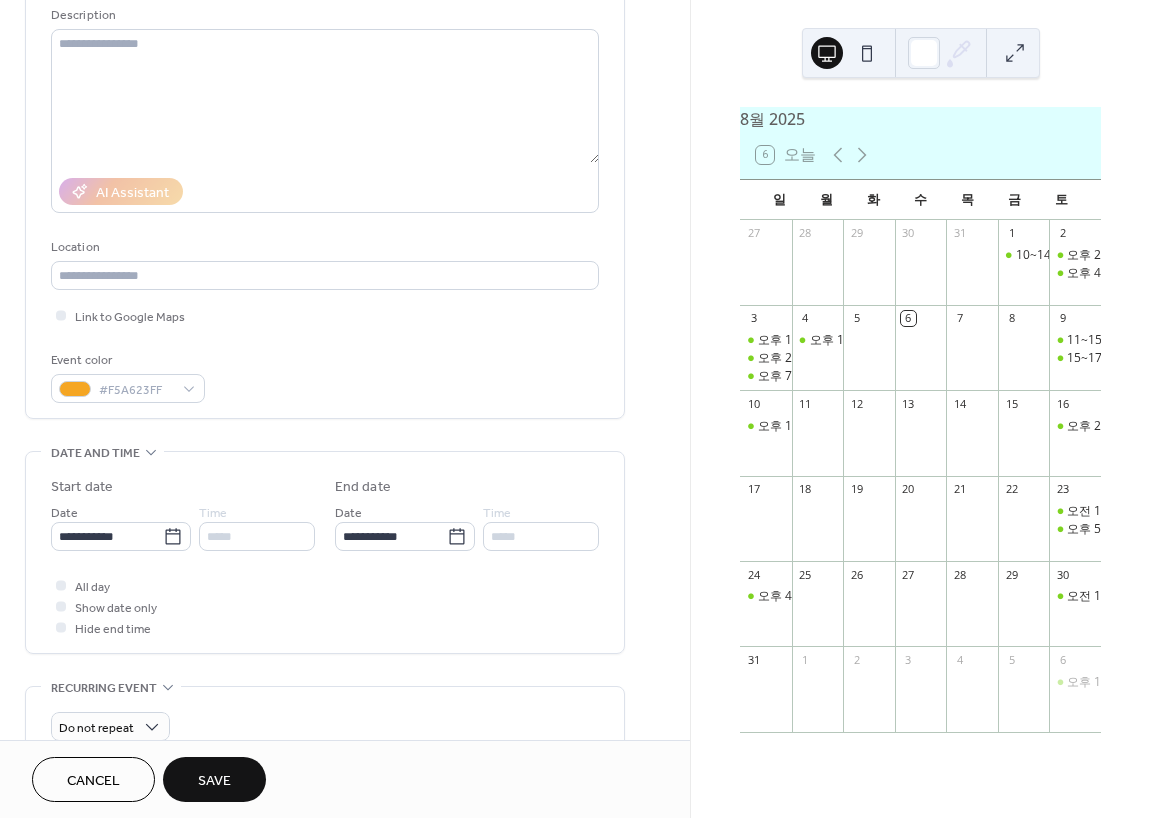 click on "Save" at bounding box center [214, 779] 